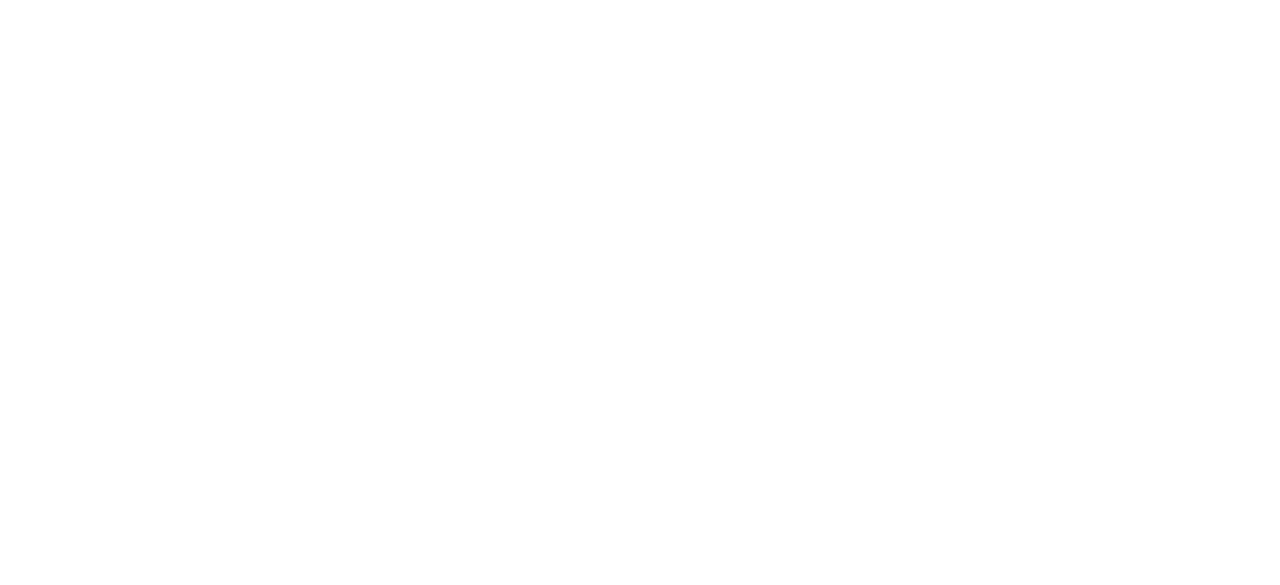 scroll, scrollTop: 0, scrollLeft: 0, axis: both 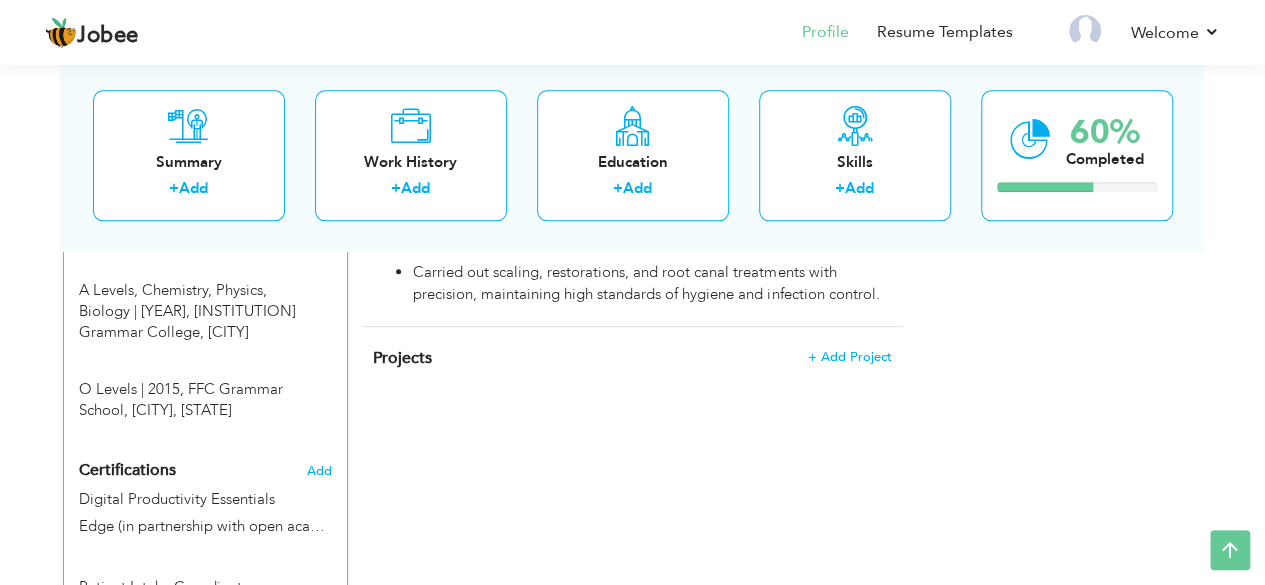drag, startPoint x: 1279, startPoint y: 106, endPoint x: 1278, endPoint y: 387, distance: 281.00177 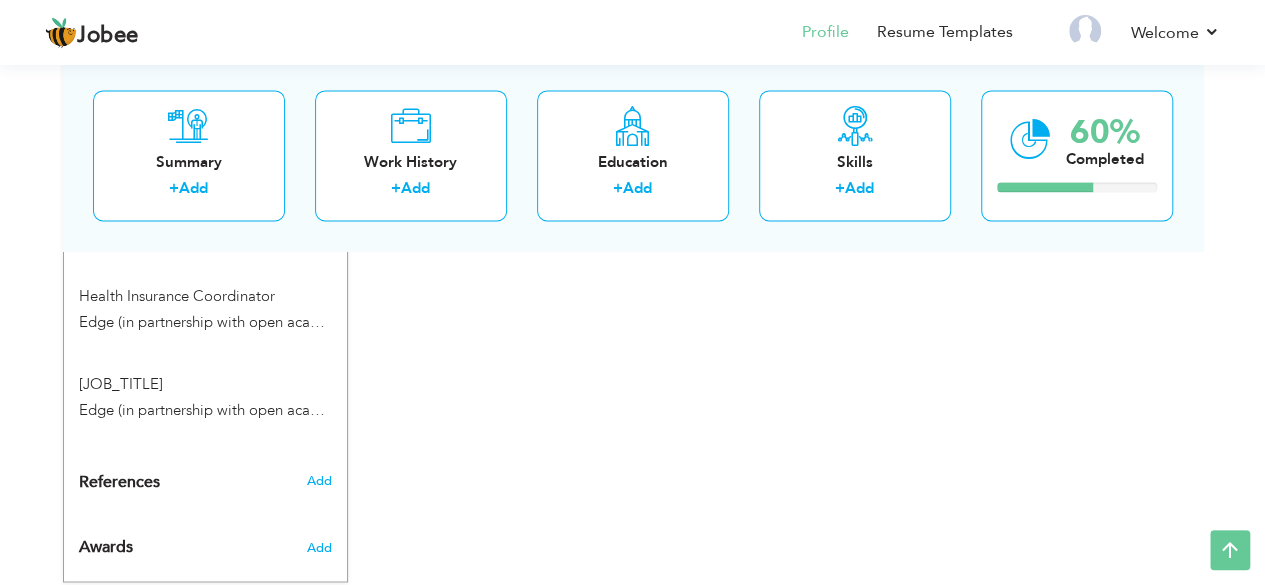scroll, scrollTop: 1394, scrollLeft: 0, axis: vertical 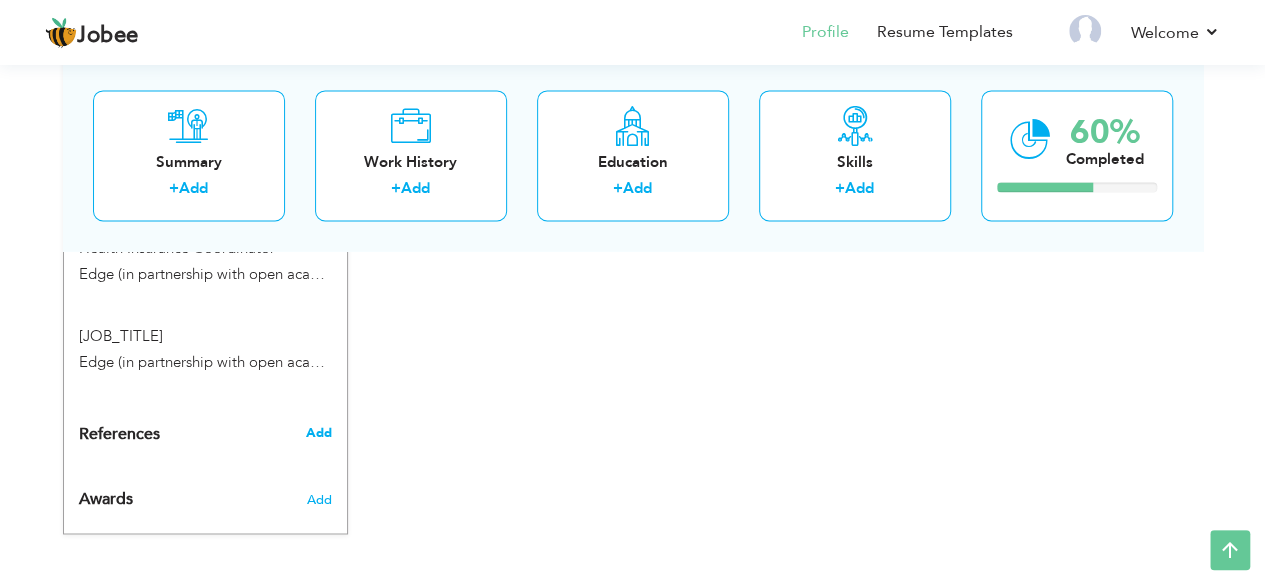 click on "Add" at bounding box center [318, 433] 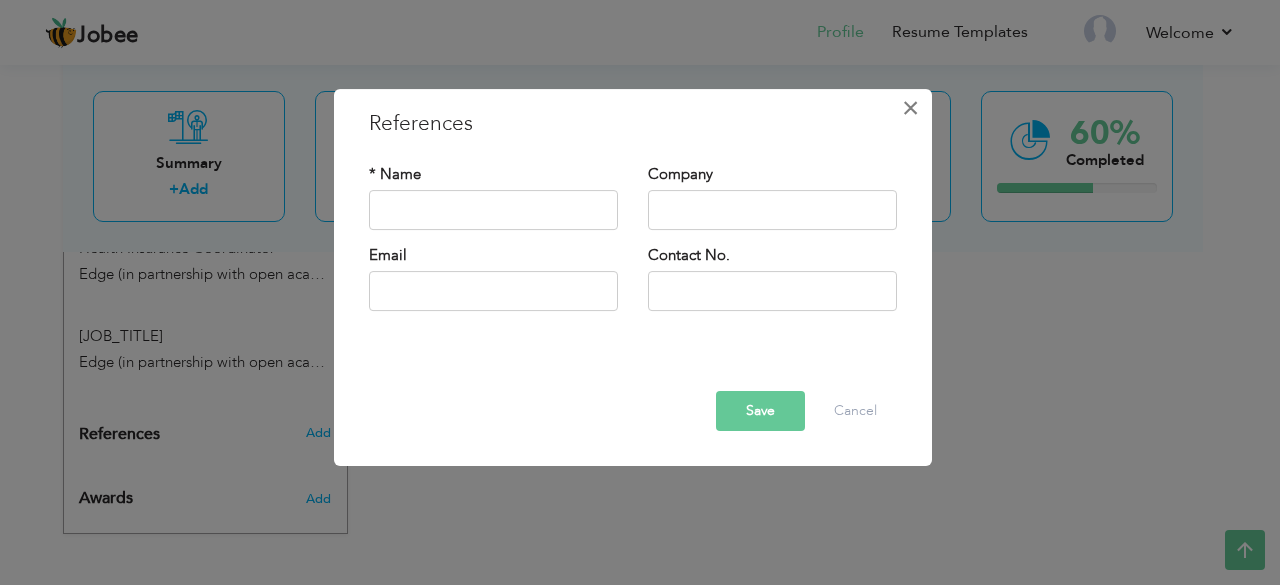 click on "×" at bounding box center (911, 108) 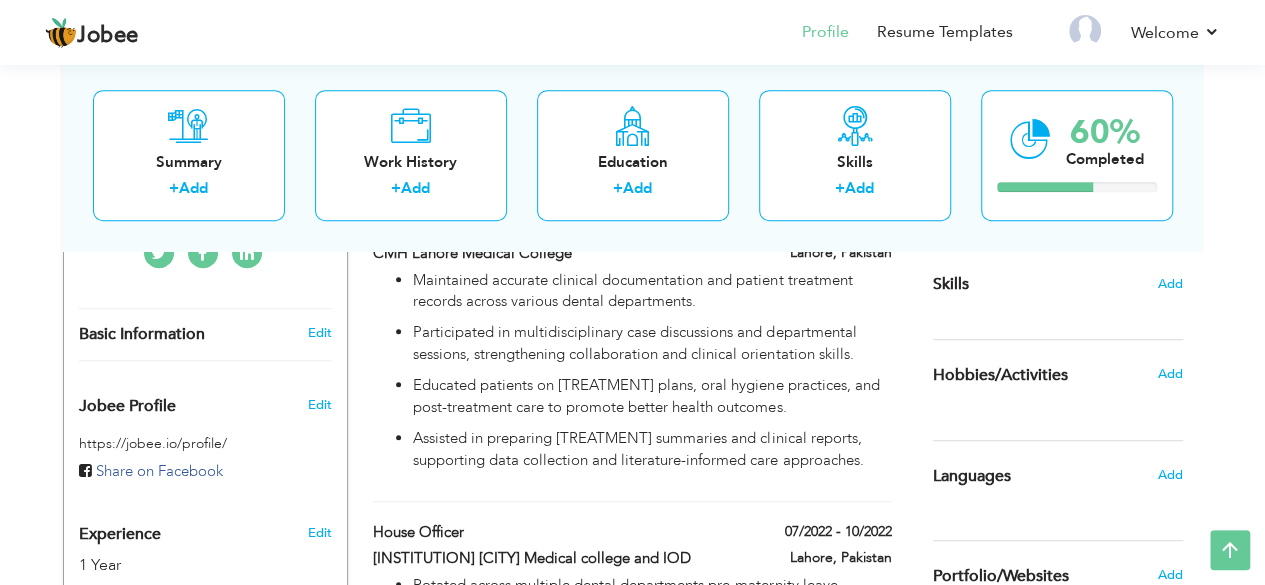 scroll, scrollTop: 491, scrollLeft: 0, axis: vertical 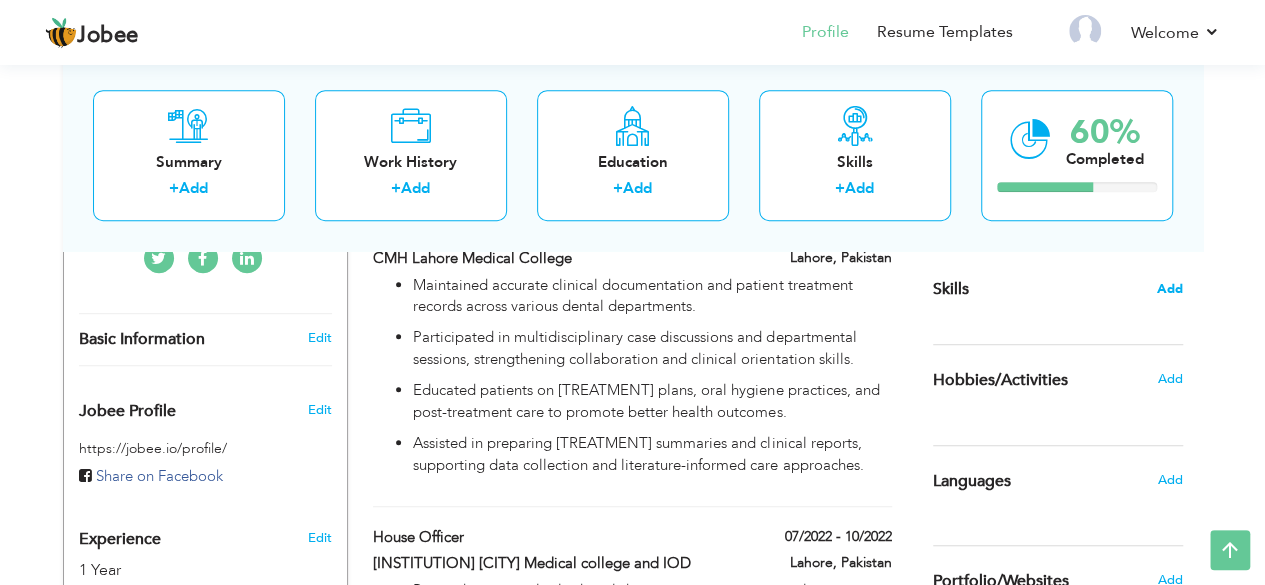 click on "Add" at bounding box center (1170, 289) 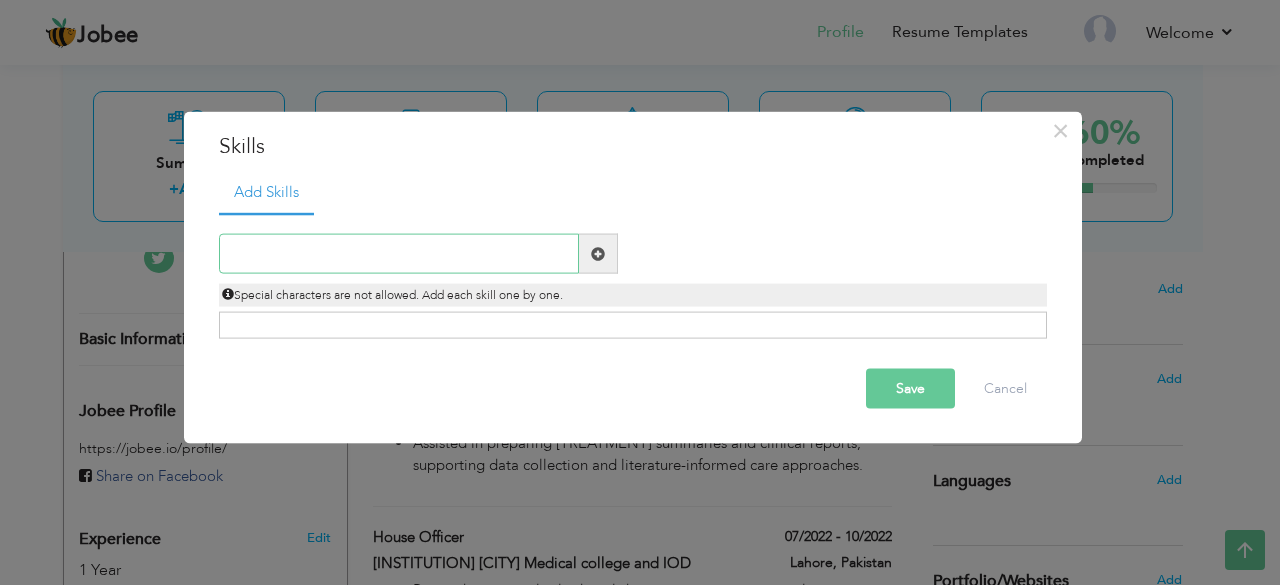 click at bounding box center (399, 254) 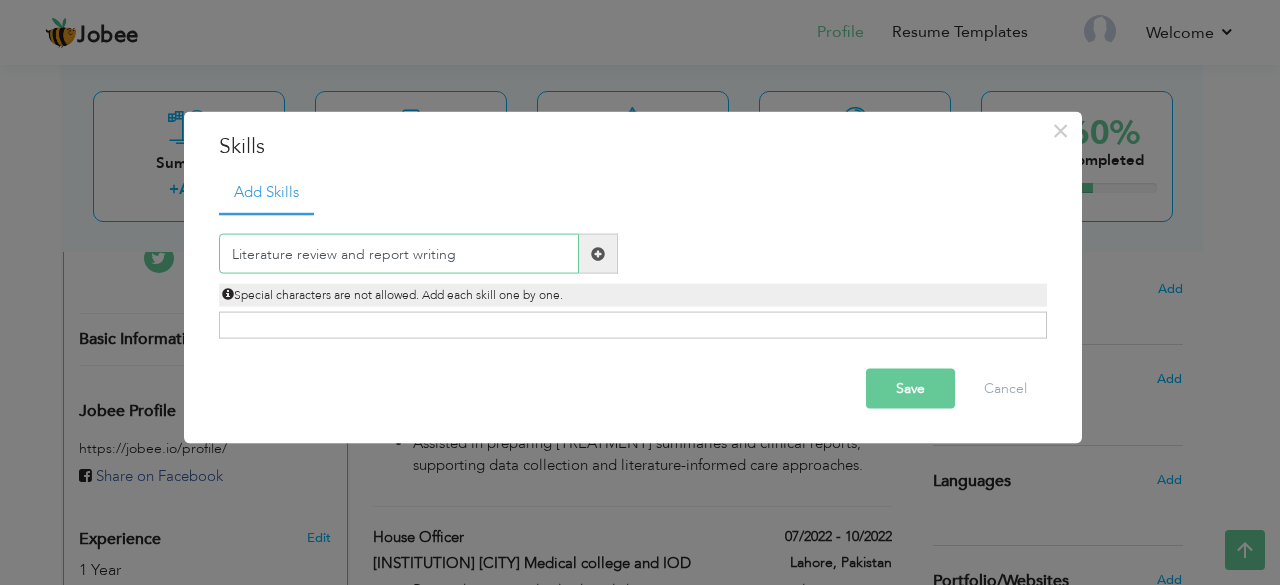 type on "Literature review and report writing" 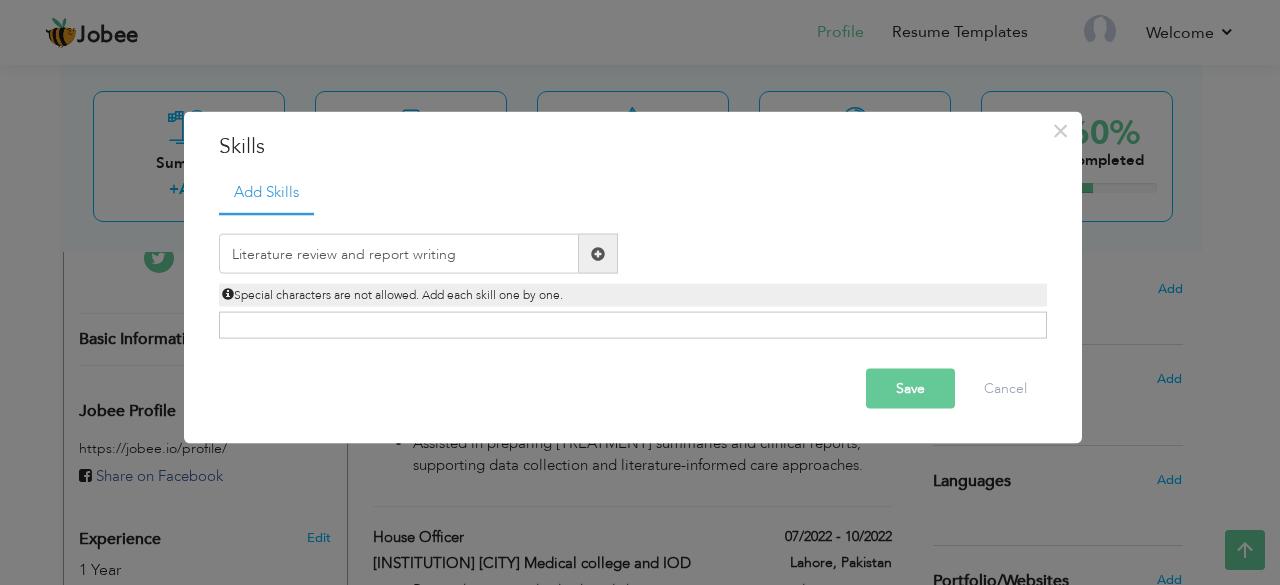 click at bounding box center (598, 253) 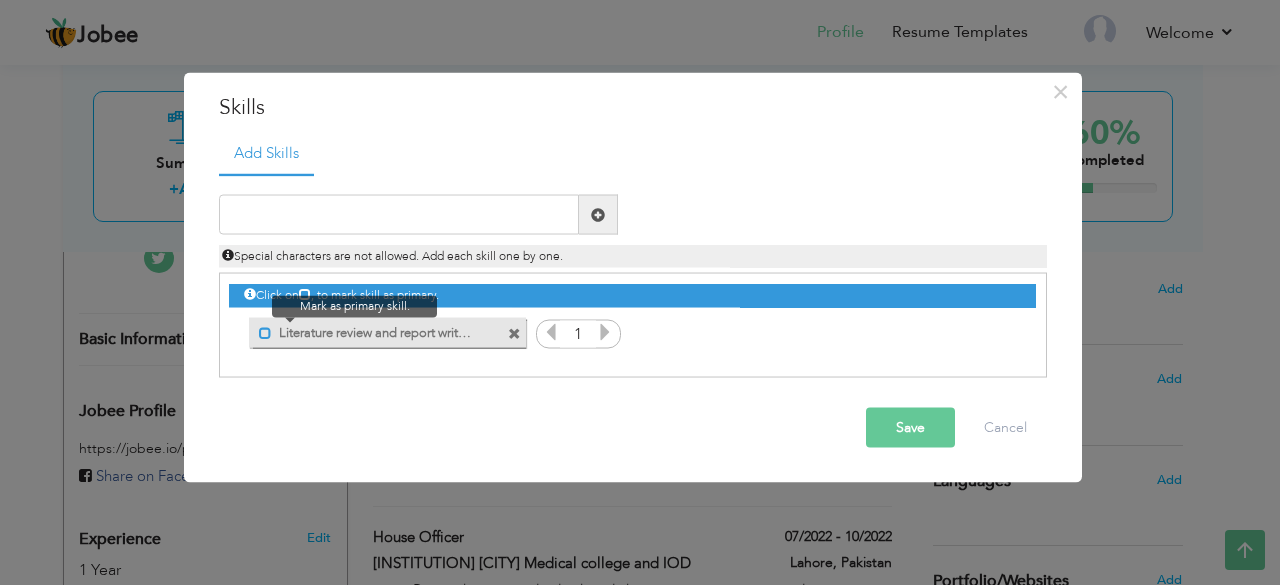 click at bounding box center [265, 332] 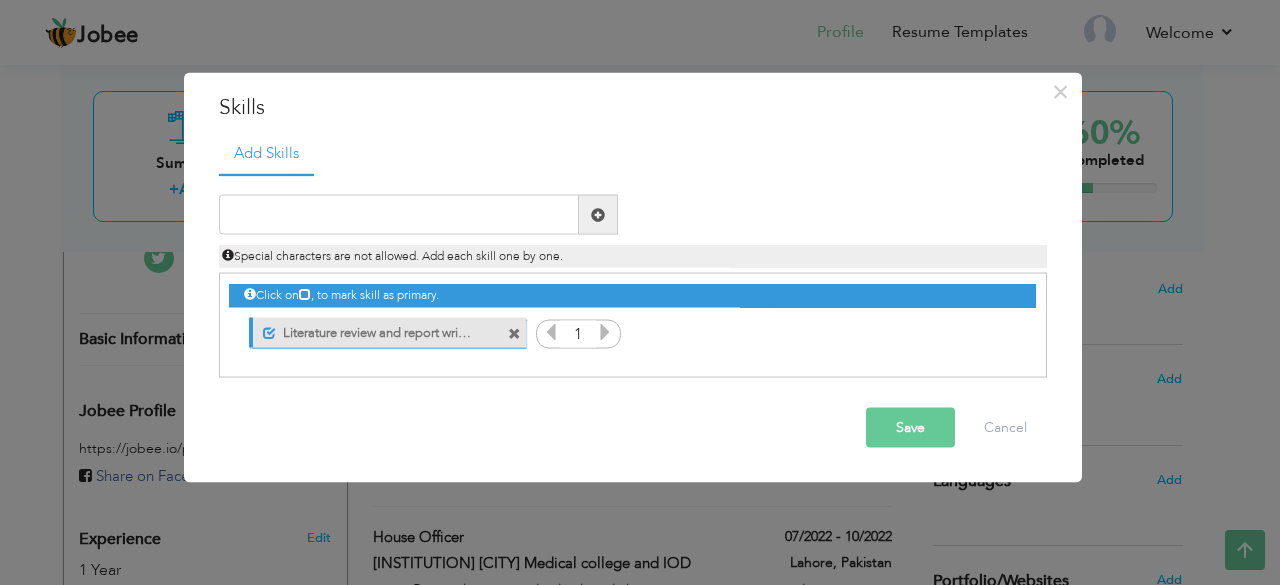 click on "×
Skills
Add Skills" at bounding box center [633, 277] 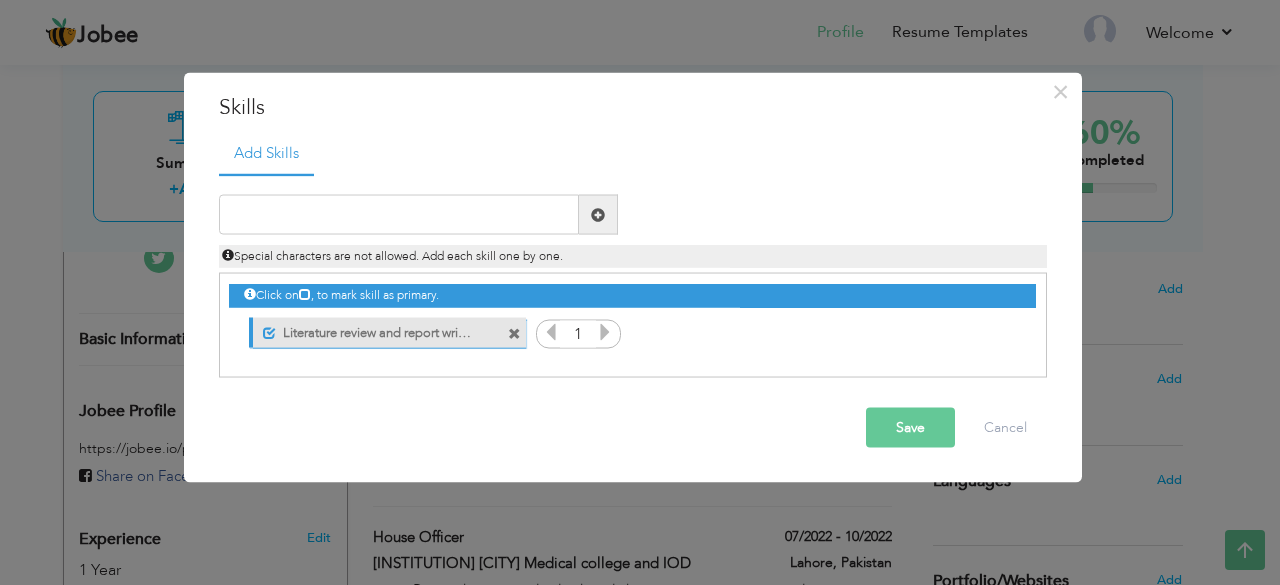 click on "Skills" at bounding box center (633, 107) 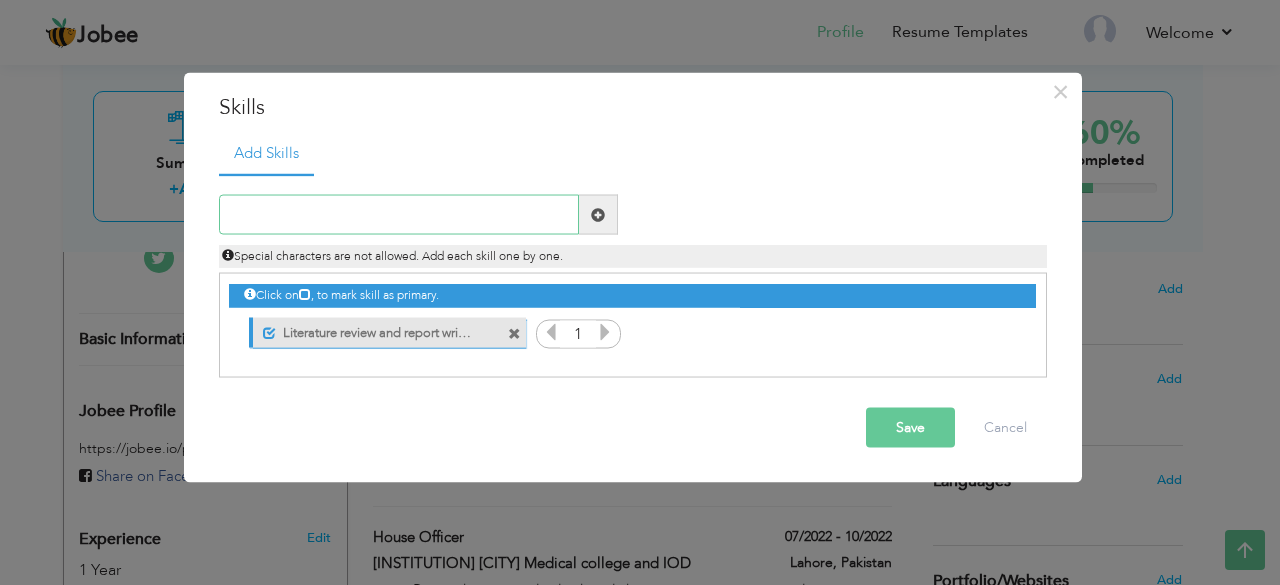 click at bounding box center (399, 215) 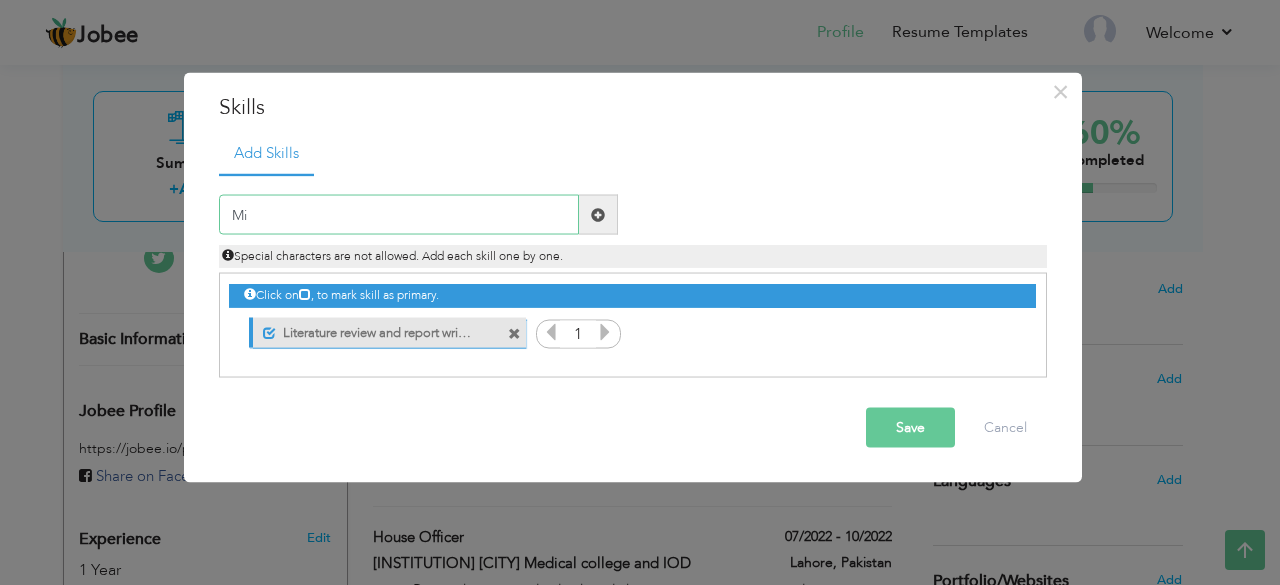 type on "M" 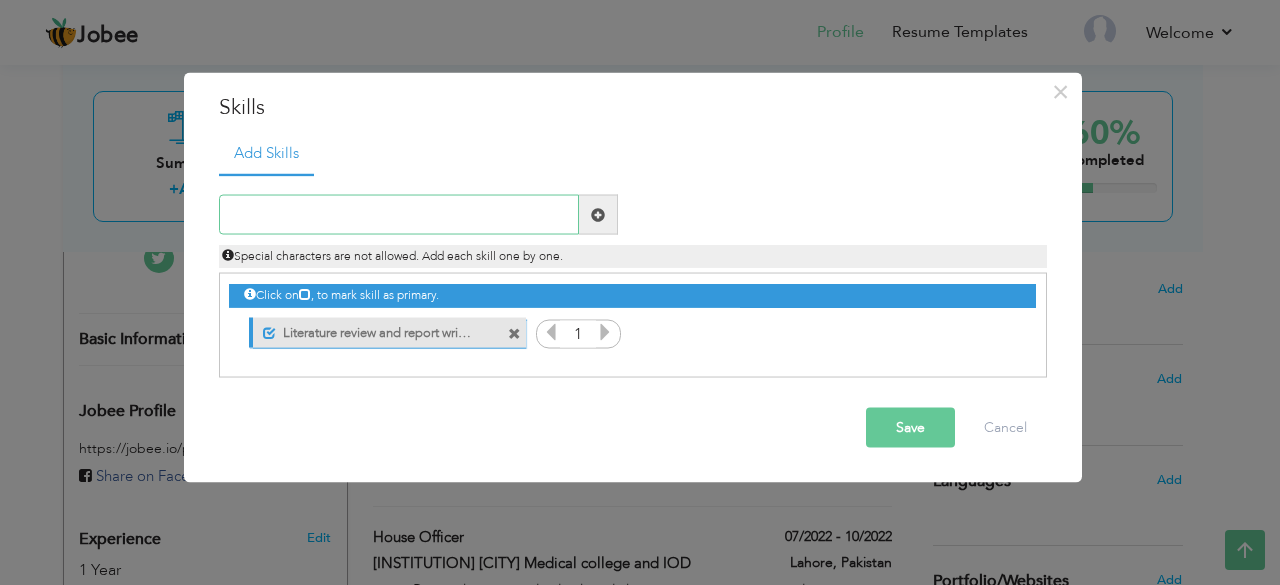 click at bounding box center [399, 215] 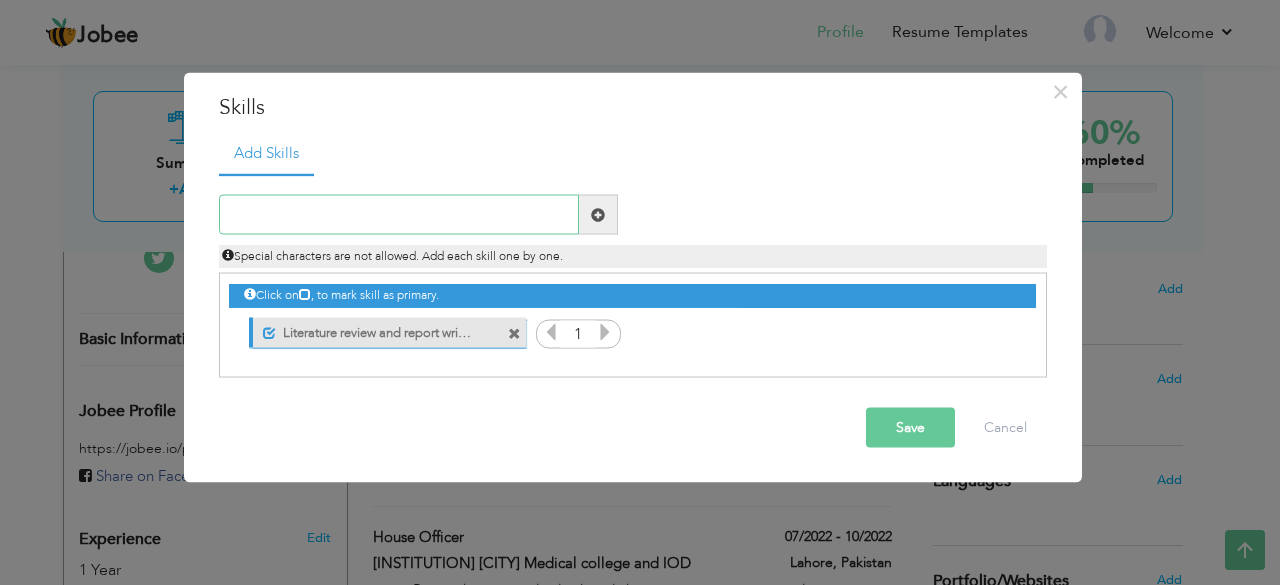 paste on "Microsoft Office (Word, Excel, PowerPoint)" 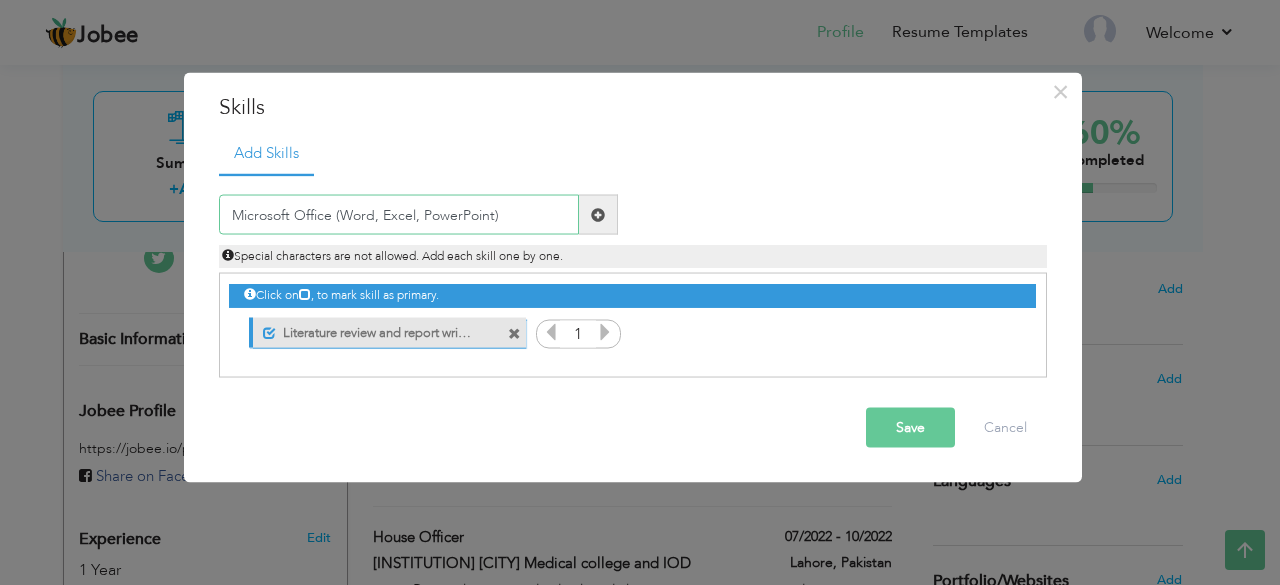 type on "Microsoft Office (Word, Excel, PowerPoint)" 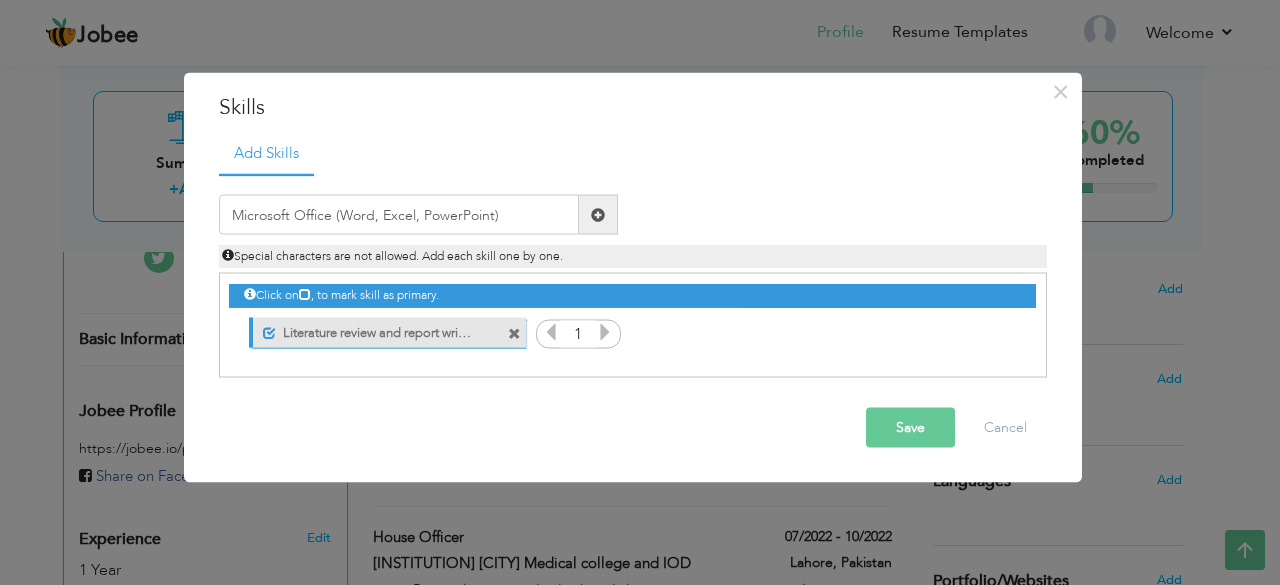 click at bounding box center (598, 215) 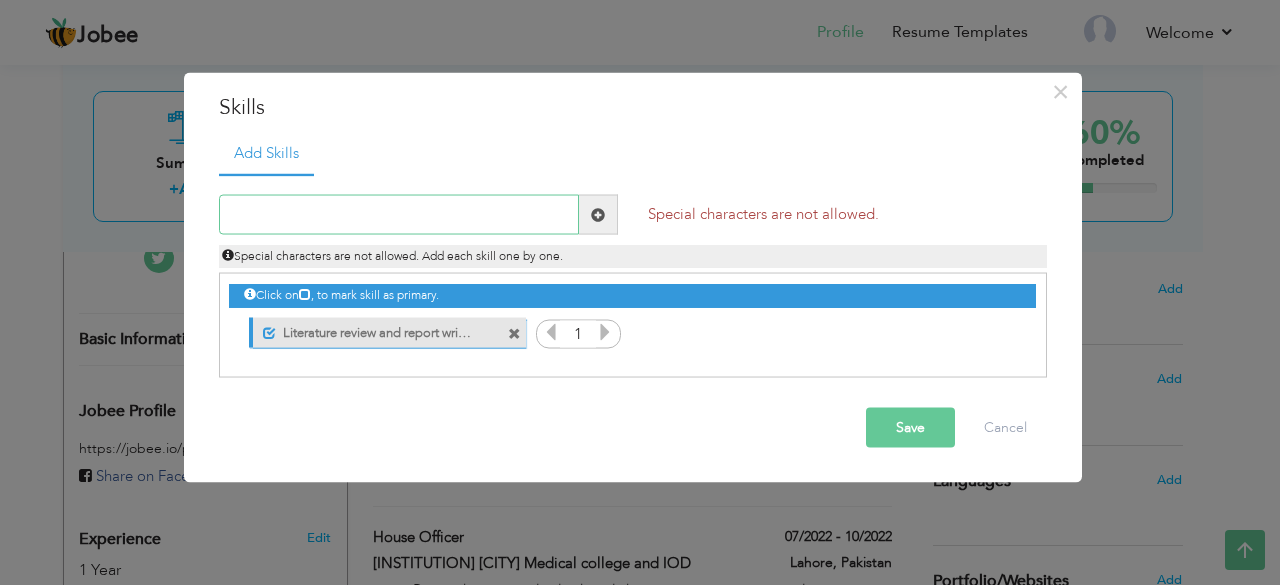 click at bounding box center [399, 215] 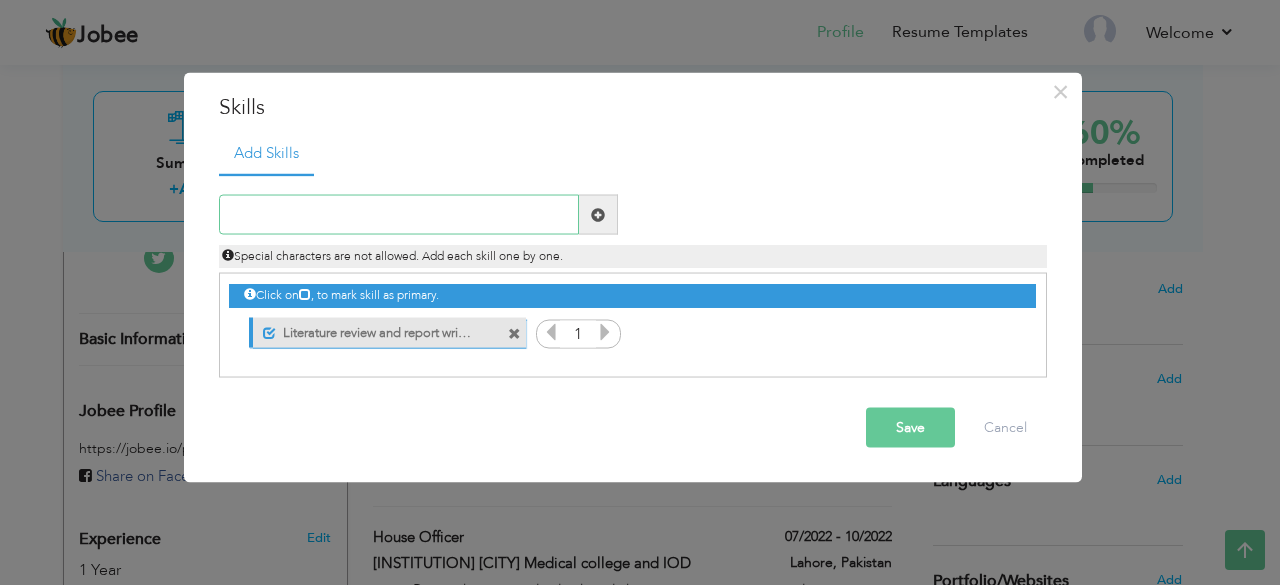 paste on "Microsoft Office (Word, Excel, PowerPoint)" 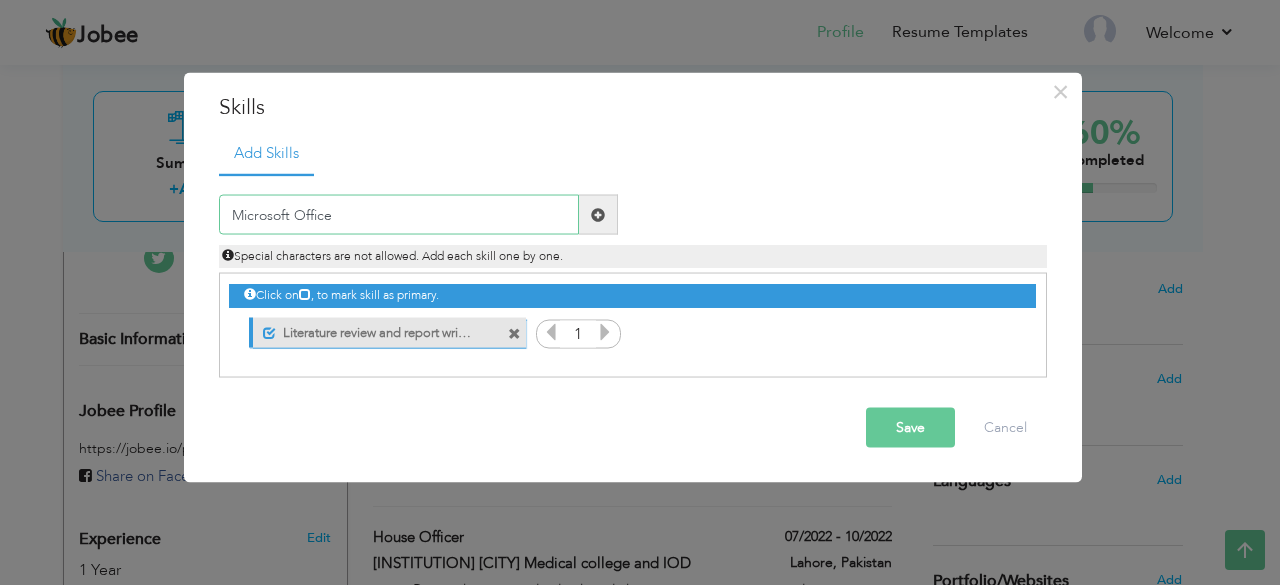 type on "Microsoft Office" 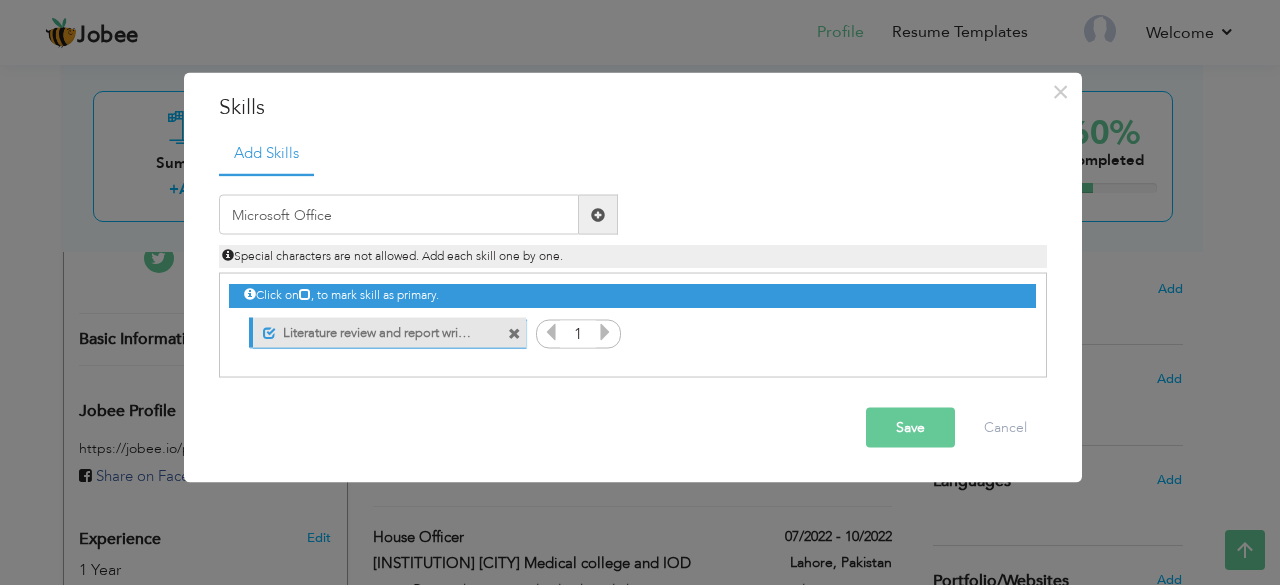 click at bounding box center [598, 214] 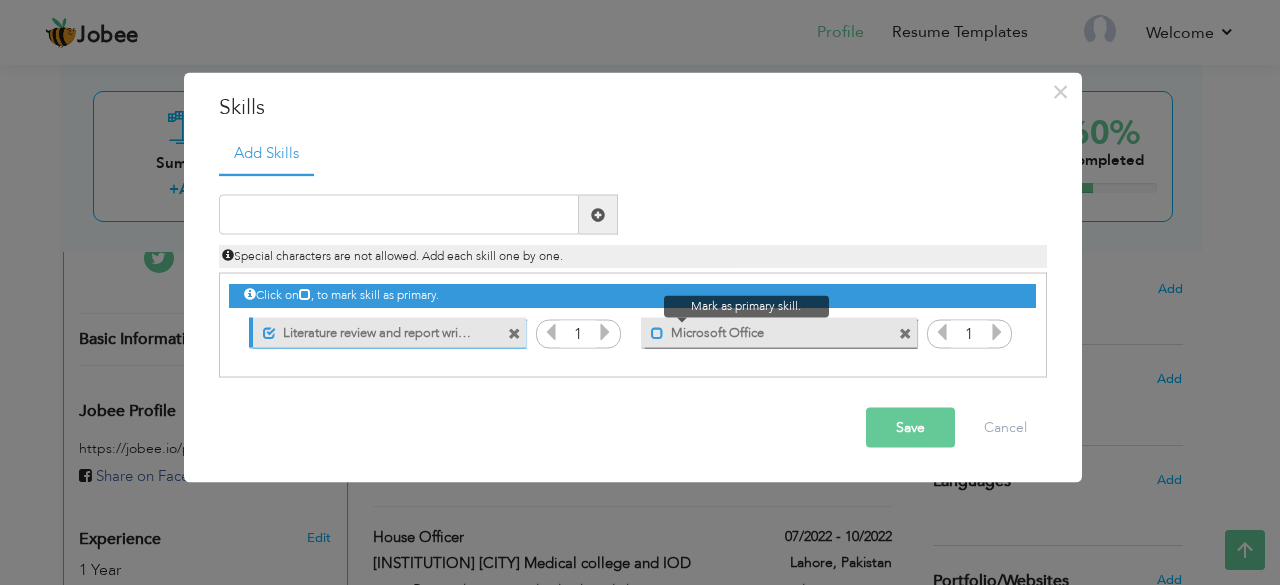 click at bounding box center (657, 332) 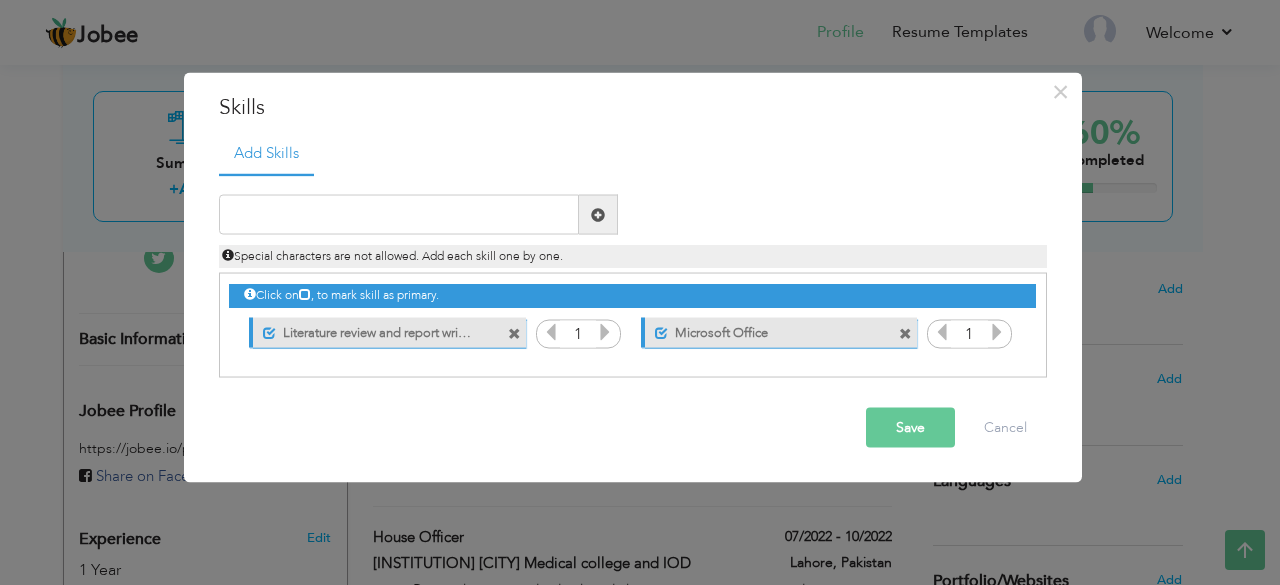 click on "Skills" at bounding box center (633, 107) 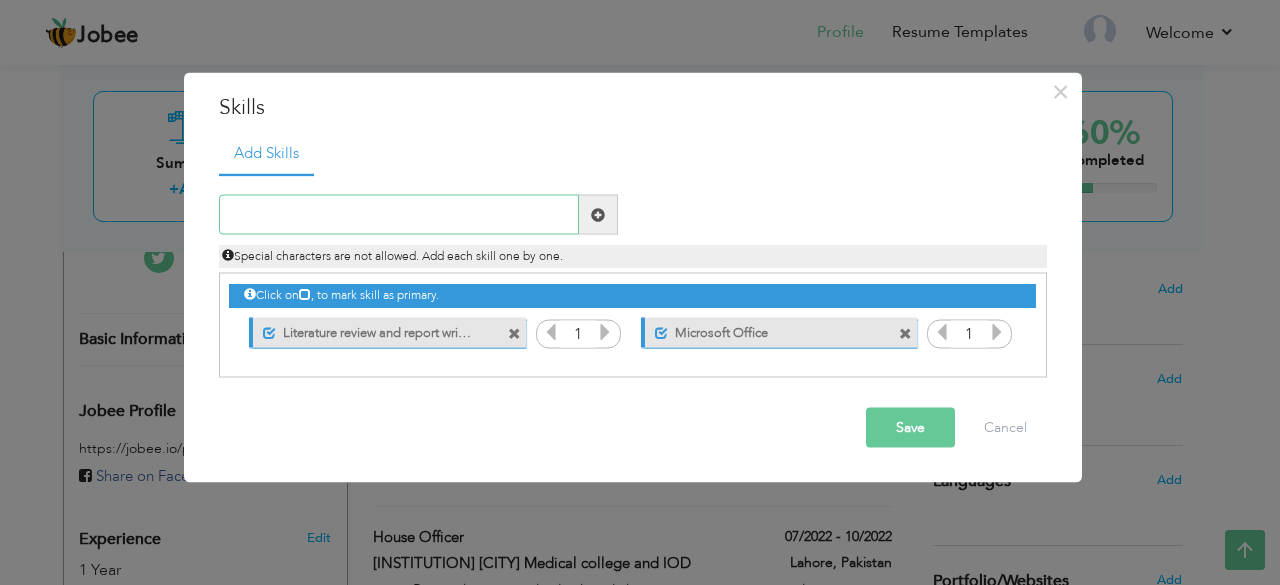 click at bounding box center [399, 215] 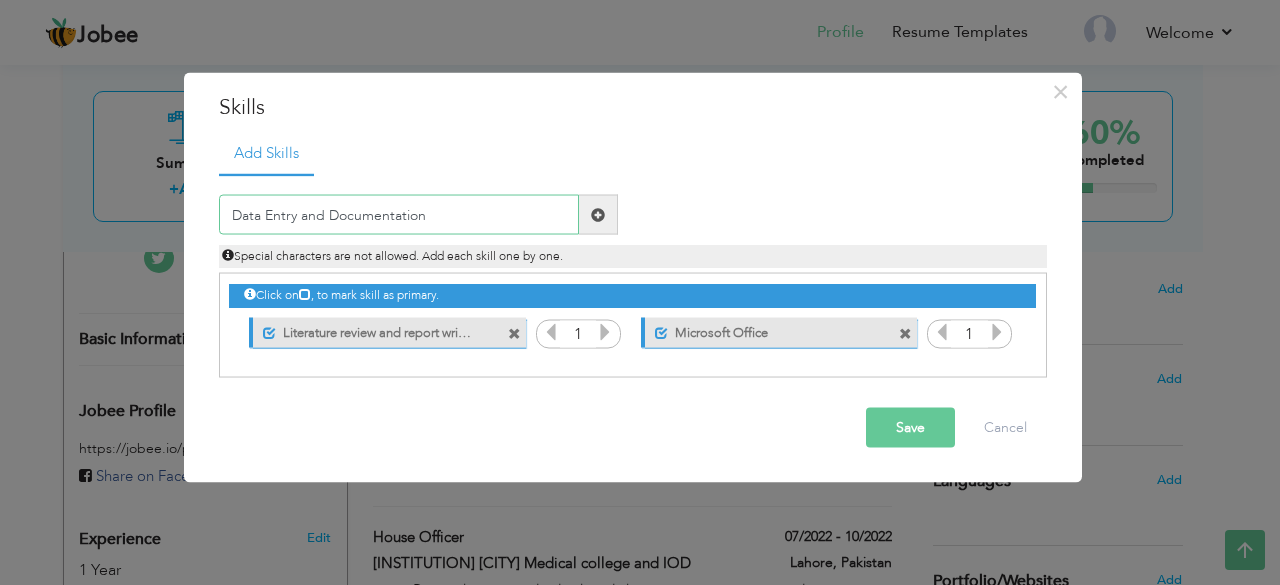 type on "Data Entry and Documentation" 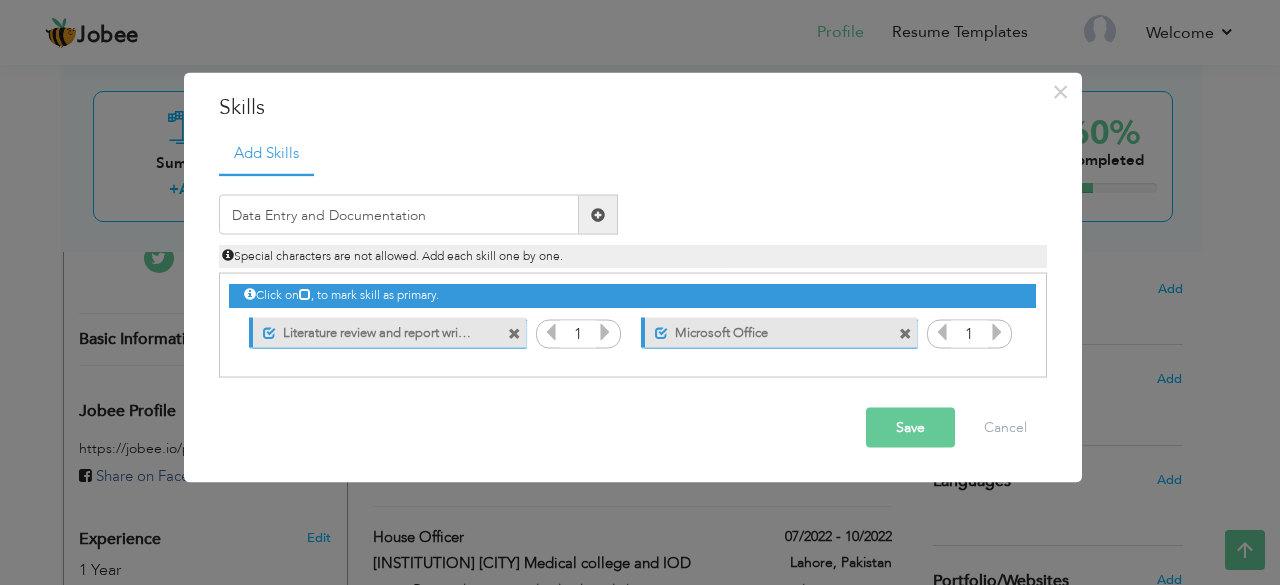 click at bounding box center (598, 215) 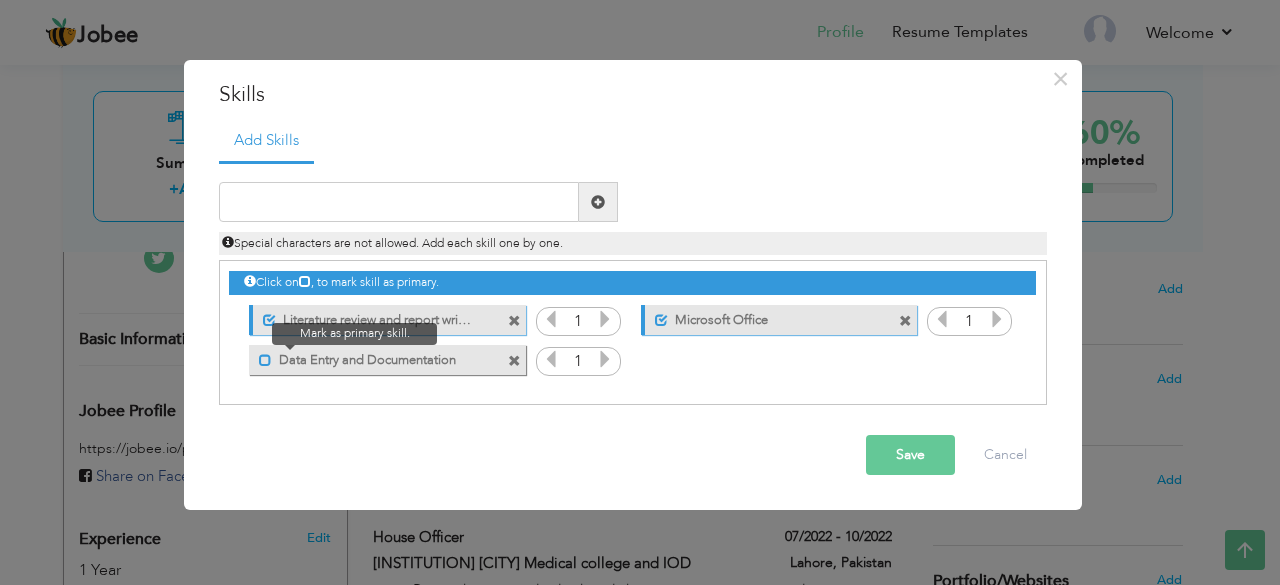 click at bounding box center (265, 360) 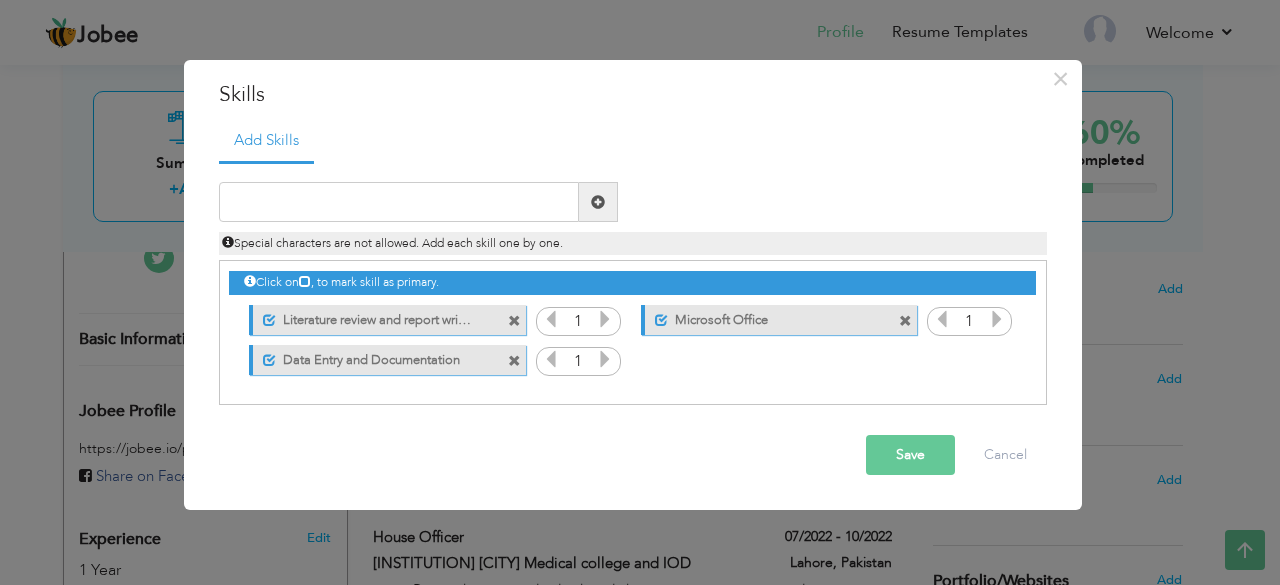 click on "Skills" at bounding box center [633, 95] 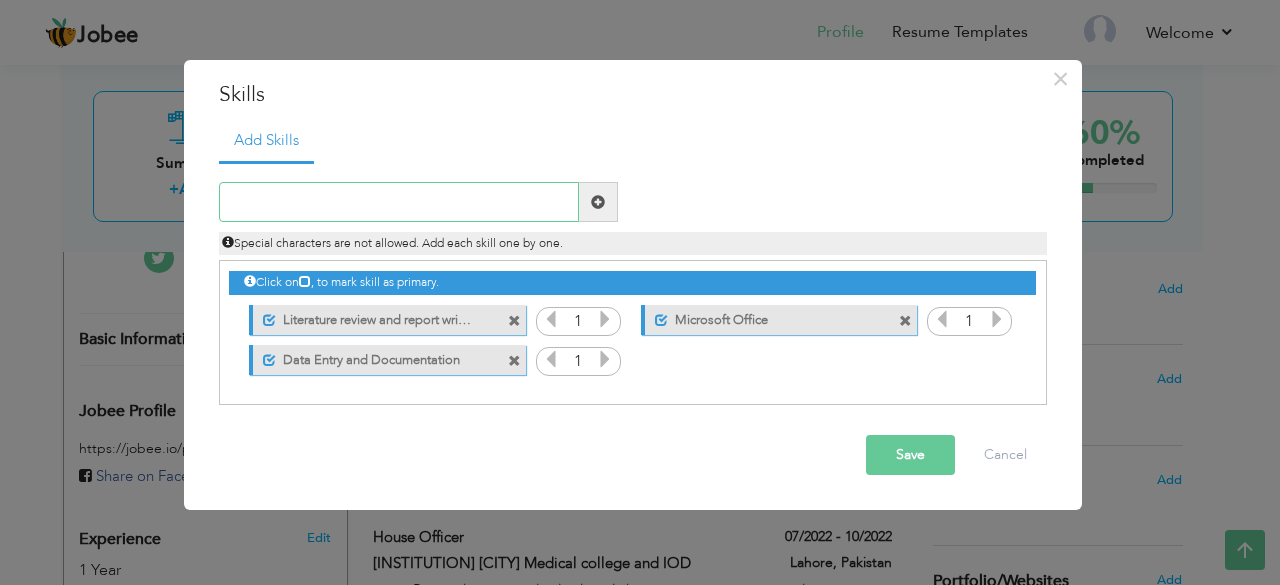click at bounding box center (399, 202) 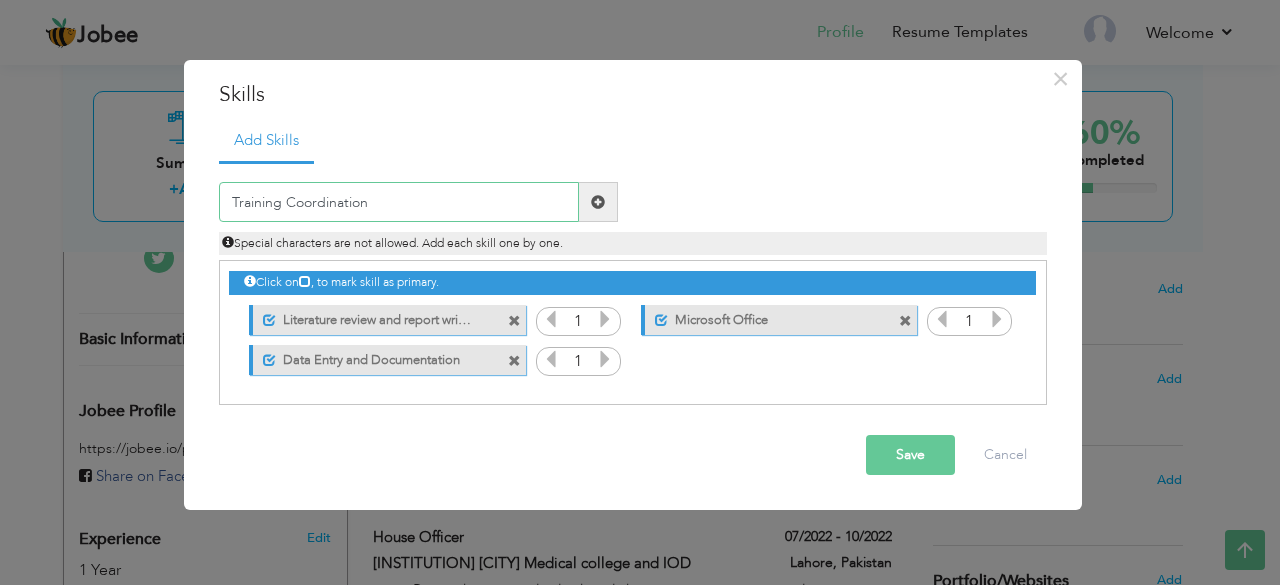 type on "Training Coordination" 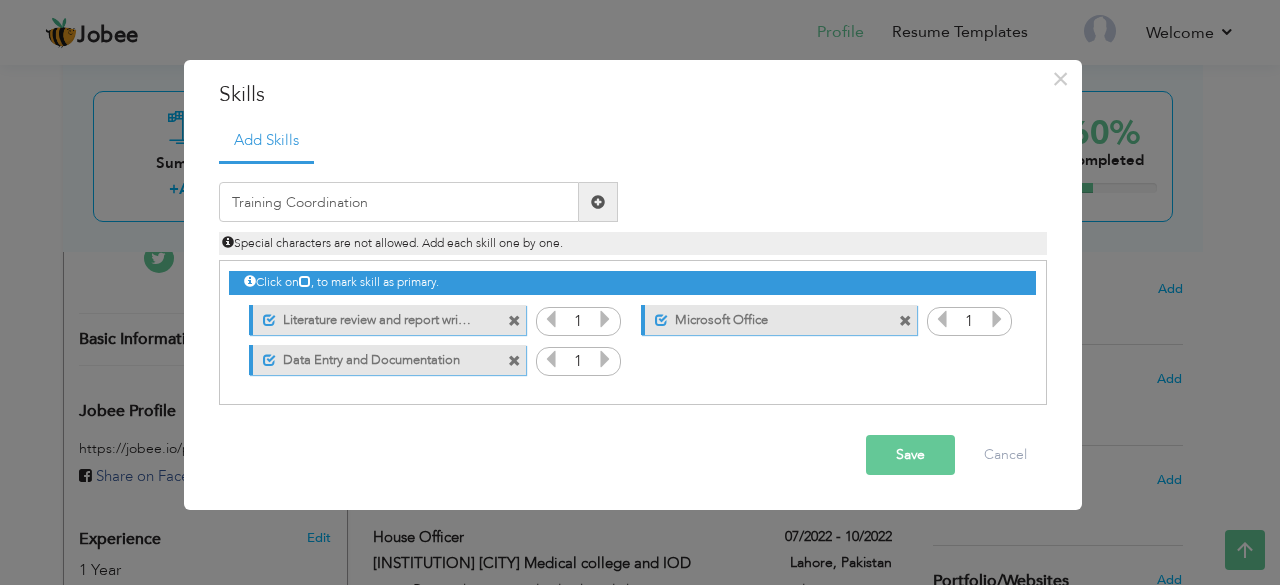 click at bounding box center (598, 202) 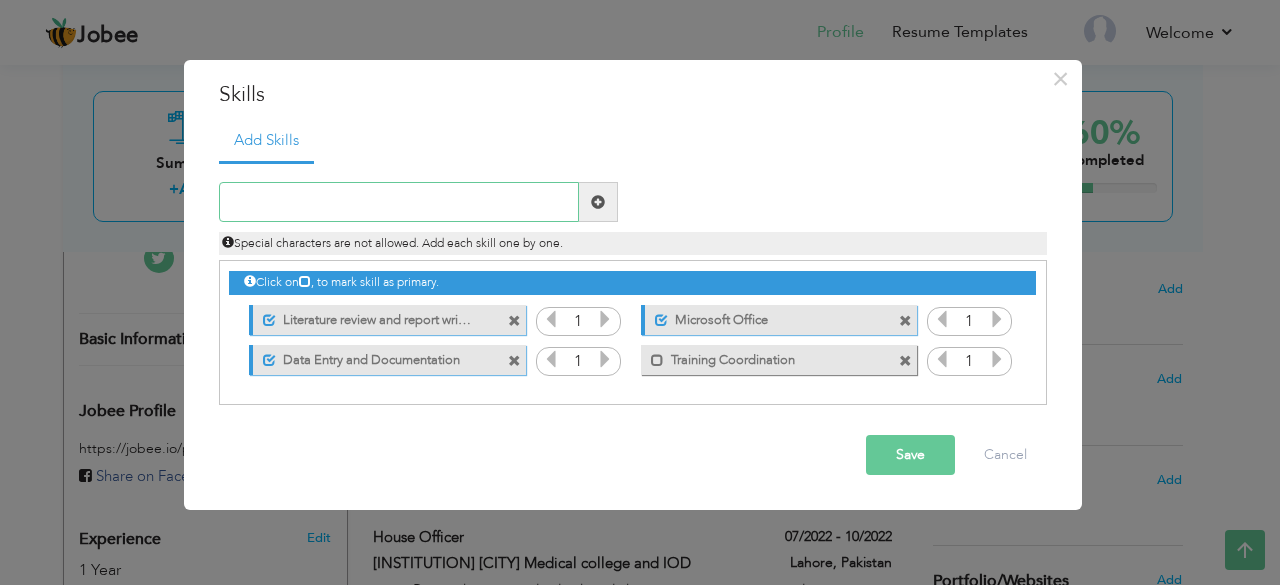 click at bounding box center [399, 202] 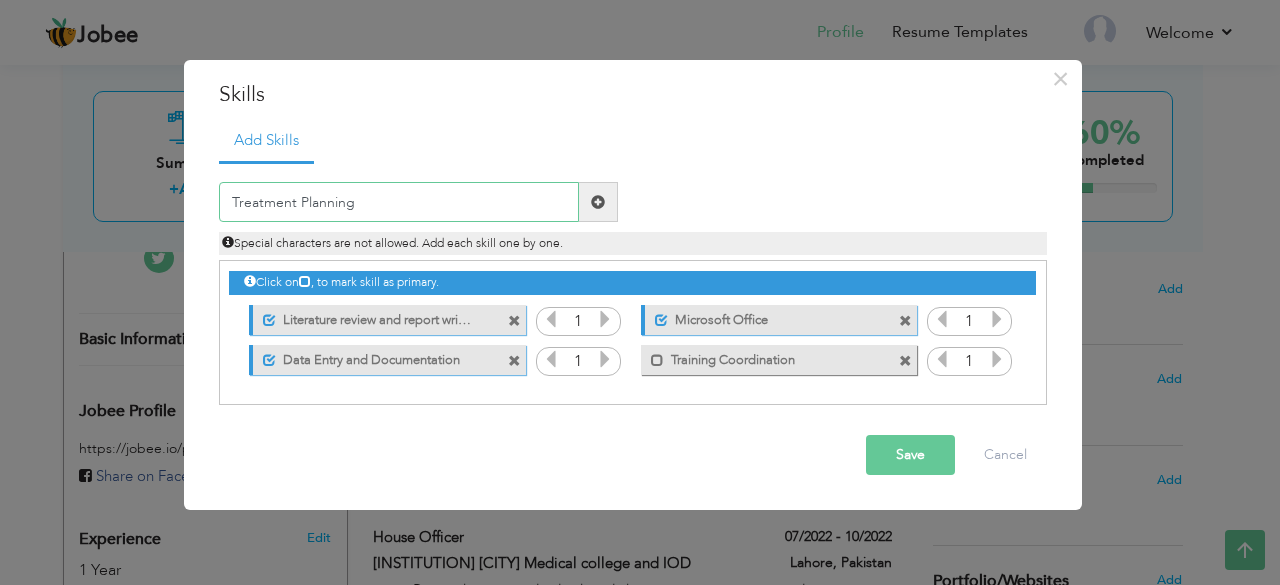 type on "Treatment Planning" 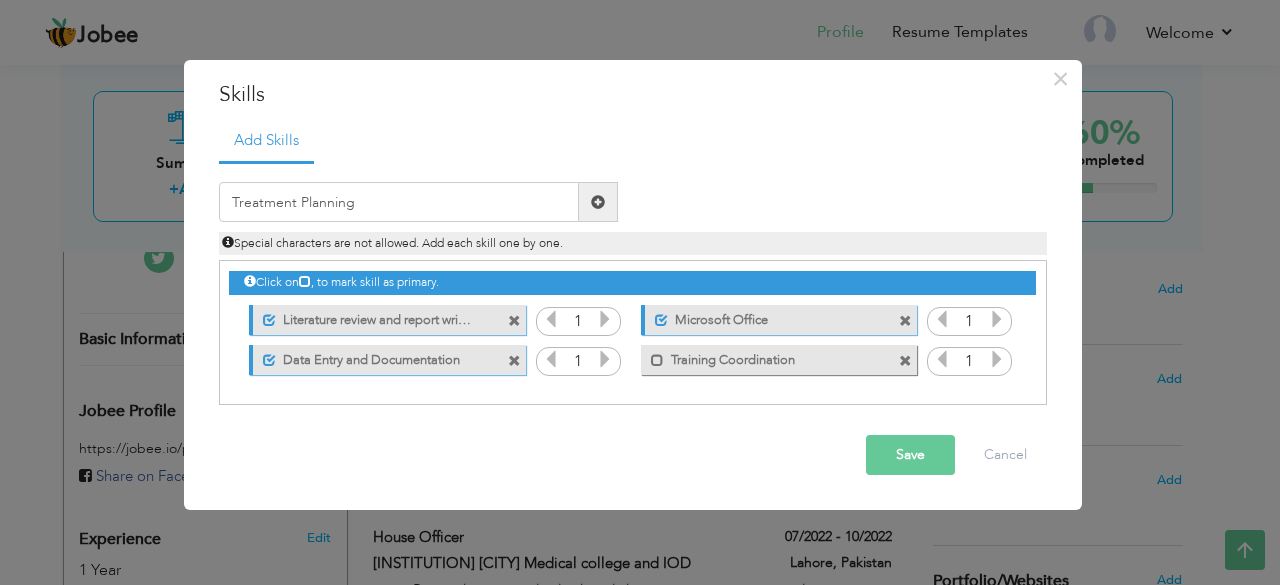 click at bounding box center [598, 202] 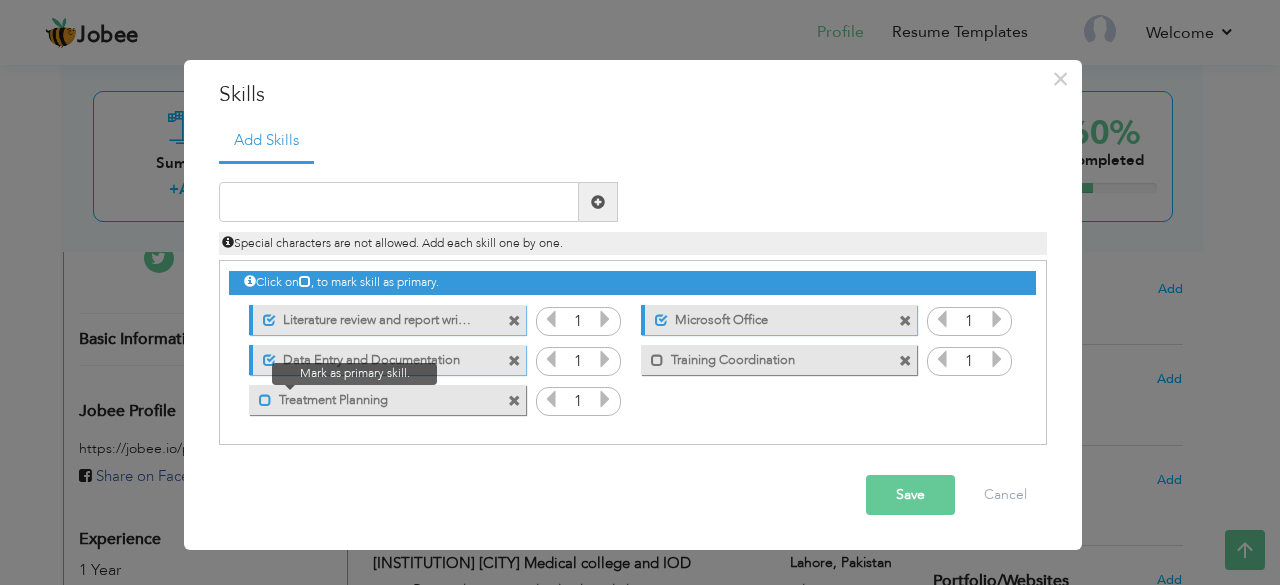 click at bounding box center (265, 400) 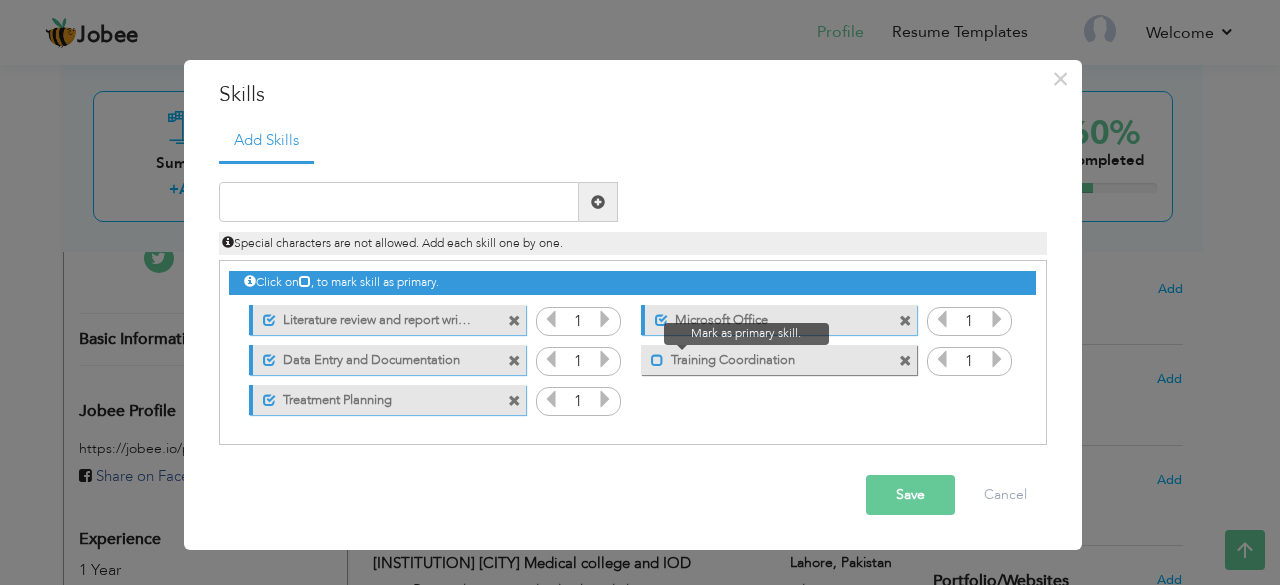 click at bounding box center [657, 360] 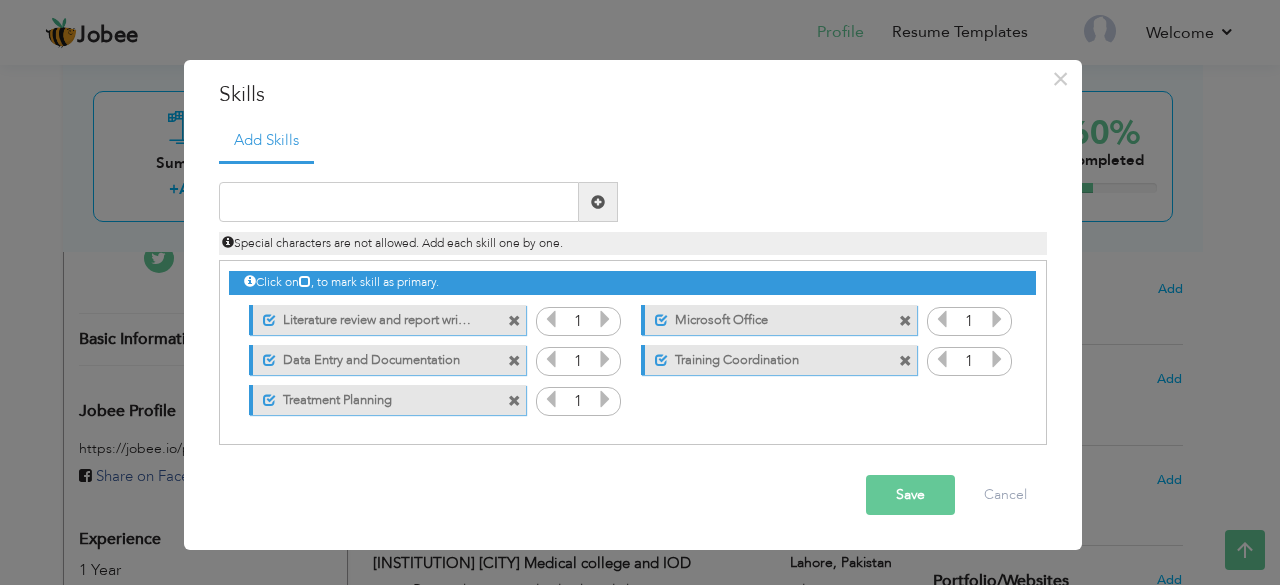 click on "Save" at bounding box center (910, 495) 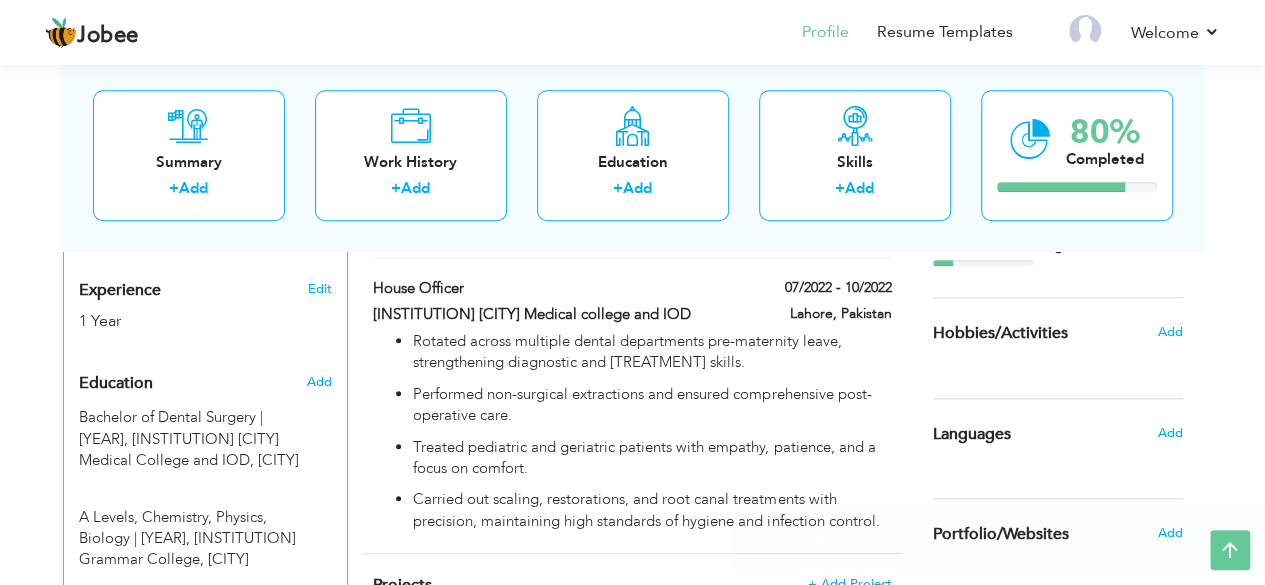 scroll, scrollTop: 742, scrollLeft: 0, axis: vertical 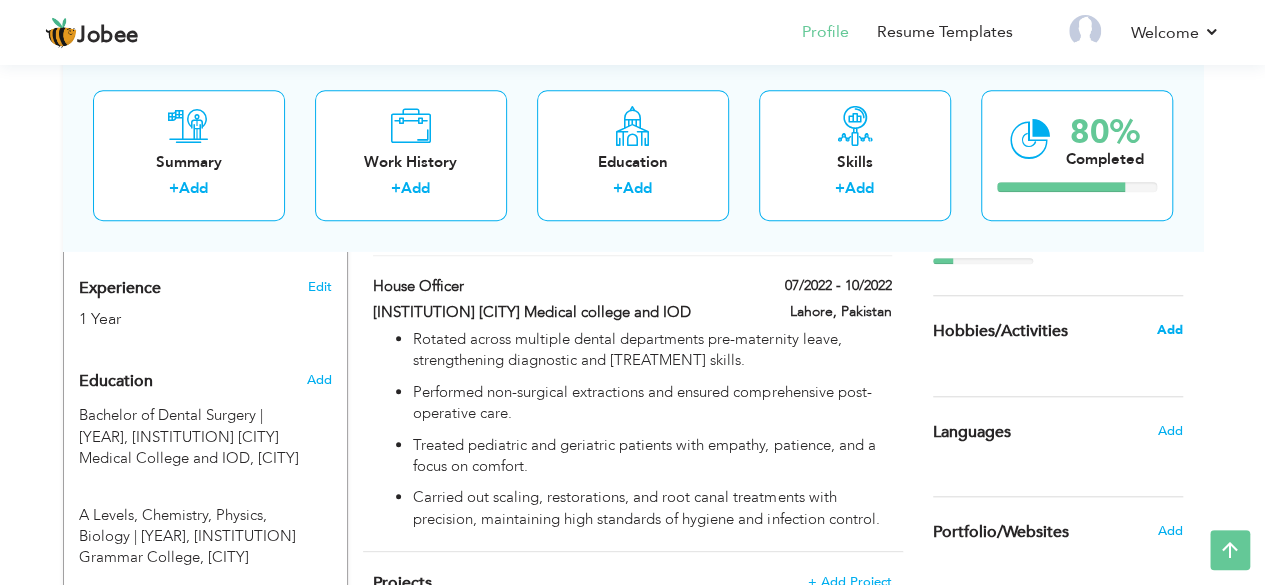 click on "Add" at bounding box center [1169, 330] 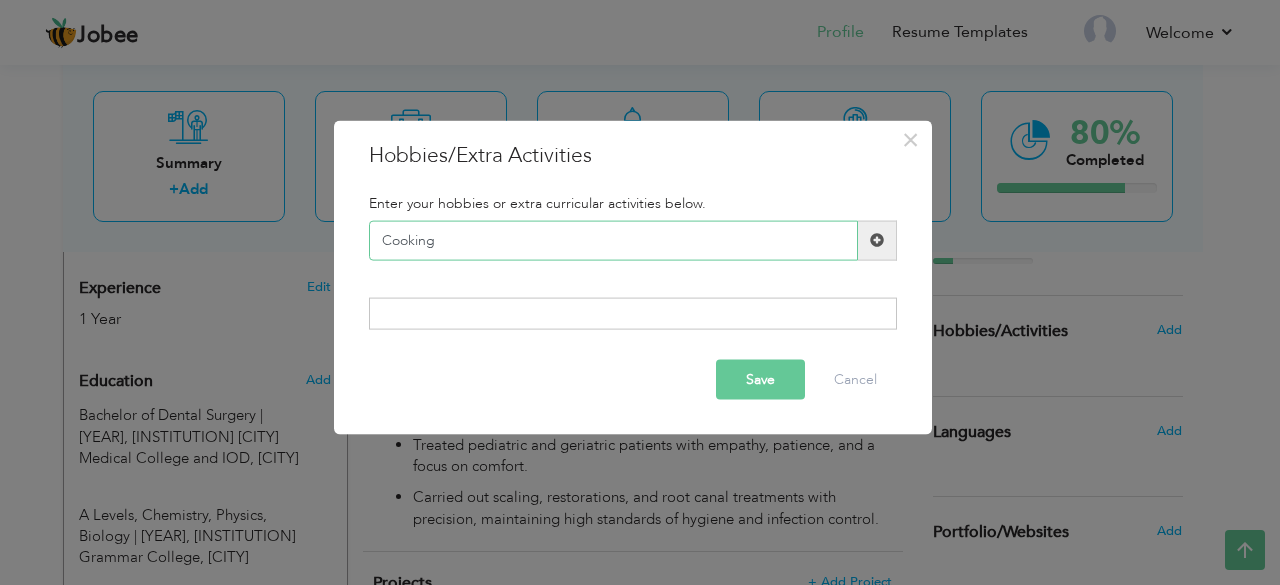 type on "Cooking" 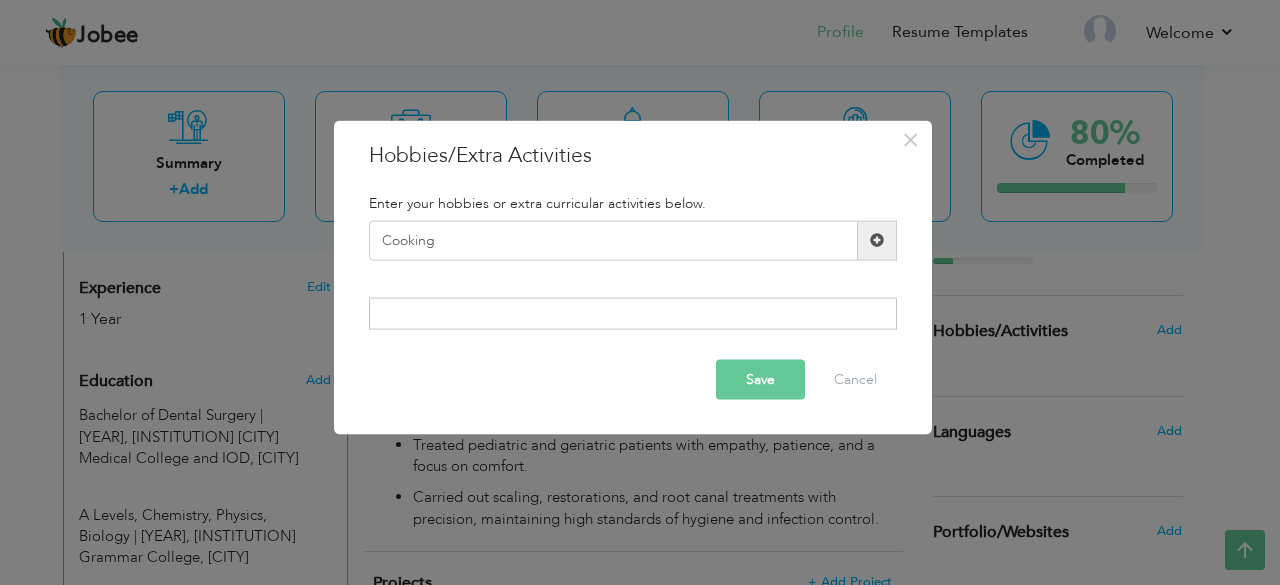 click at bounding box center (877, 240) 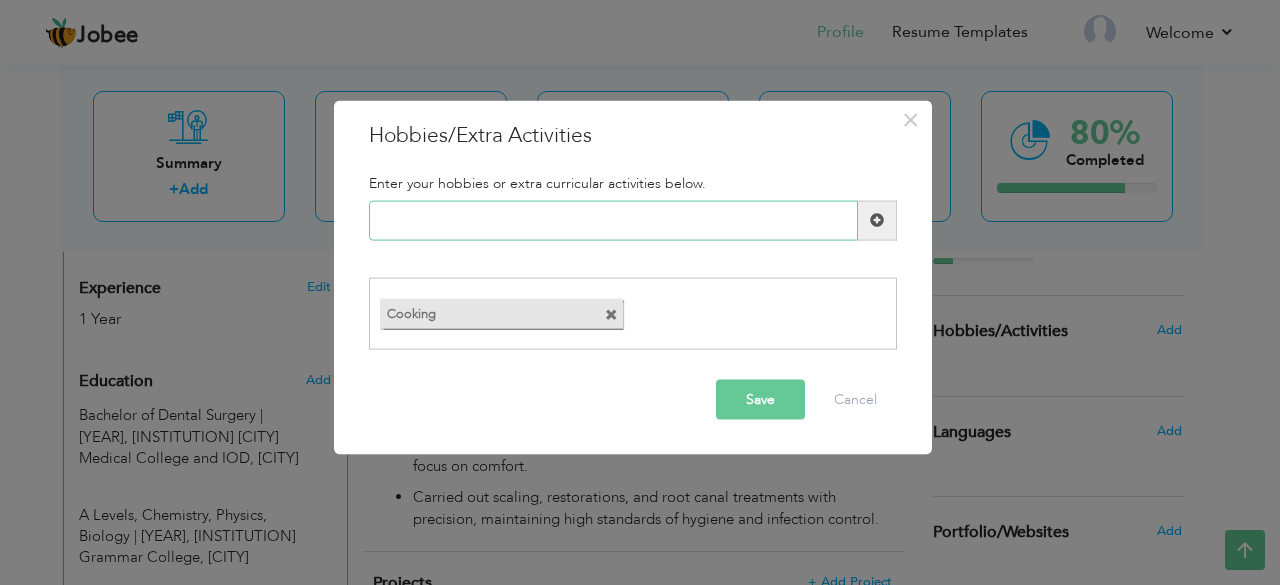 click at bounding box center (613, 220) 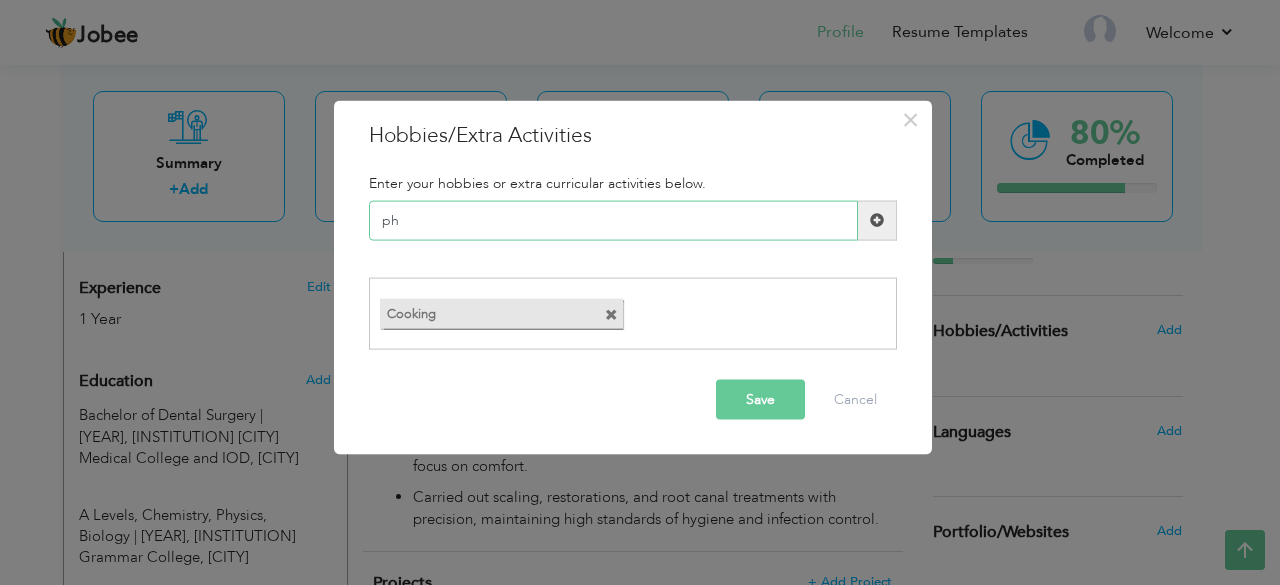 type on "p" 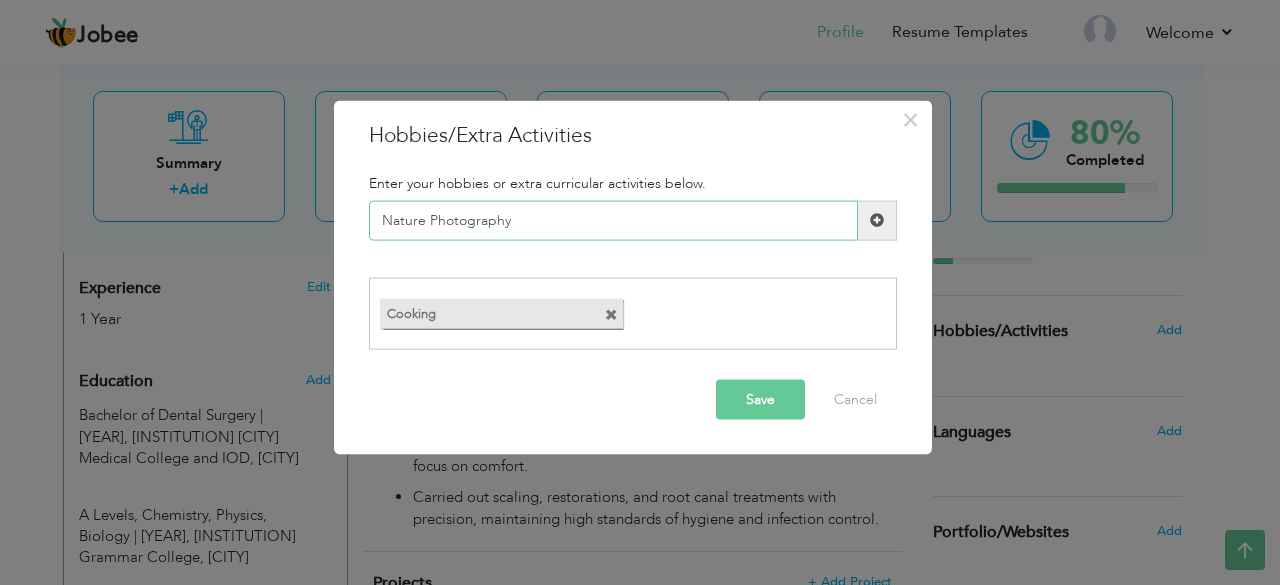 type on "Nature Photography" 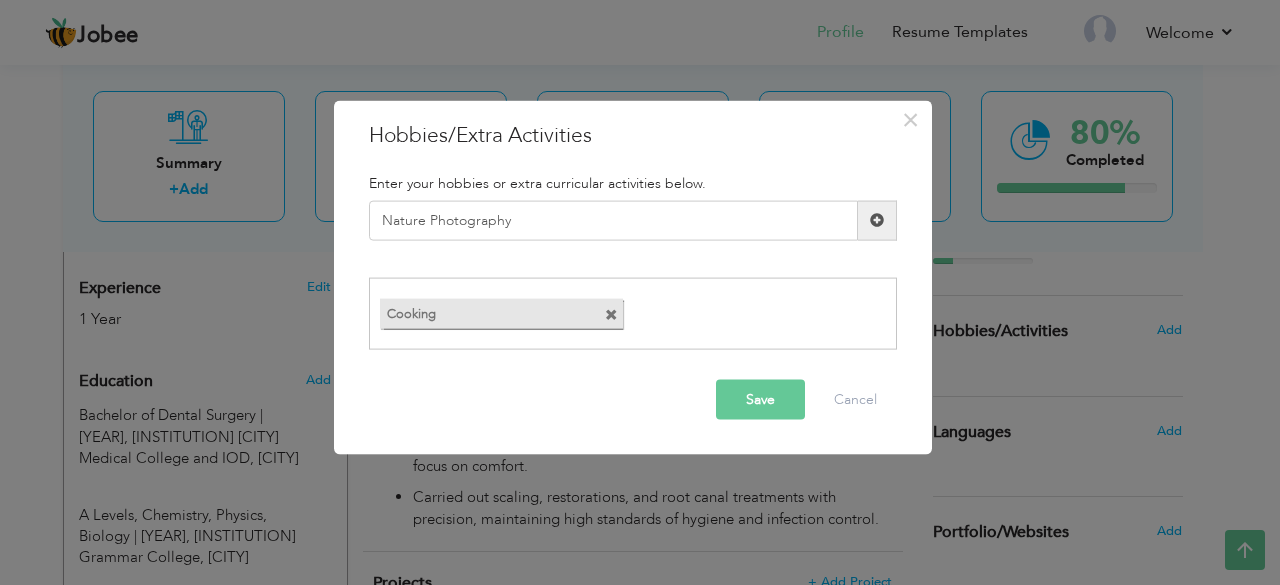 click at bounding box center [877, 220] 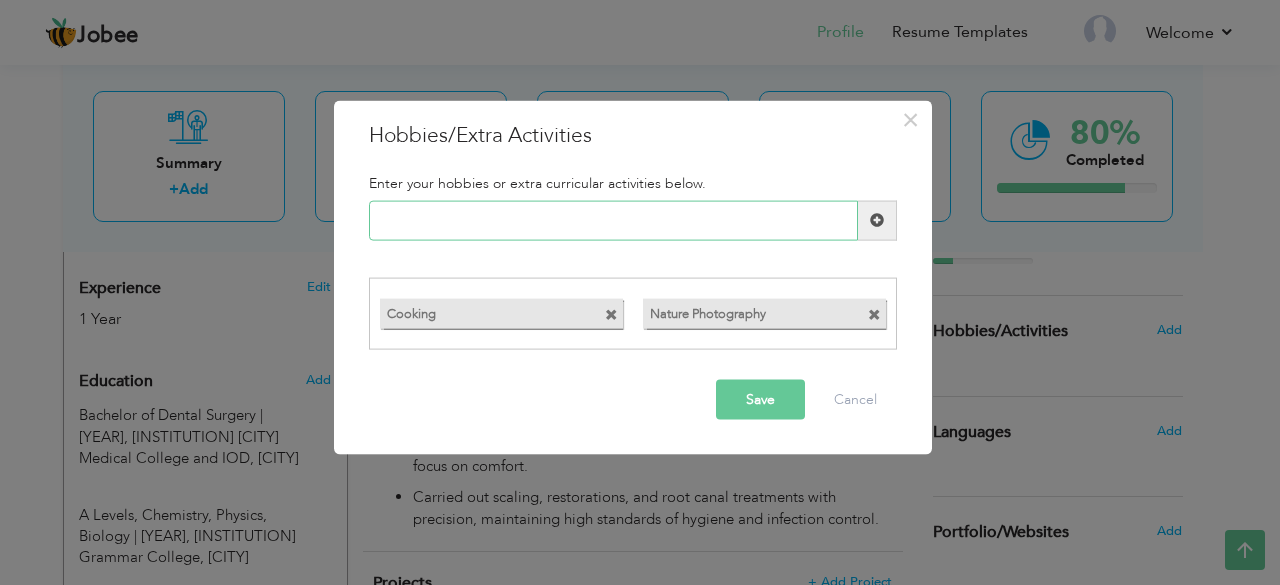 click at bounding box center [613, 220] 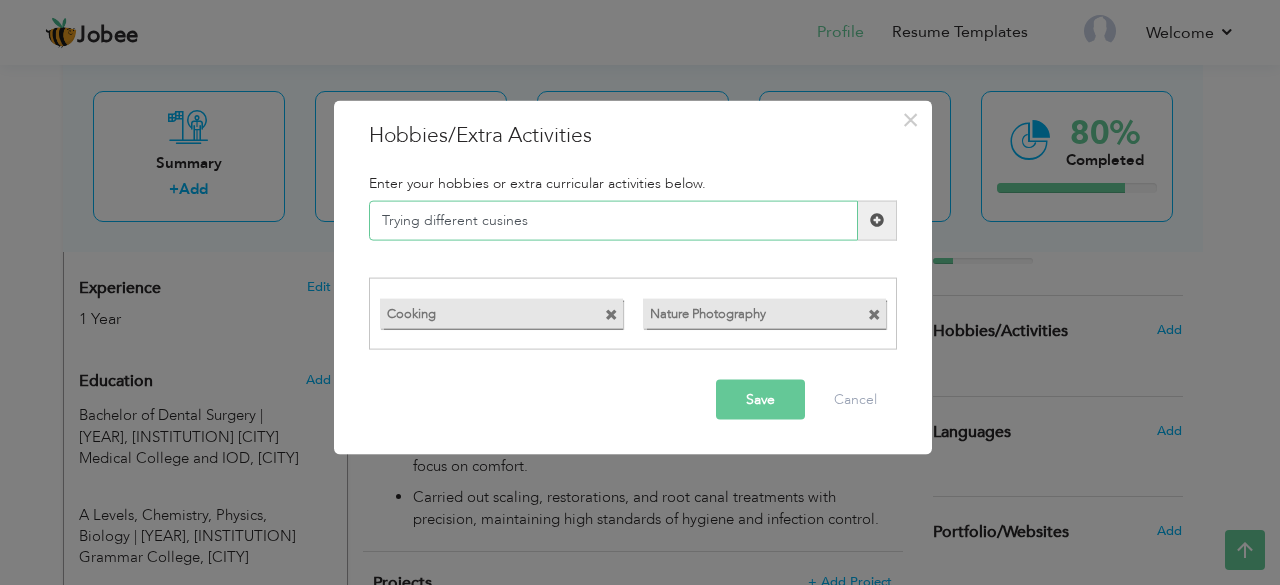 click on "Trying different cusines" at bounding box center [613, 220] 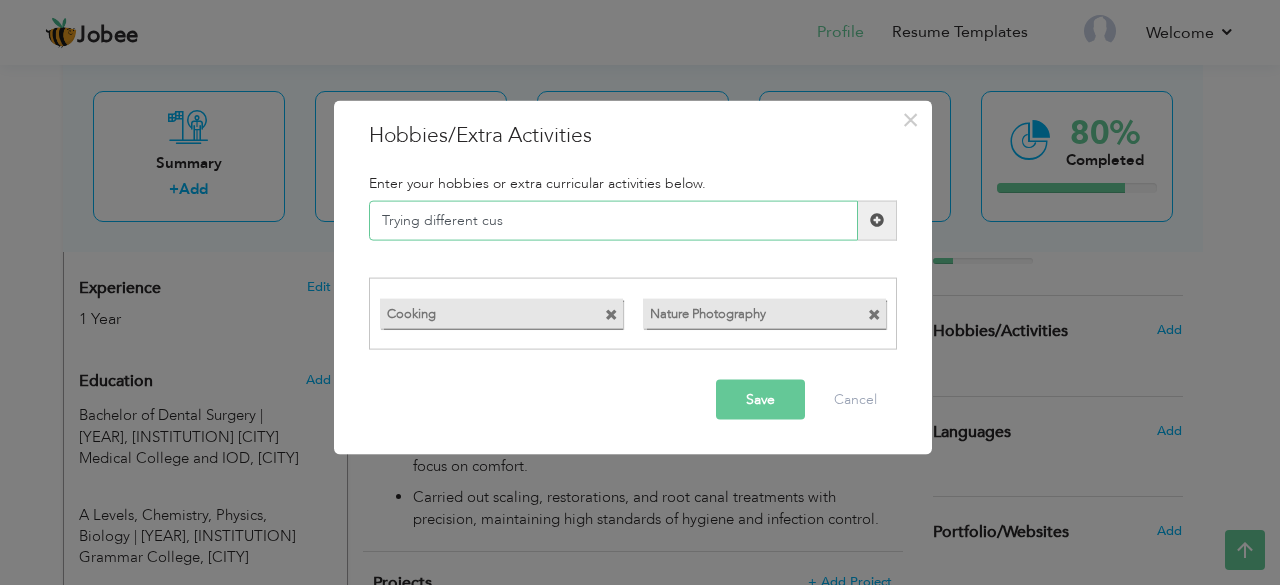 click on "Trying different cus" at bounding box center [613, 220] 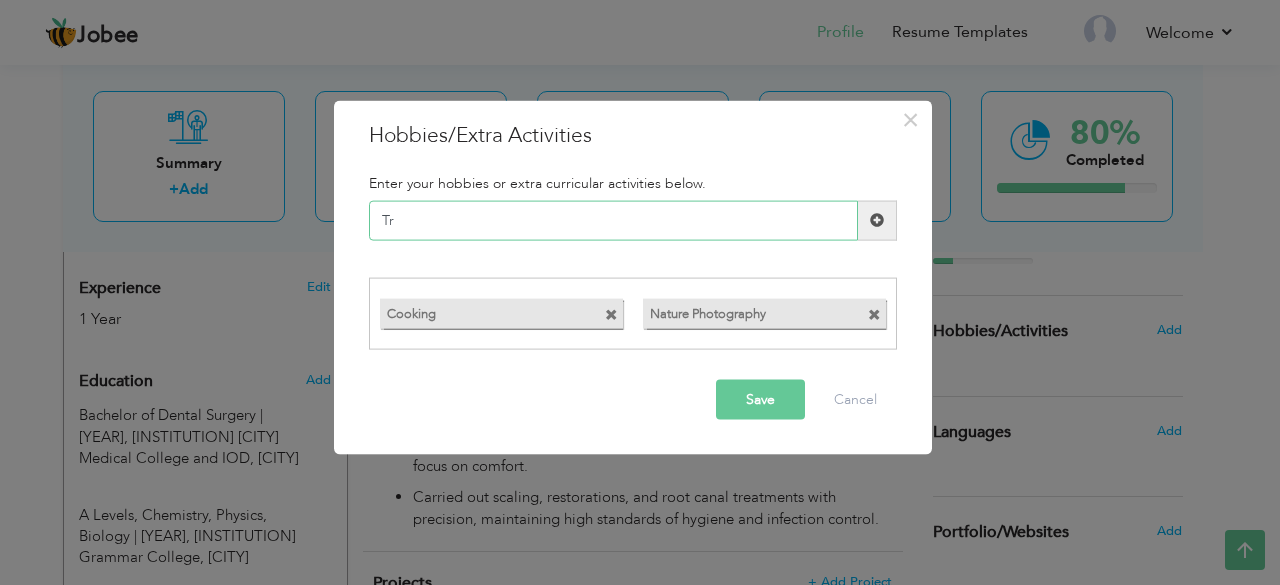 type on "T" 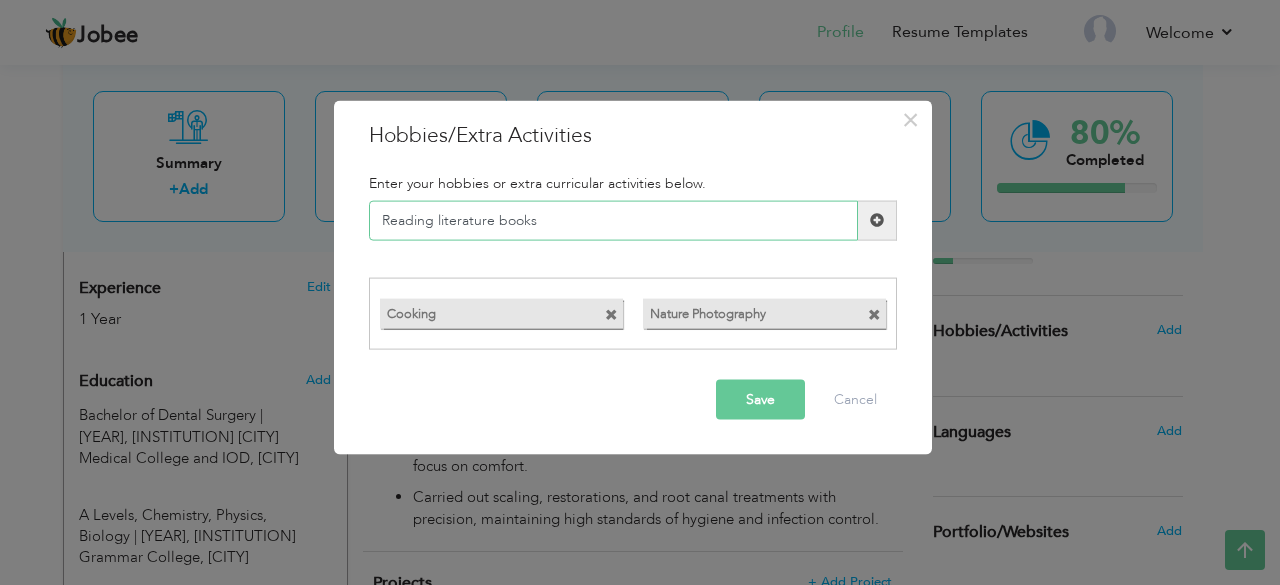 type on "Reading literature books" 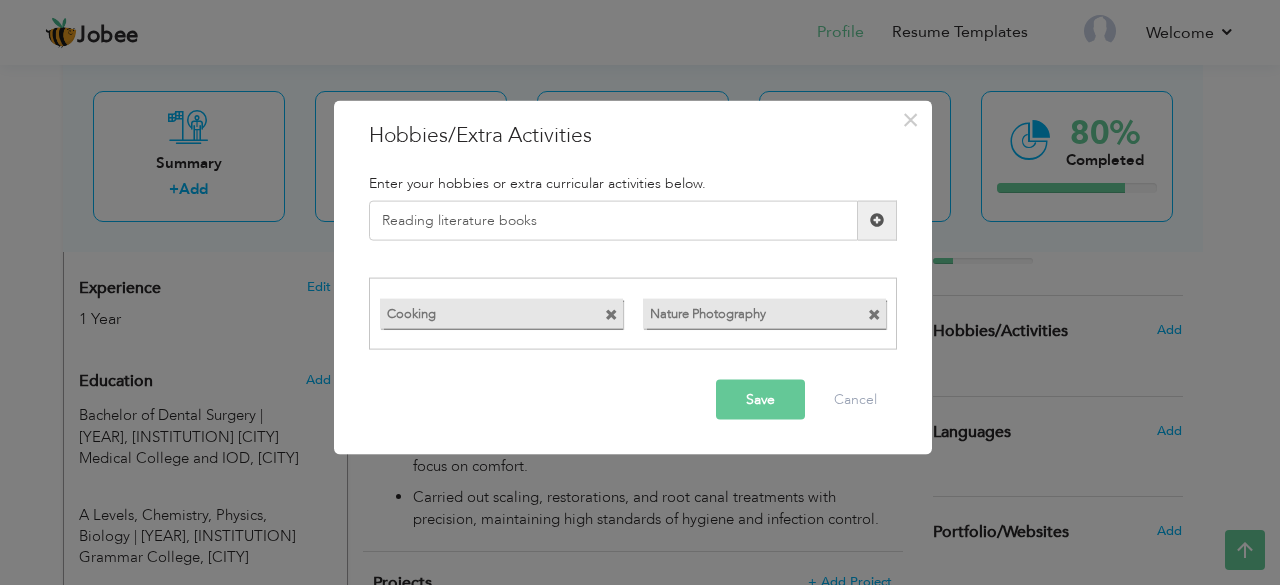 click at bounding box center [877, 220] 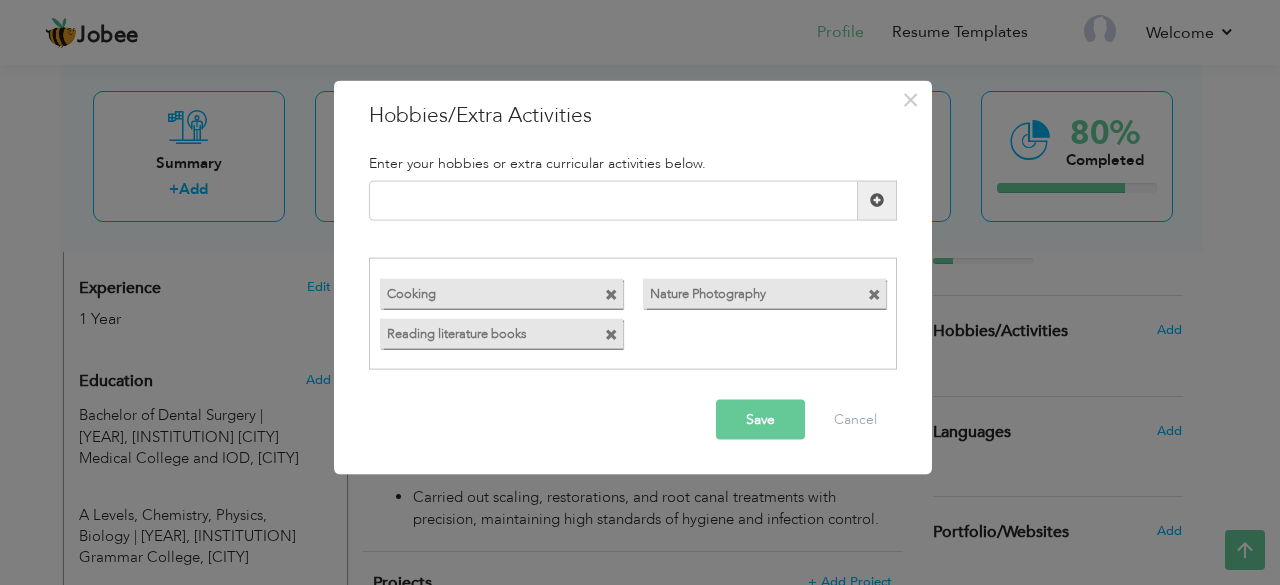 click at bounding box center [611, 295] 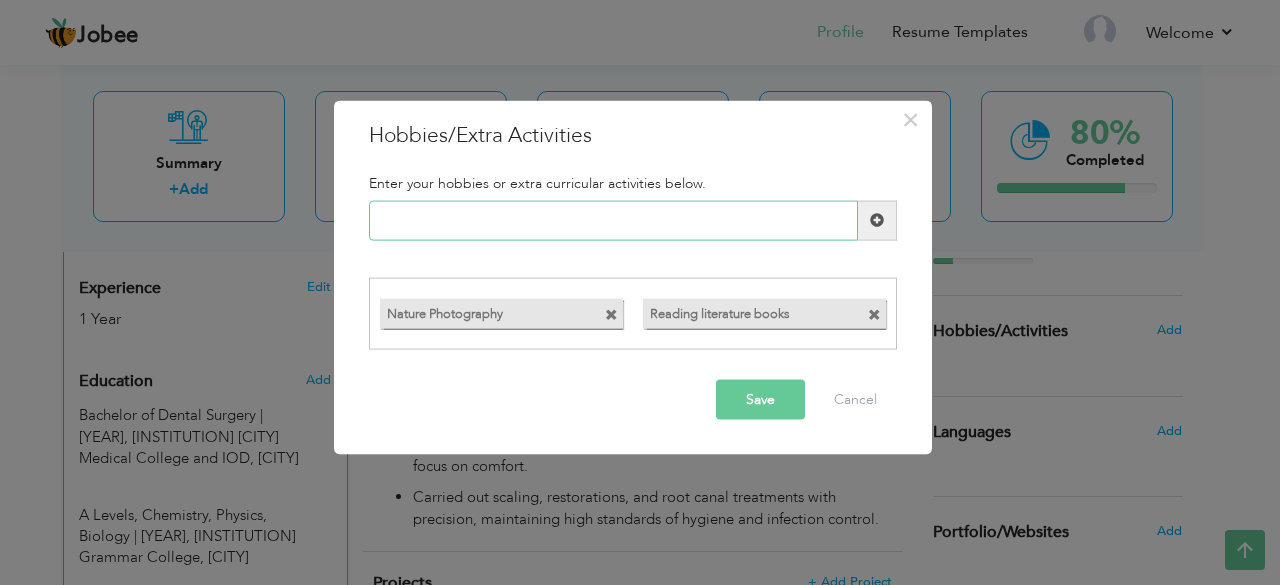 click at bounding box center [613, 220] 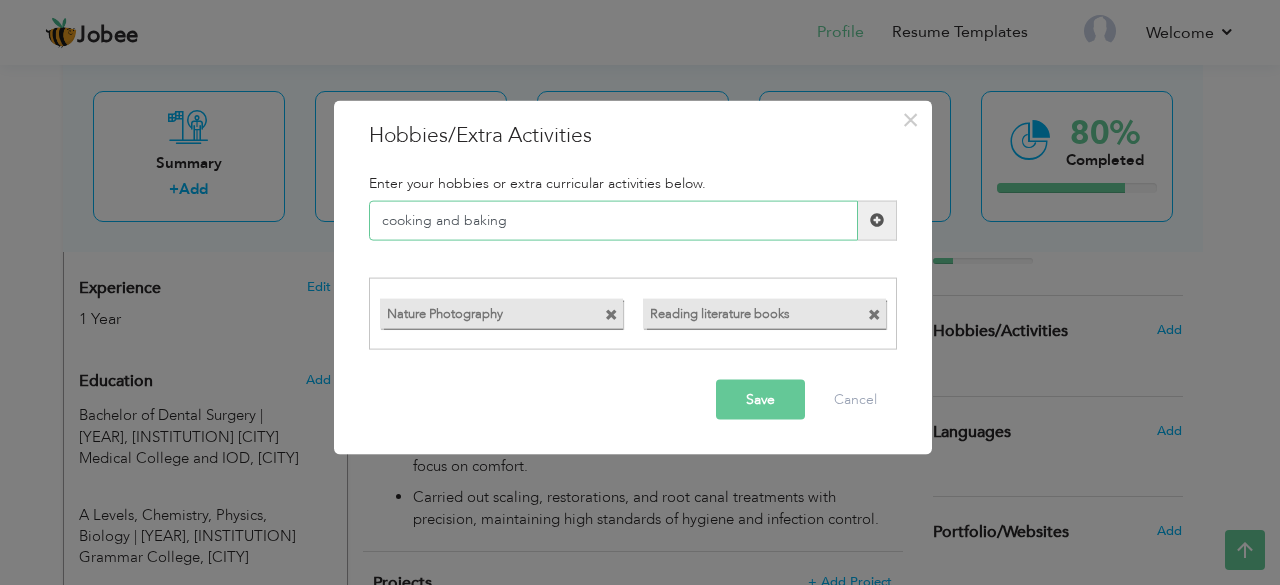 type on "cooking and baking" 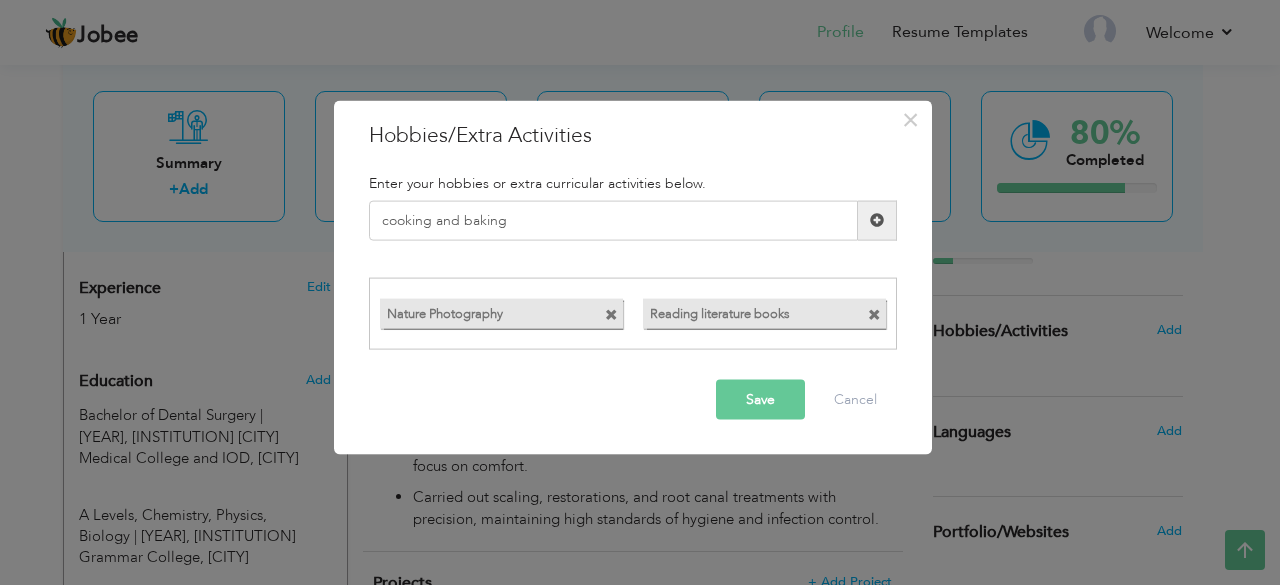 click at bounding box center [877, 220] 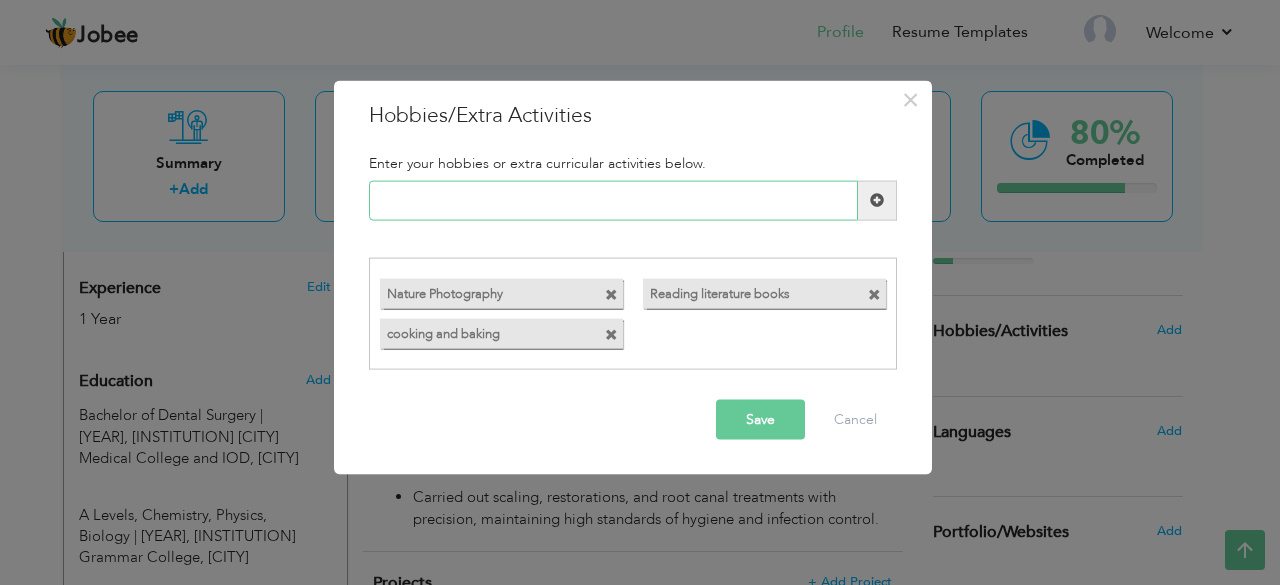click at bounding box center [613, 200] 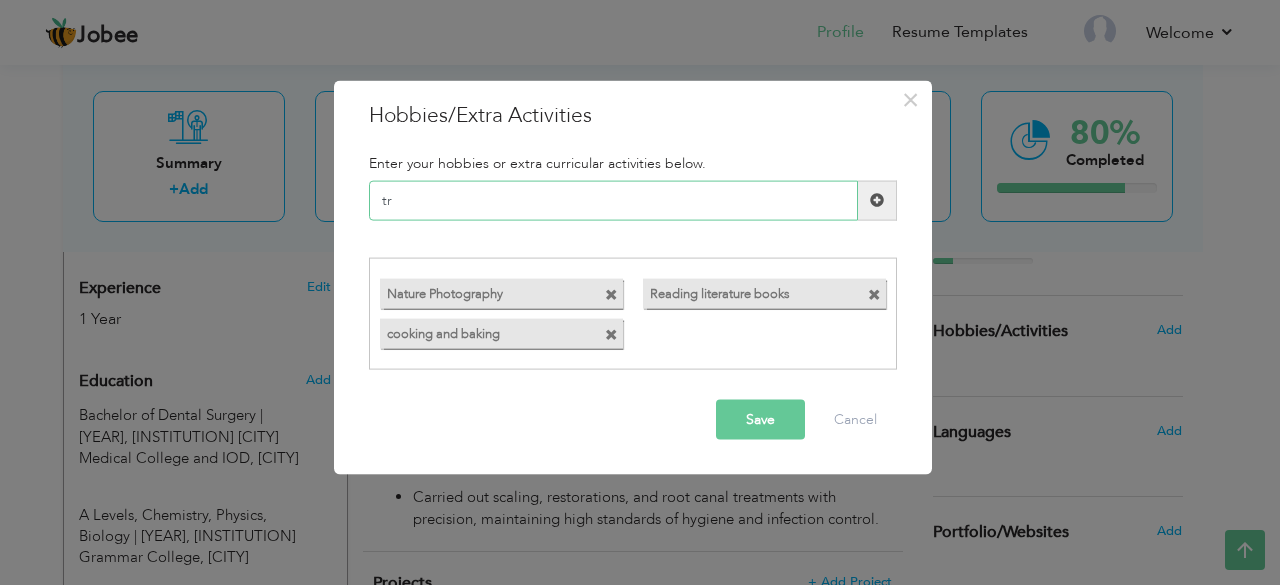type on "t" 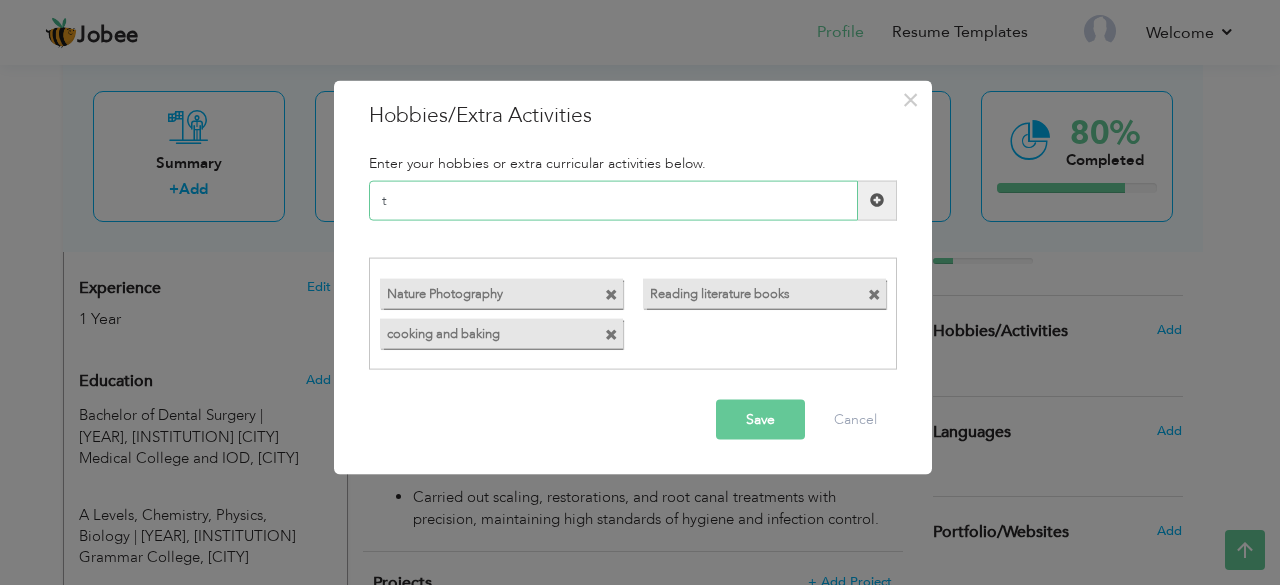 type 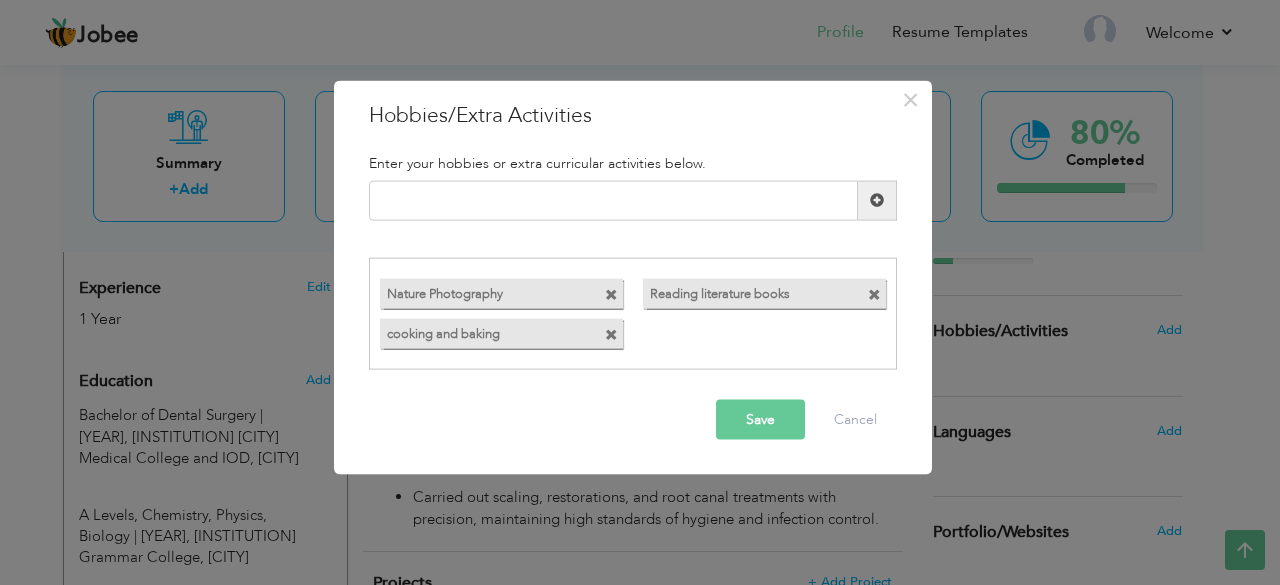 click on "Save" at bounding box center [760, 420] 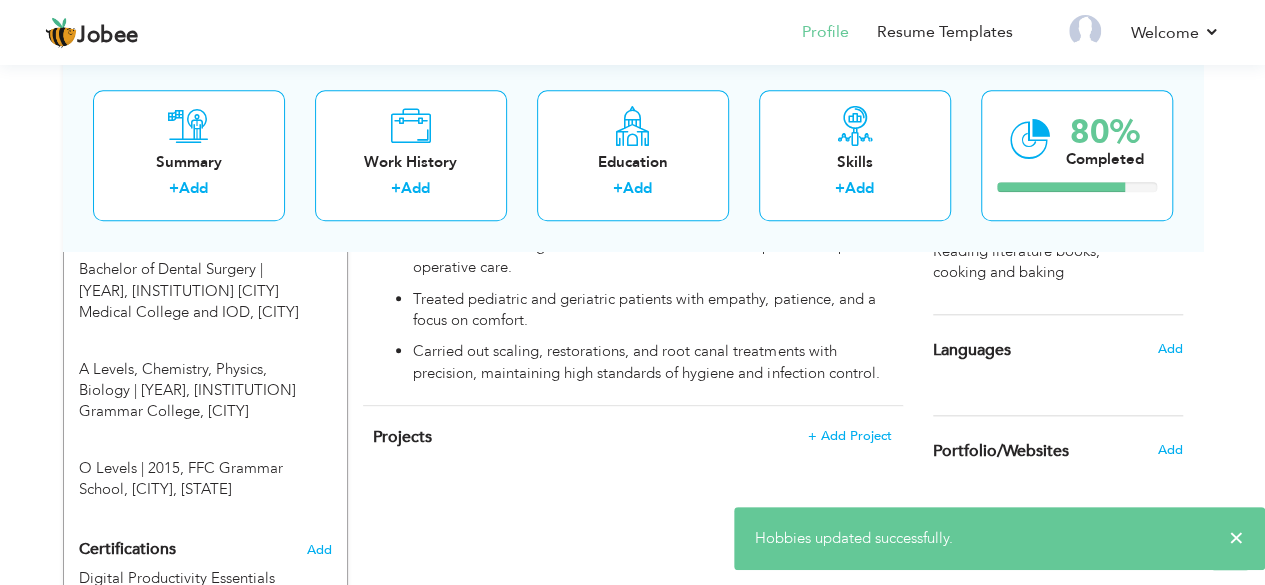 scroll, scrollTop: 902, scrollLeft: 0, axis: vertical 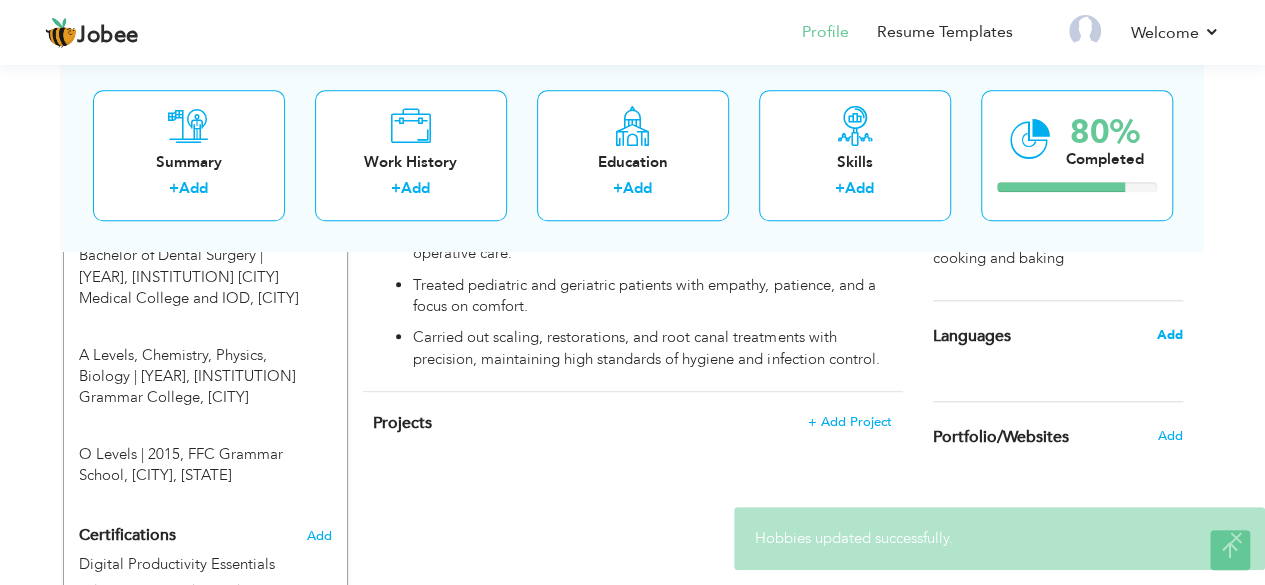 click on "Add" at bounding box center (1169, 335) 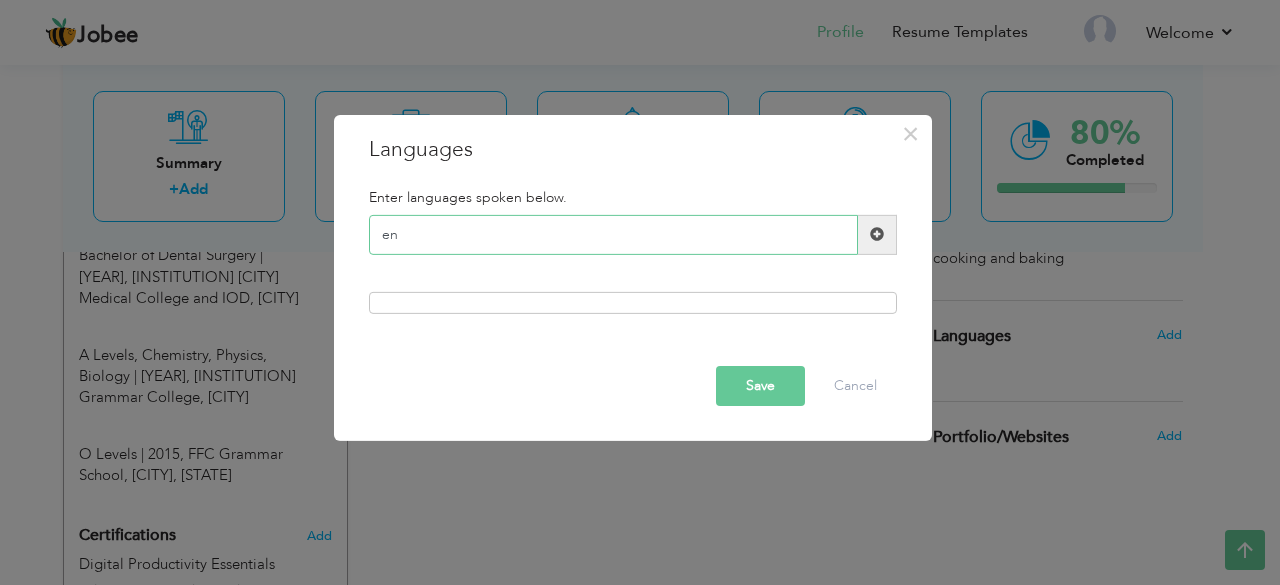 type on "e" 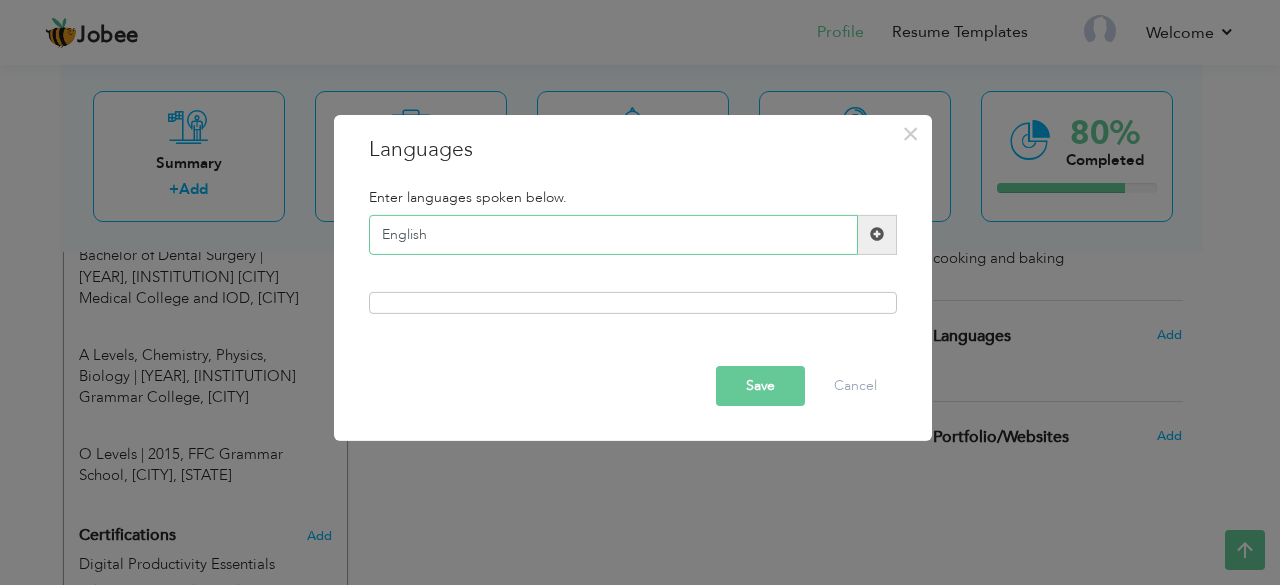 type on "English" 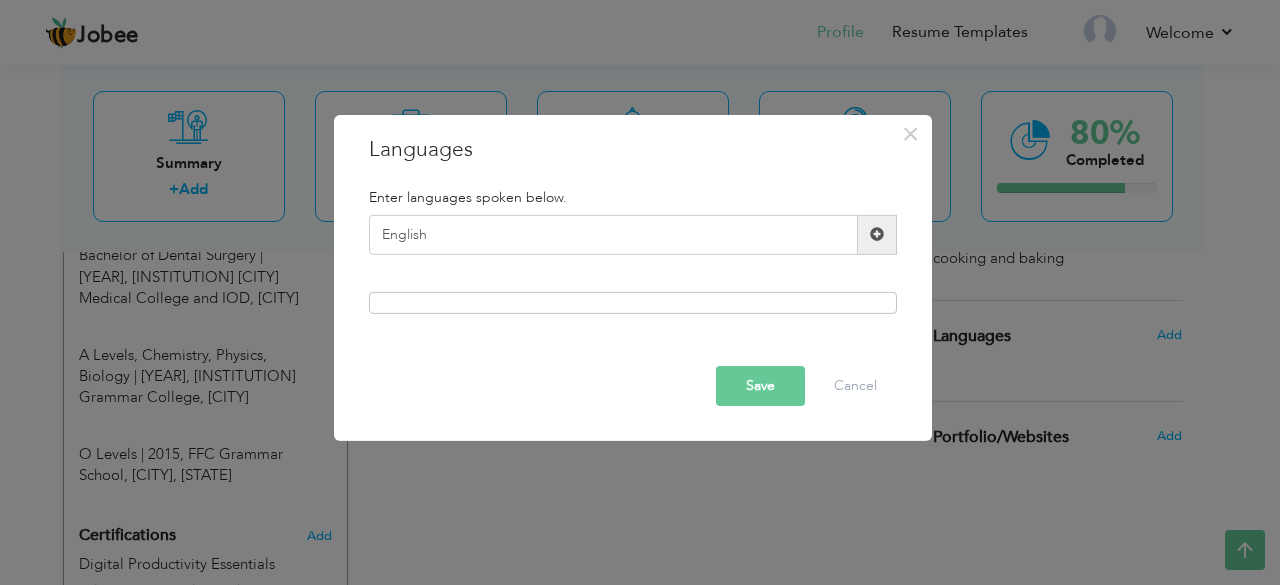 click at bounding box center (877, 234) 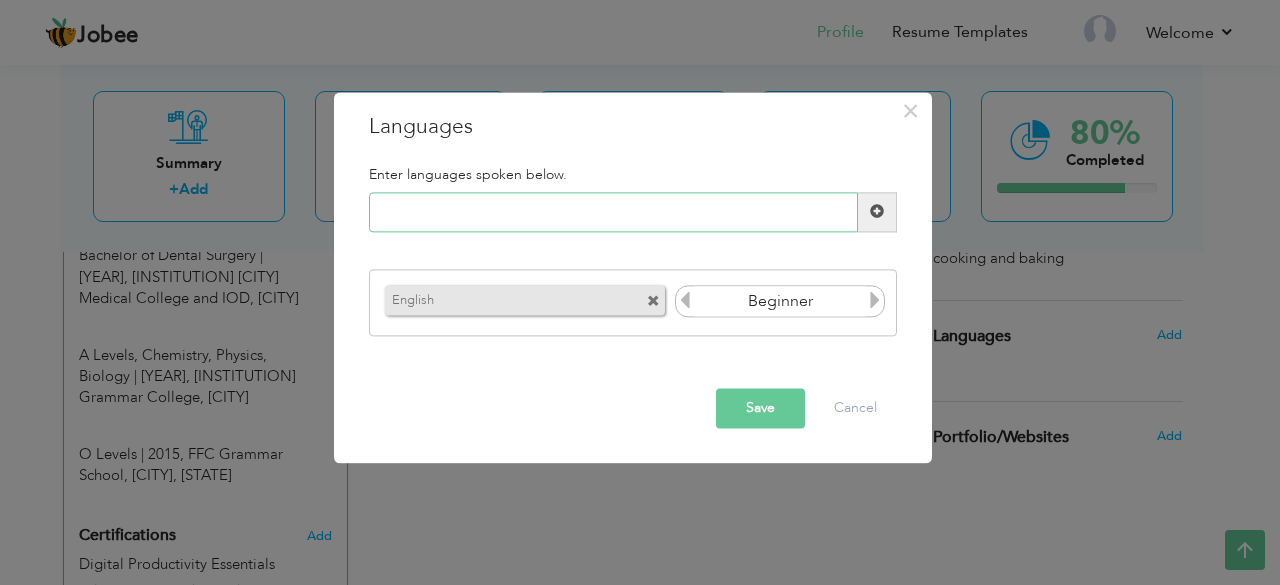 click at bounding box center [613, 212] 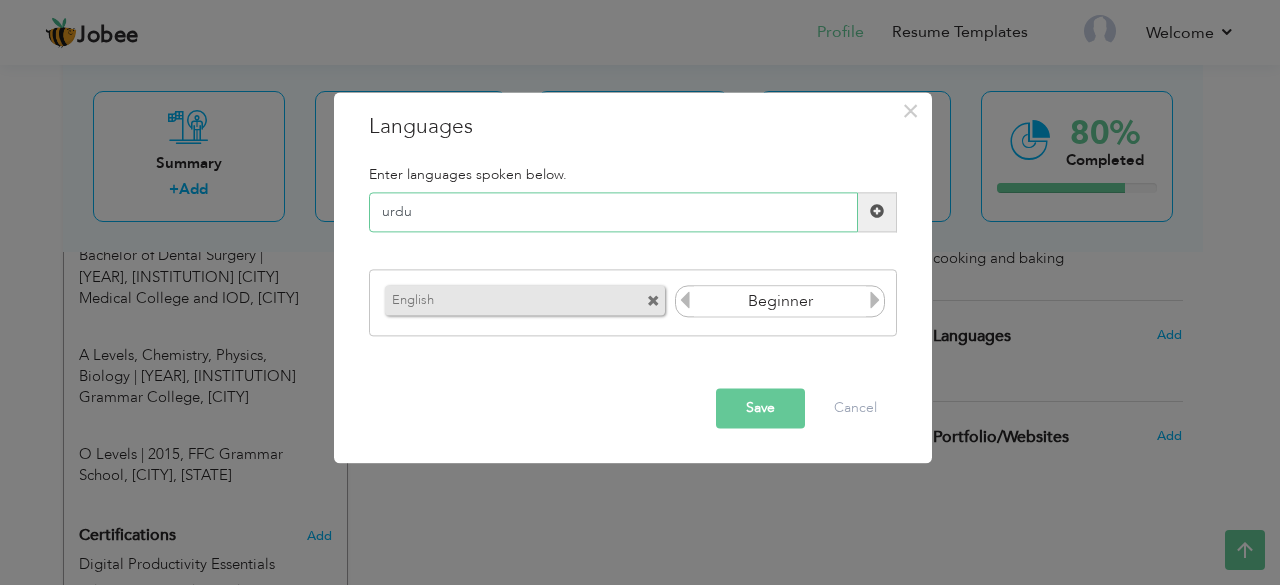 type on "urdu" 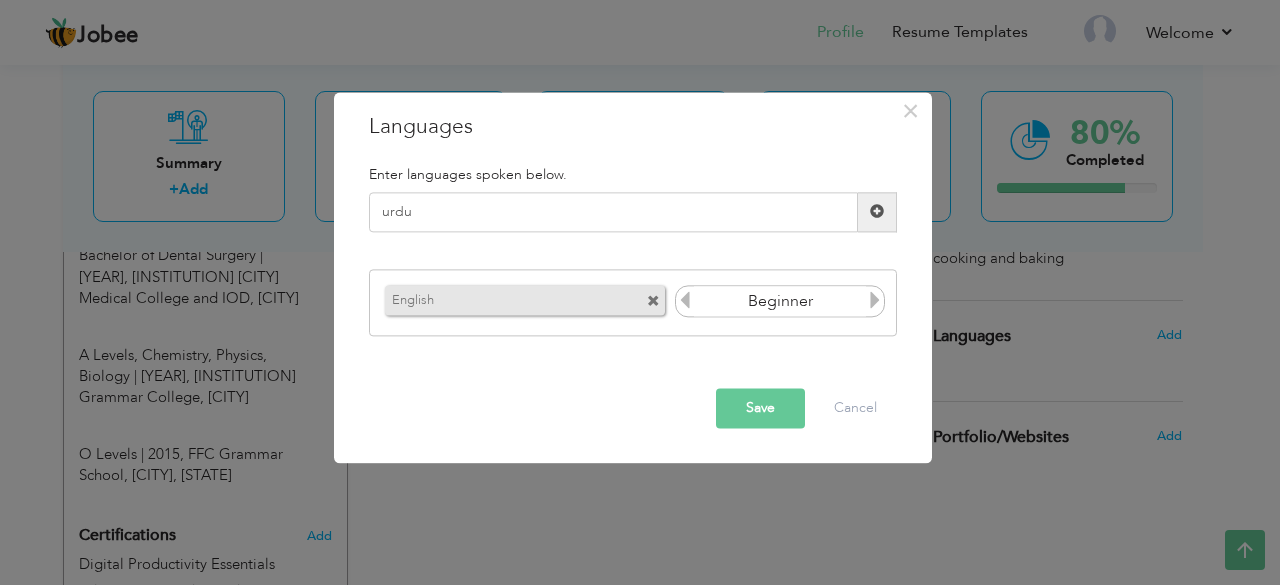 click on "Save" at bounding box center (760, 408) 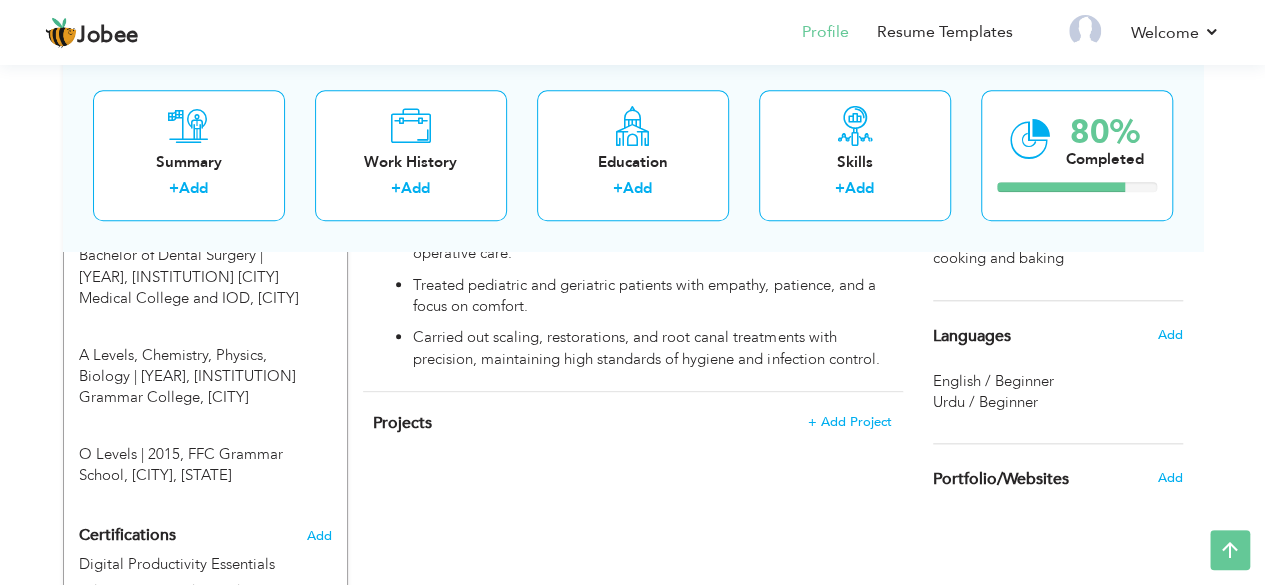 click on "Urdu / Beginner" at bounding box center (985, 402) 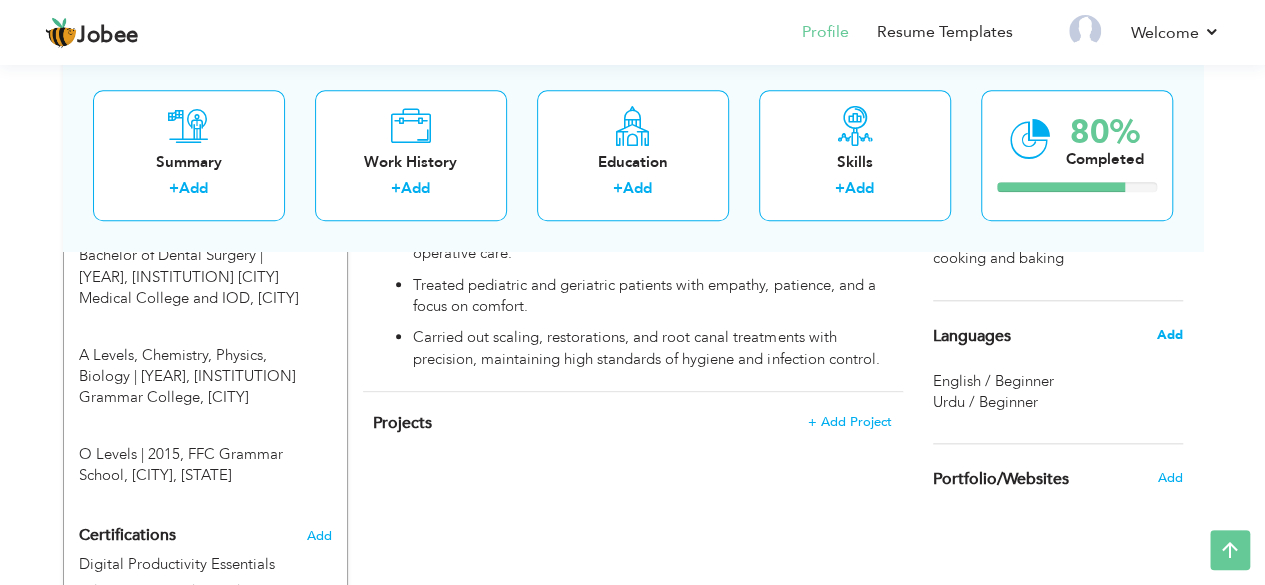 click on "Add" at bounding box center [1169, 335] 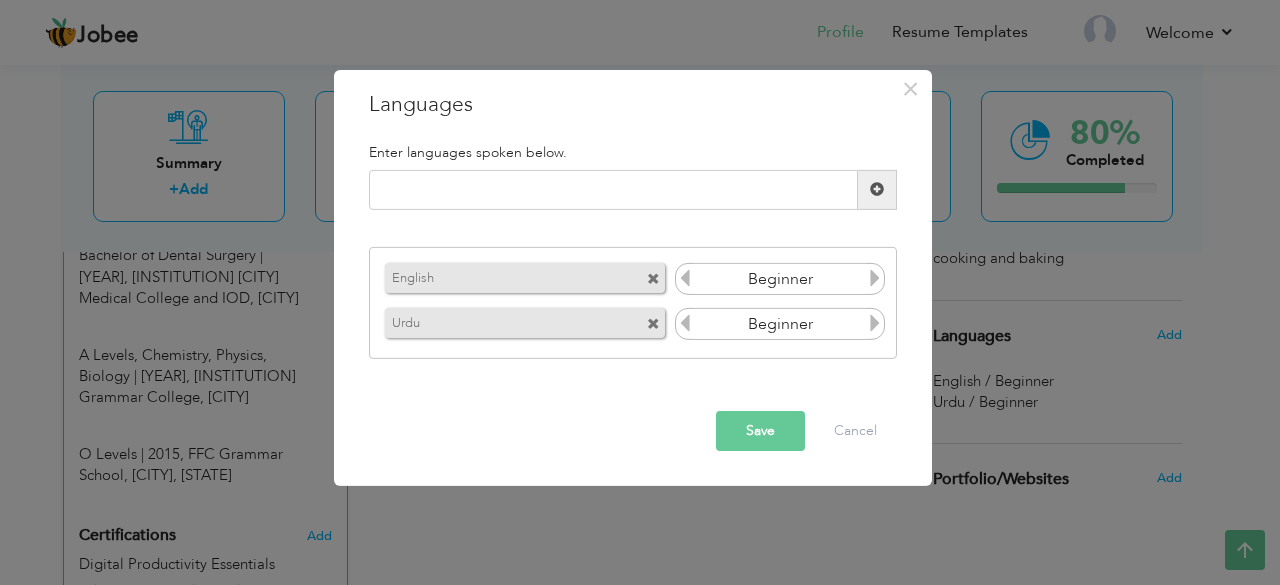 click at bounding box center [875, 278] 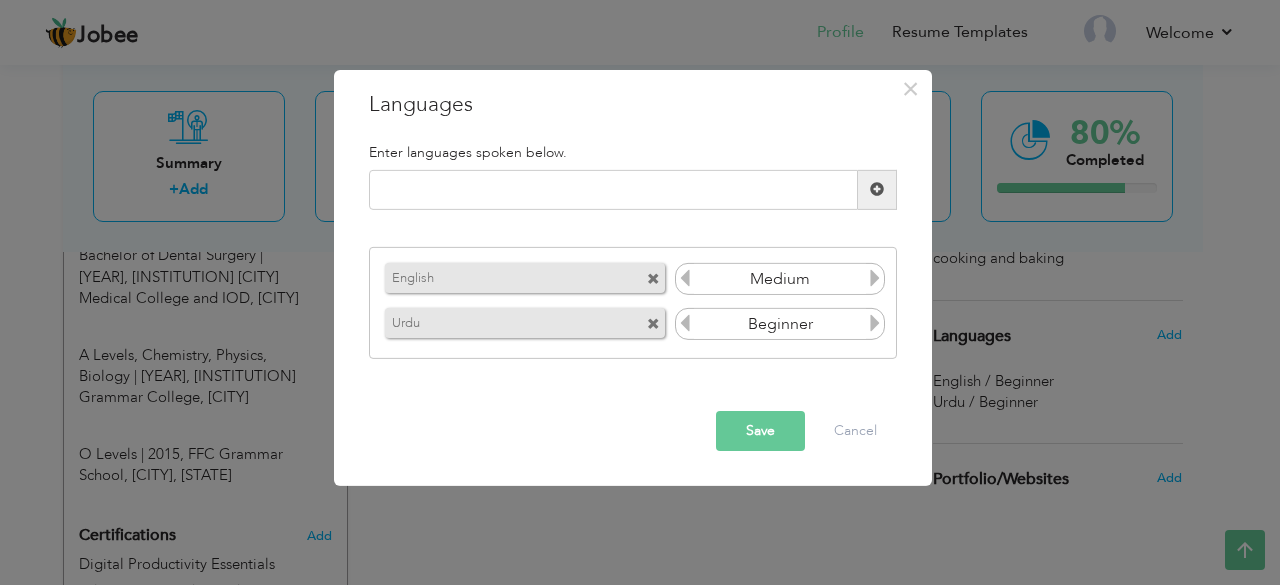 click at bounding box center [875, 323] 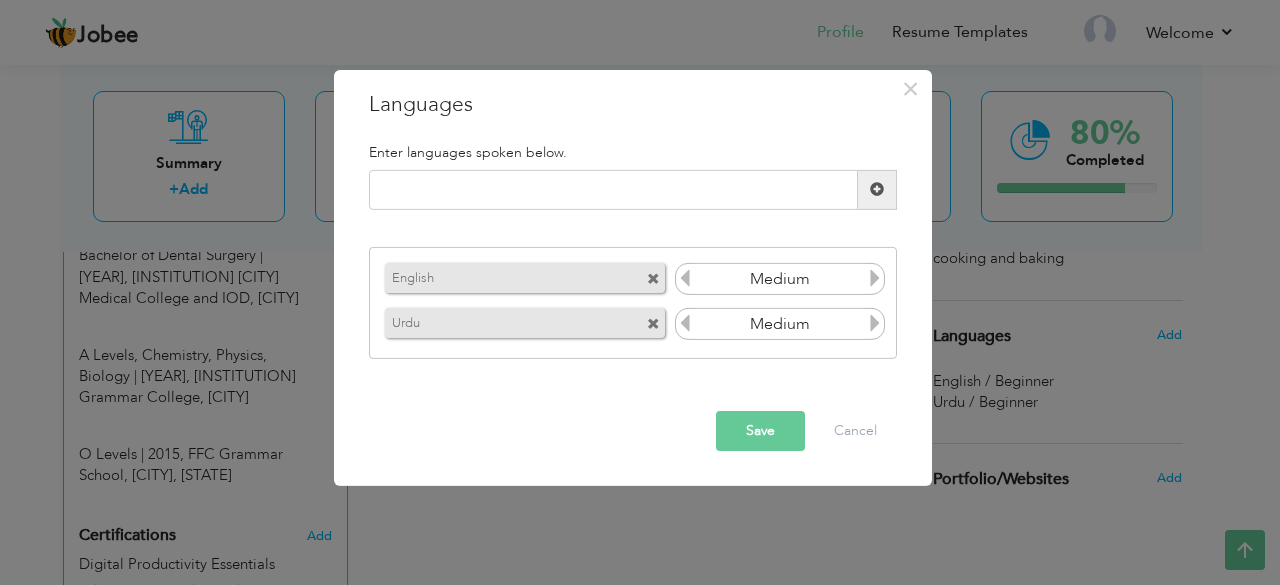 click at bounding box center (875, 323) 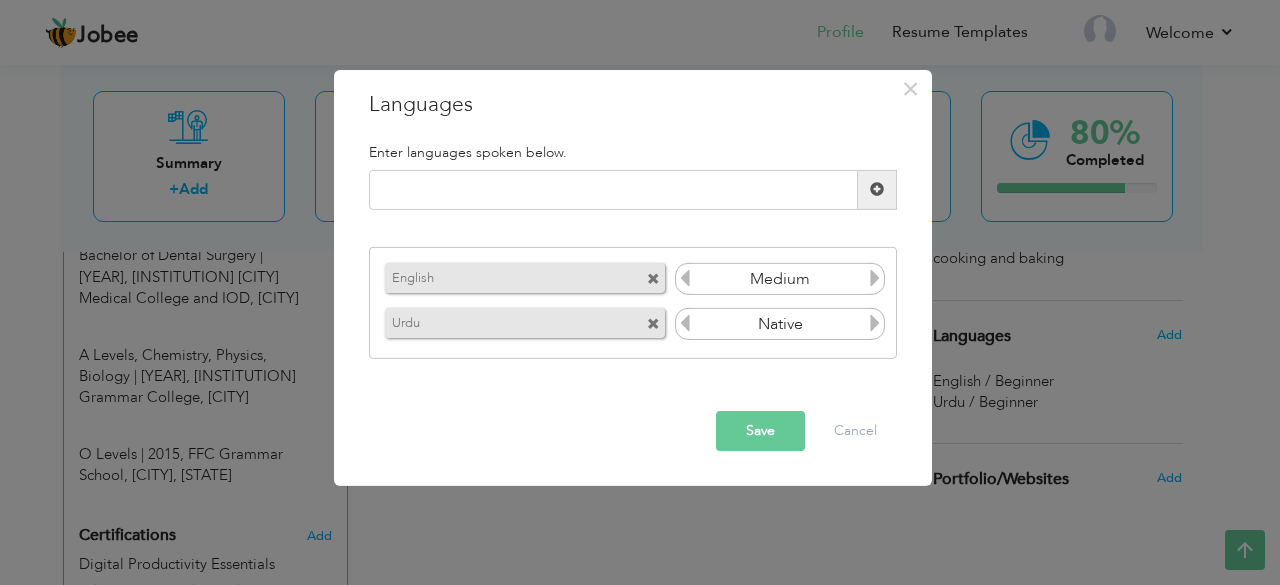 click at bounding box center (875, 323) 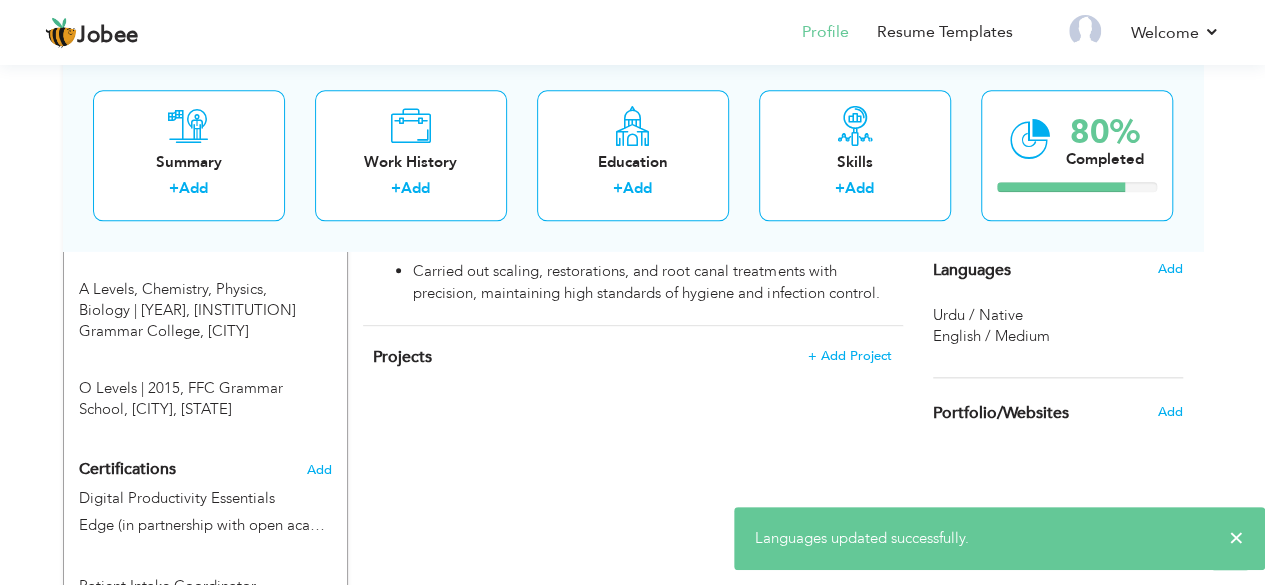 scroll, scrollTop: 976, scrollLeft: 0, axis: vertical 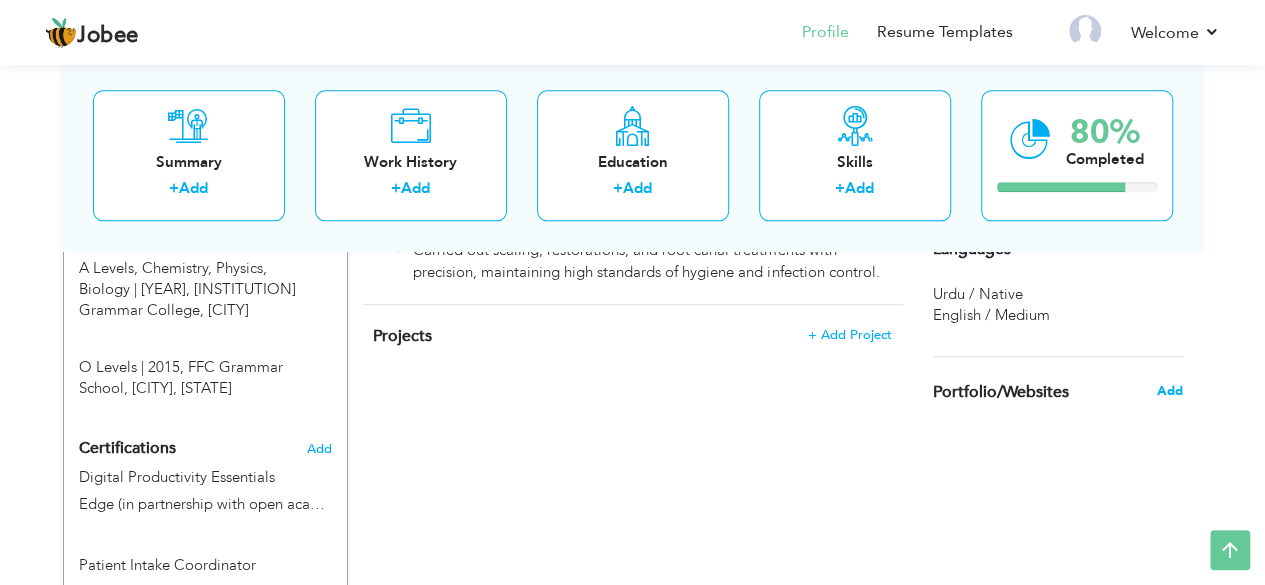 click on "Add" at bounding box center [1169, 391] 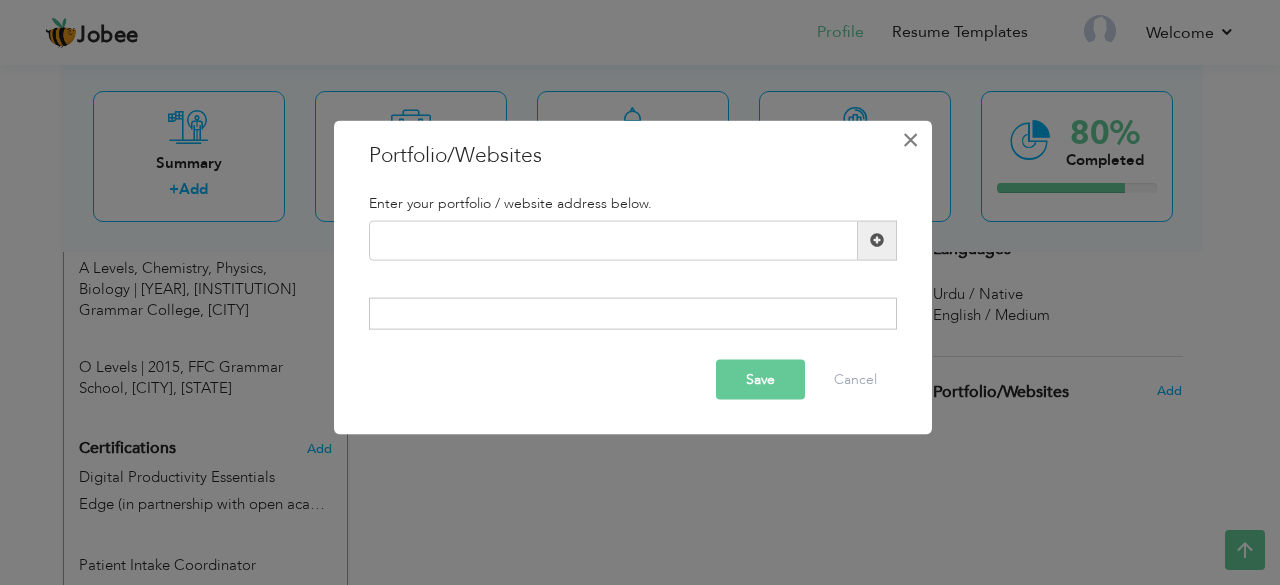 click on "×" at bounding box center (910, 139) 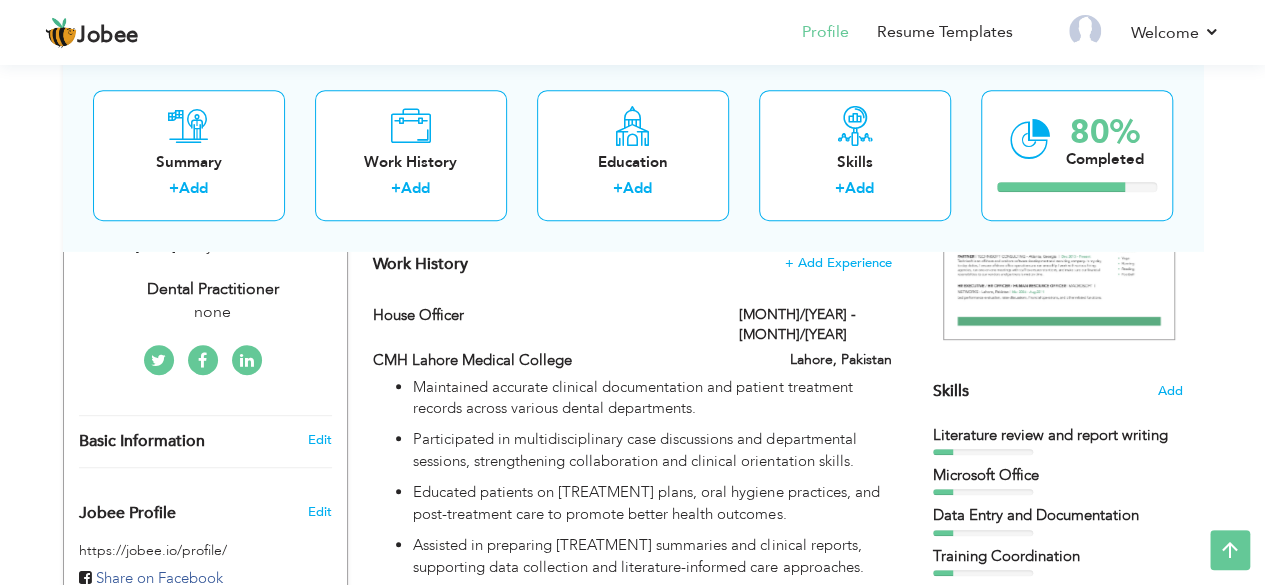 scroll, scrollTop: 264, scrollLeft: 0, axis: vertical 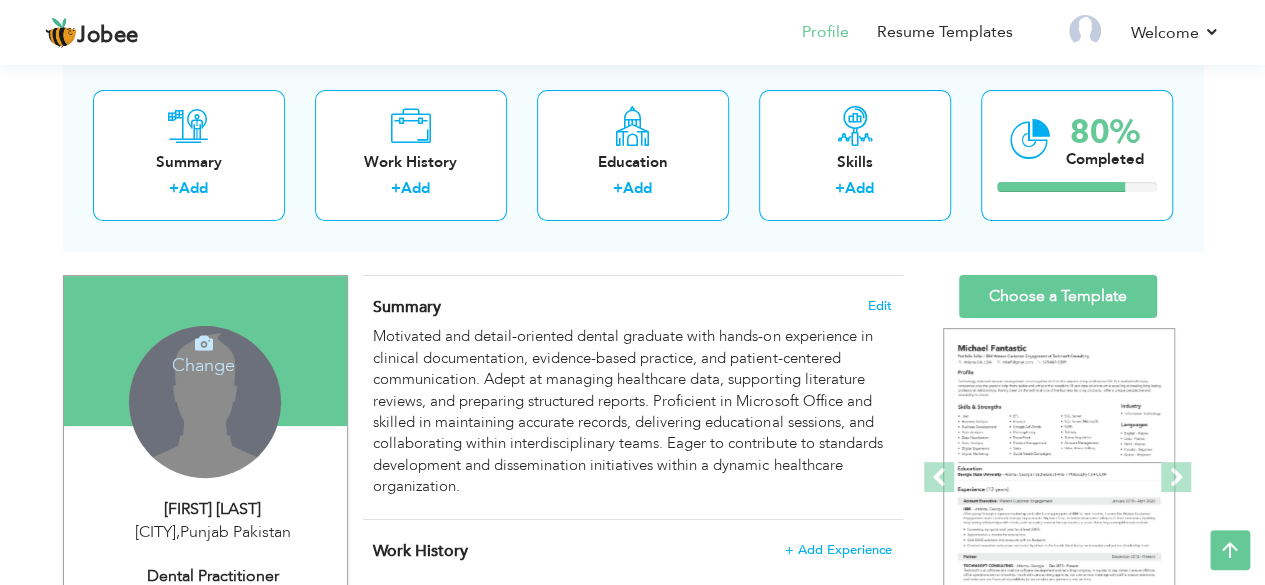 click on "Change" at bounding box center (203, 352) 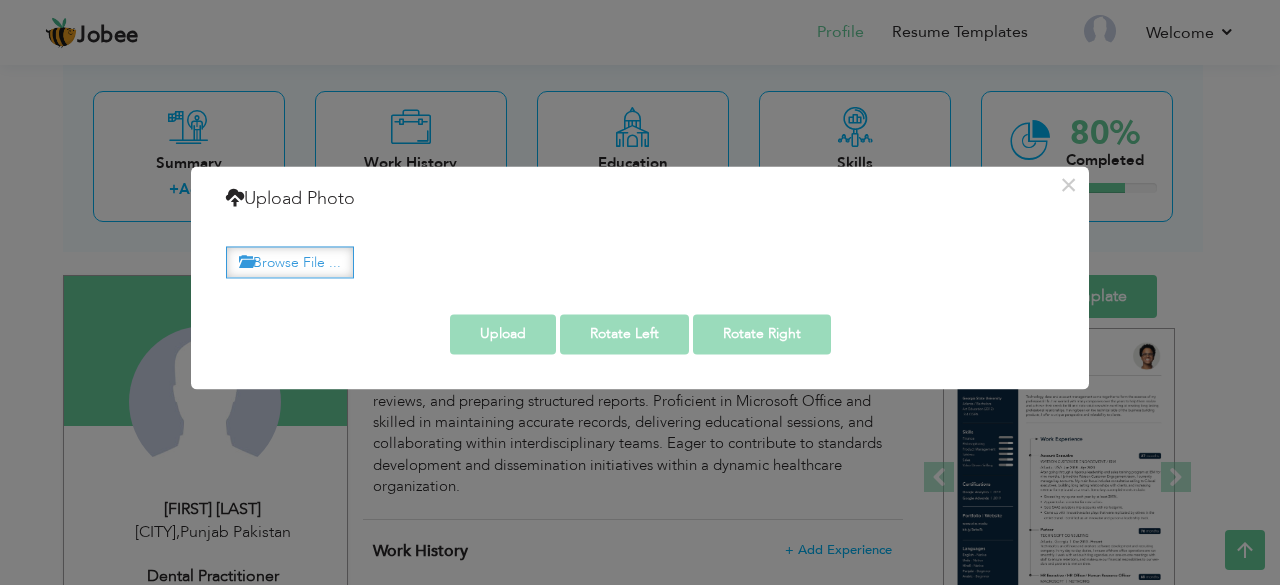 click on "Browse File ..." at bounding box center (290, 262) 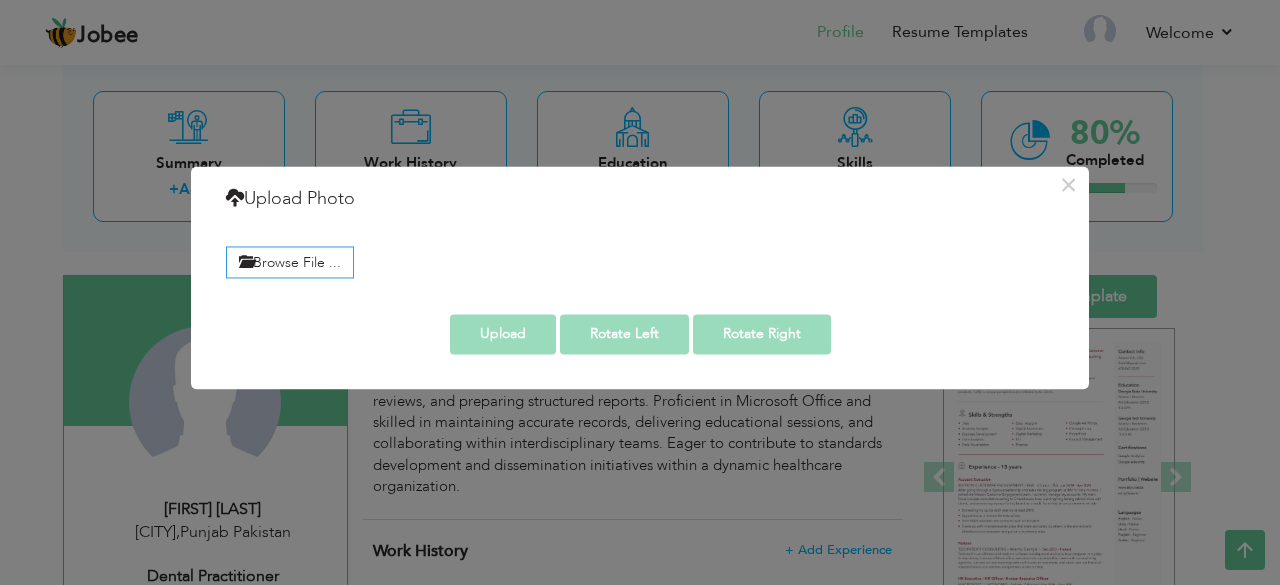 click on "×
Upload Photo
Browse File ..." at bounding box center [640, 292] 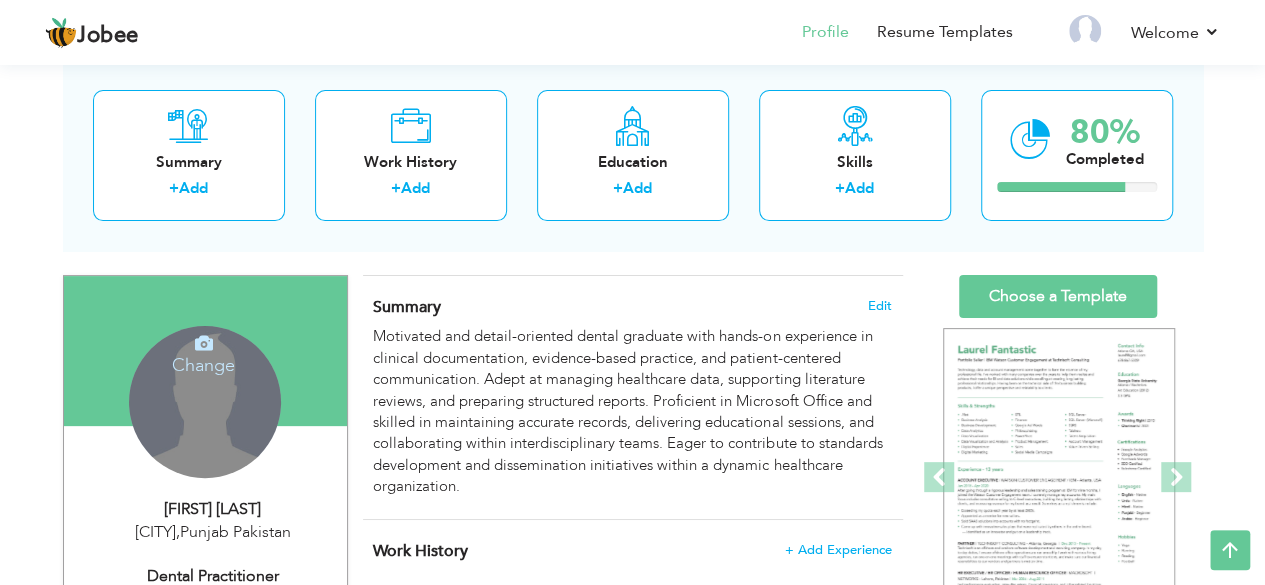 click on "Change" at bounding box center [203, 352] 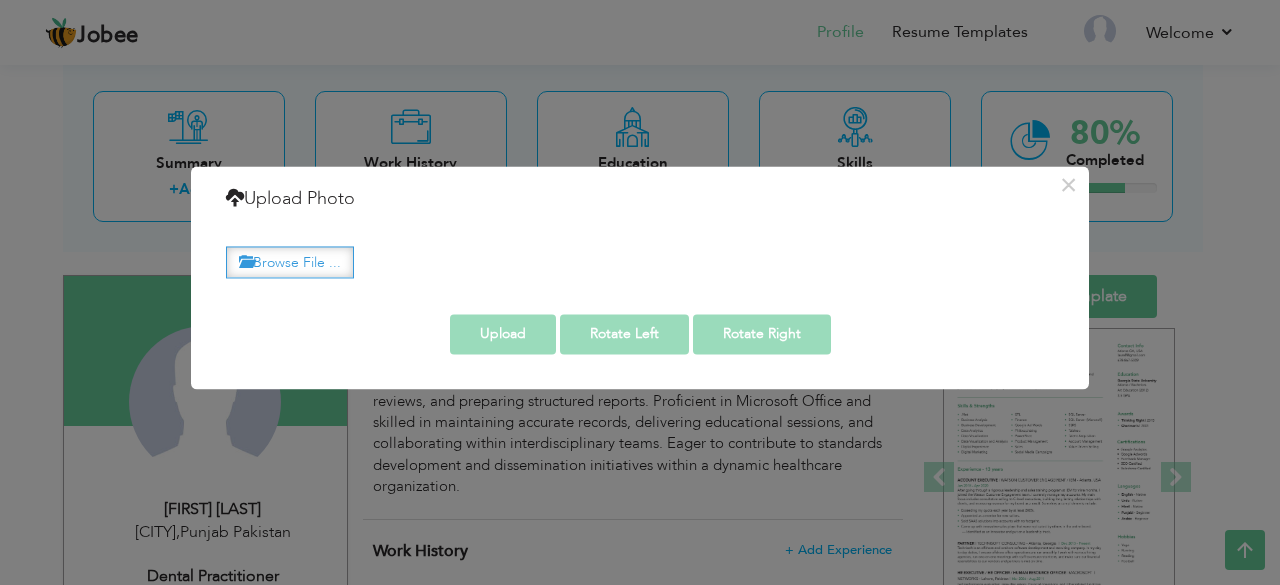 click on "Browse File ..." at bounding box center (290, 262) 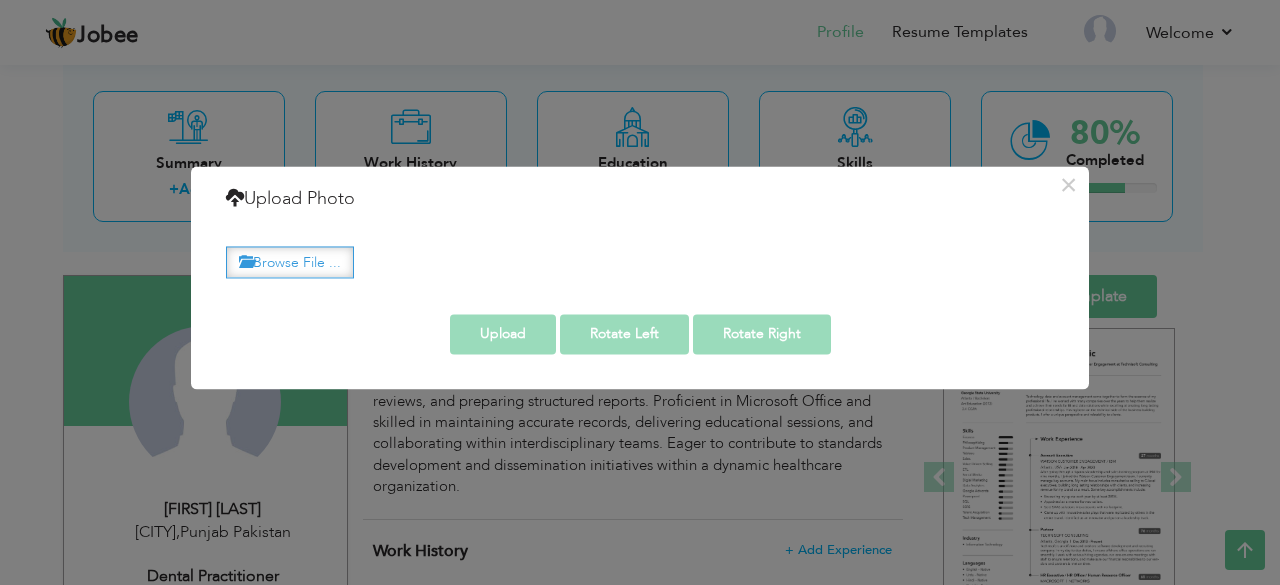 click on "Browse File ..." at bounding box center [290, 262] 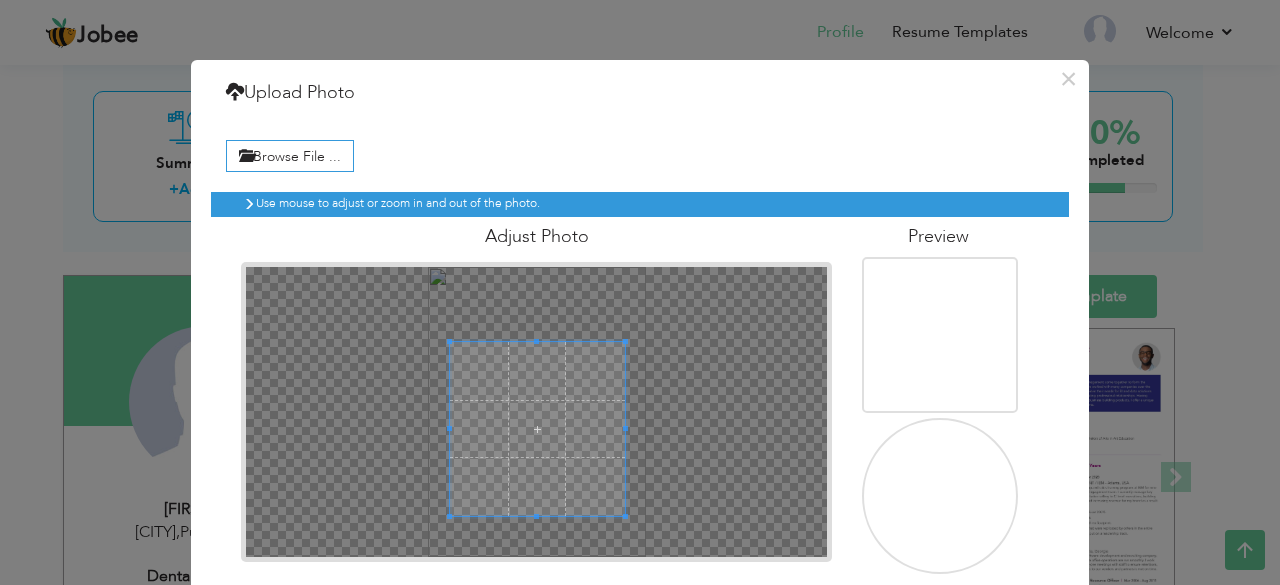 click at bounding box center [537, 429] 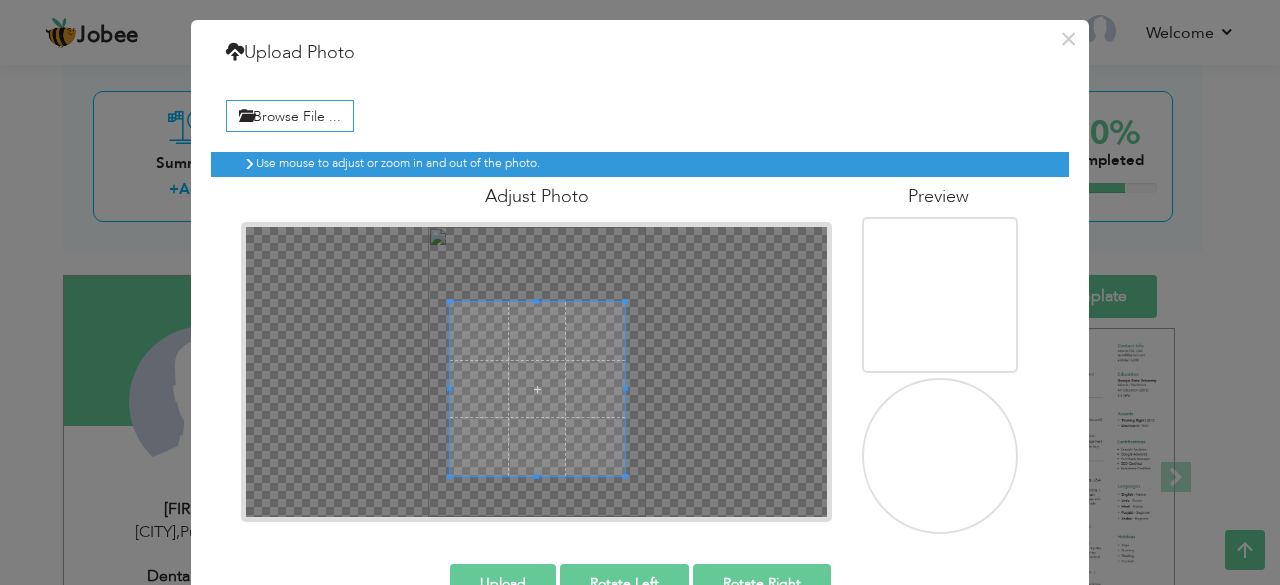 scroll, scrollTop: 92, scrollLeft: 0, axis: vertical 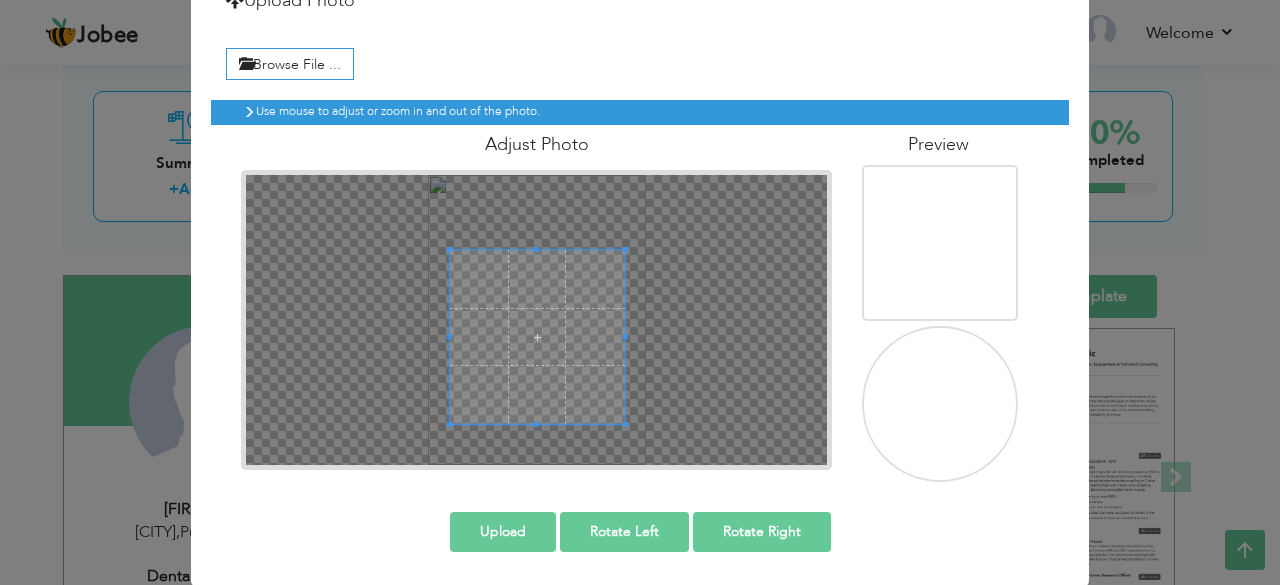 click on "Upload" at bounding box center (503, 532) 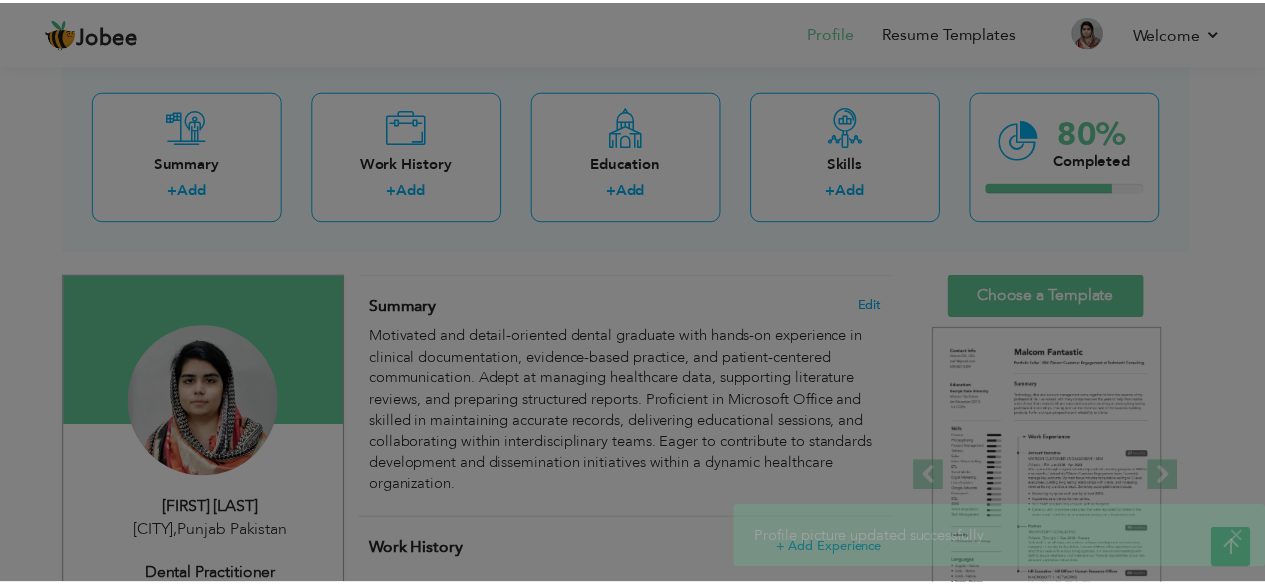 scroll, scrollTop: 0, scrollLeft: 0, axis: both 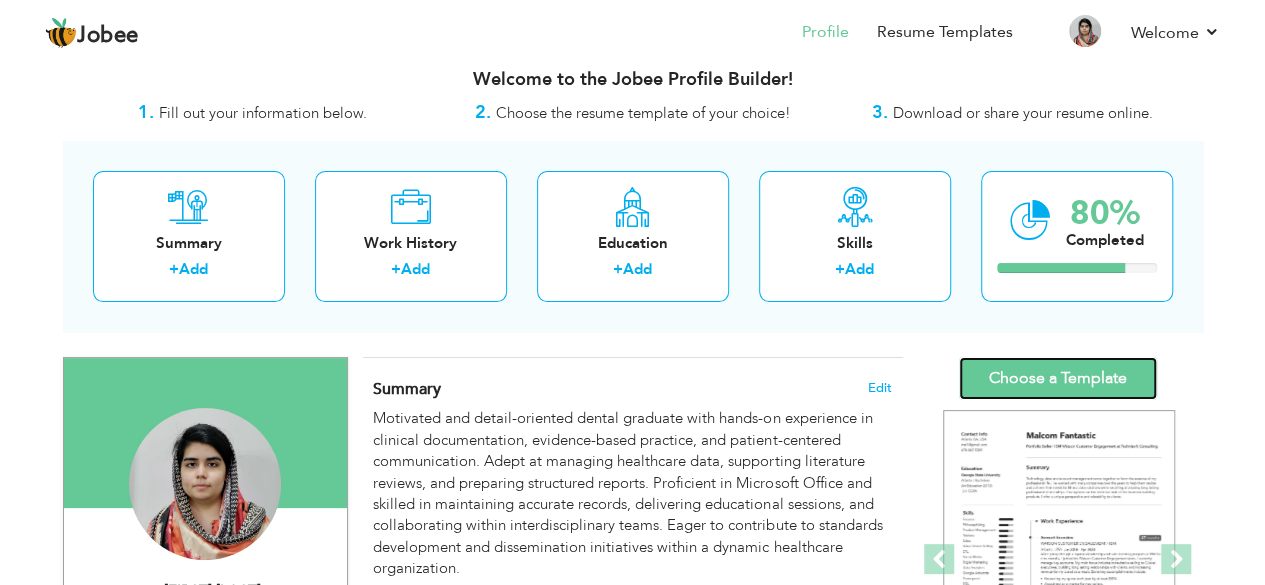click on "Choose a Template" at bounding box center [1058, 378] 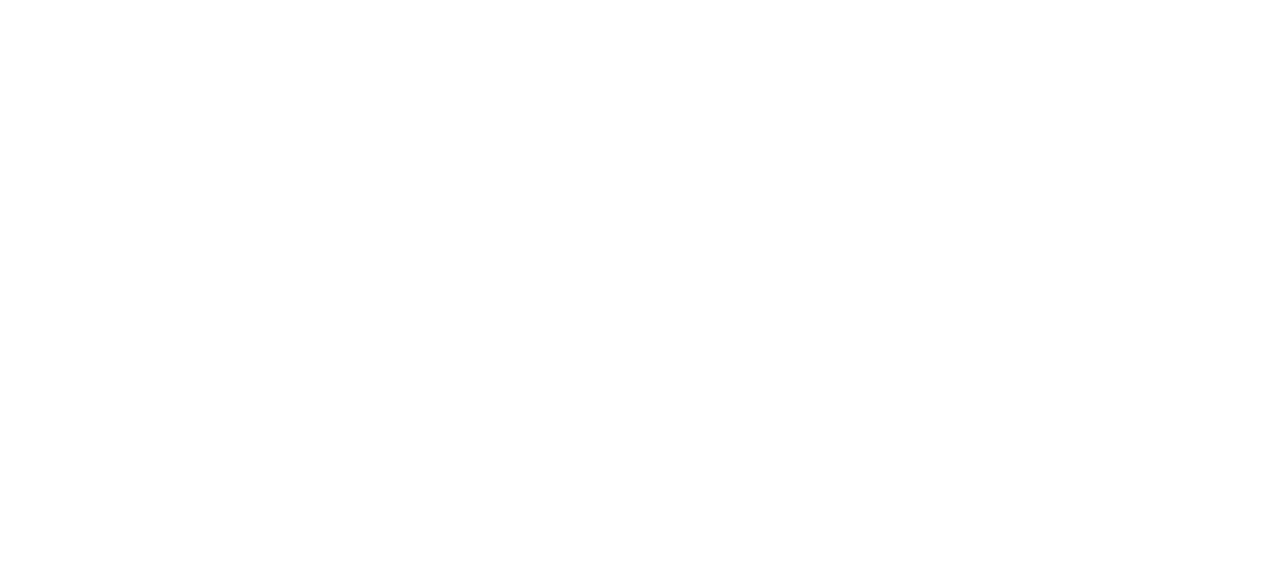 scroll, scrollTop: 0, scrollLeft: 0, axis: both 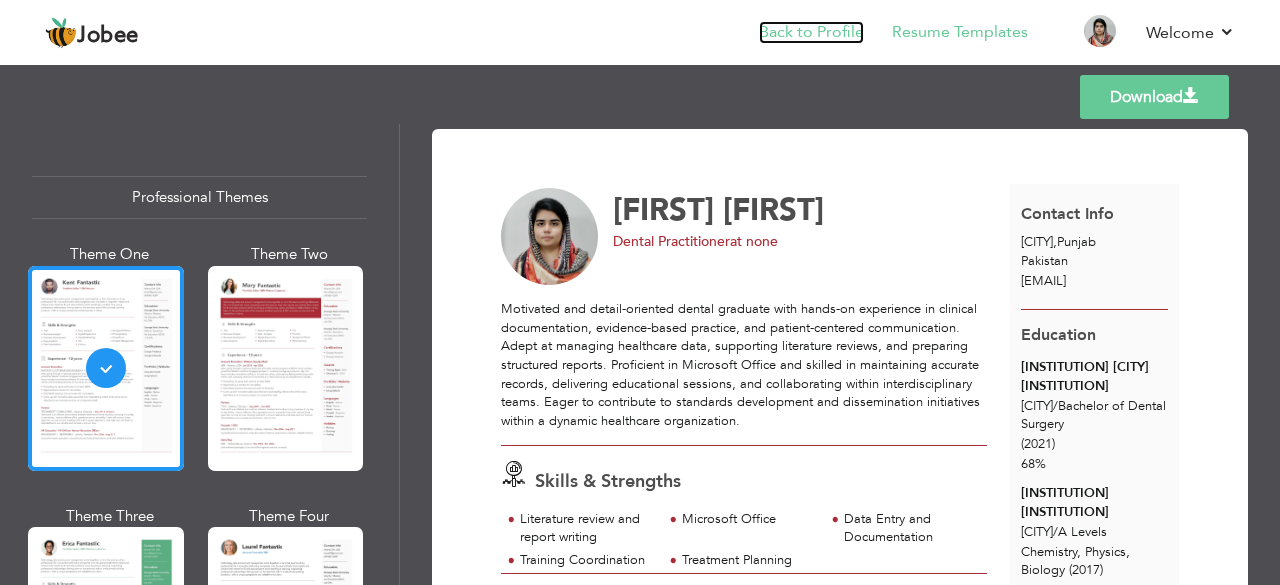 click on "Back to Profile" at bounding box center [811, 32] 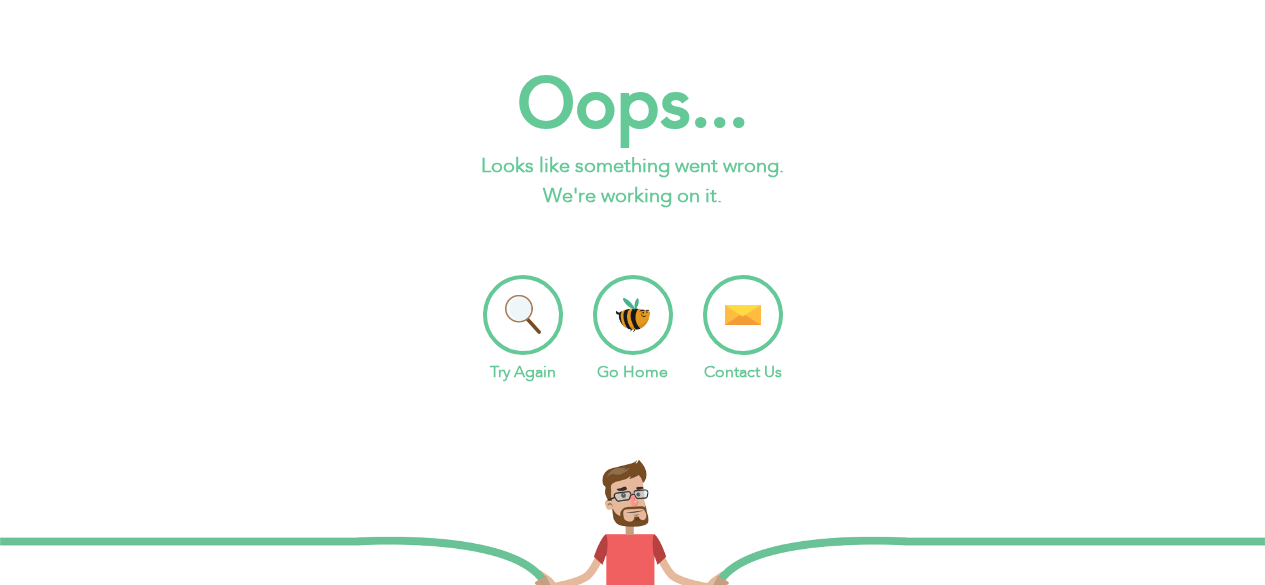 scroll, scrollTop: 0, scrollLeft: 0, axis: both 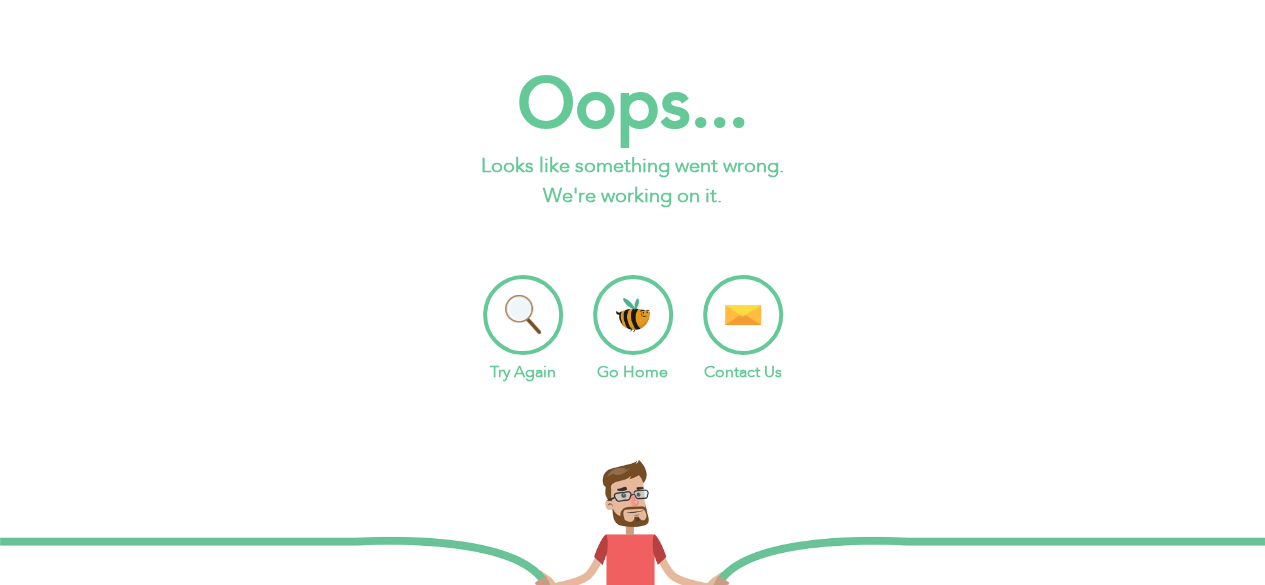 click on "Go Home" at bounding box center [633, 329] 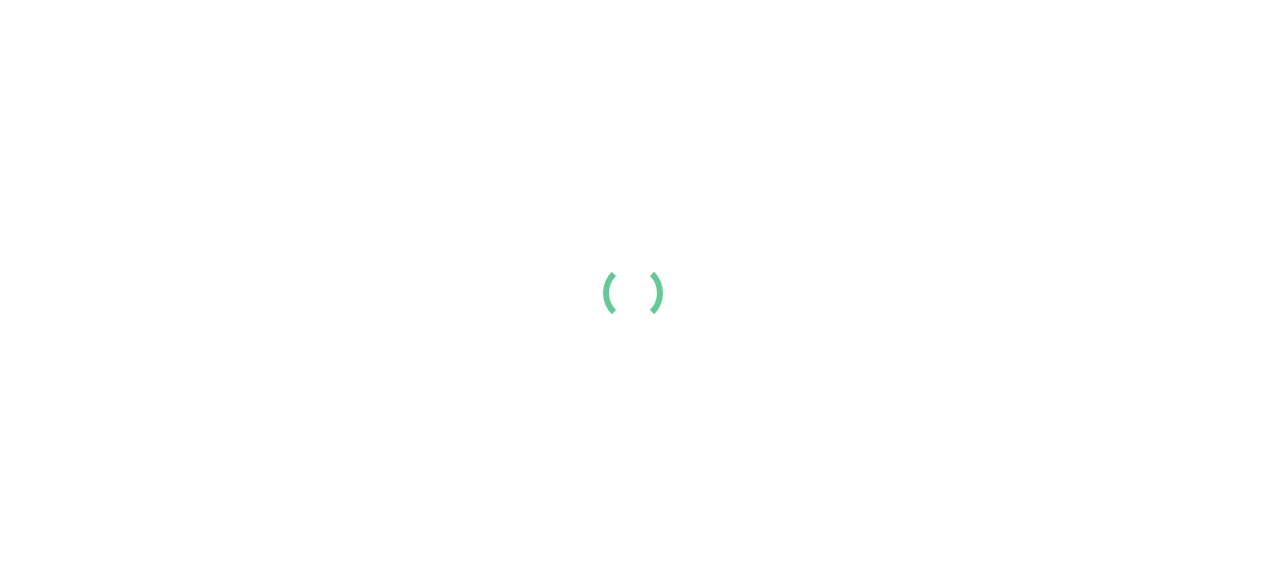 scroll, scrollTop: 0, scrollLeft: 0, axis: both 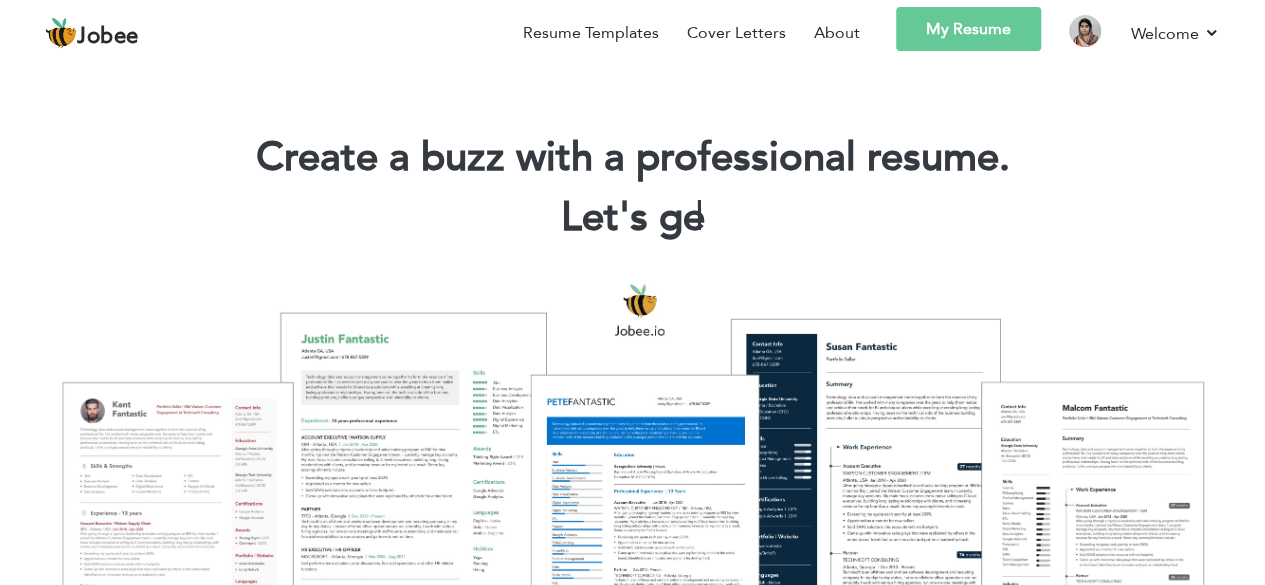 click on "My Resume" at bounding box center (968, 29) 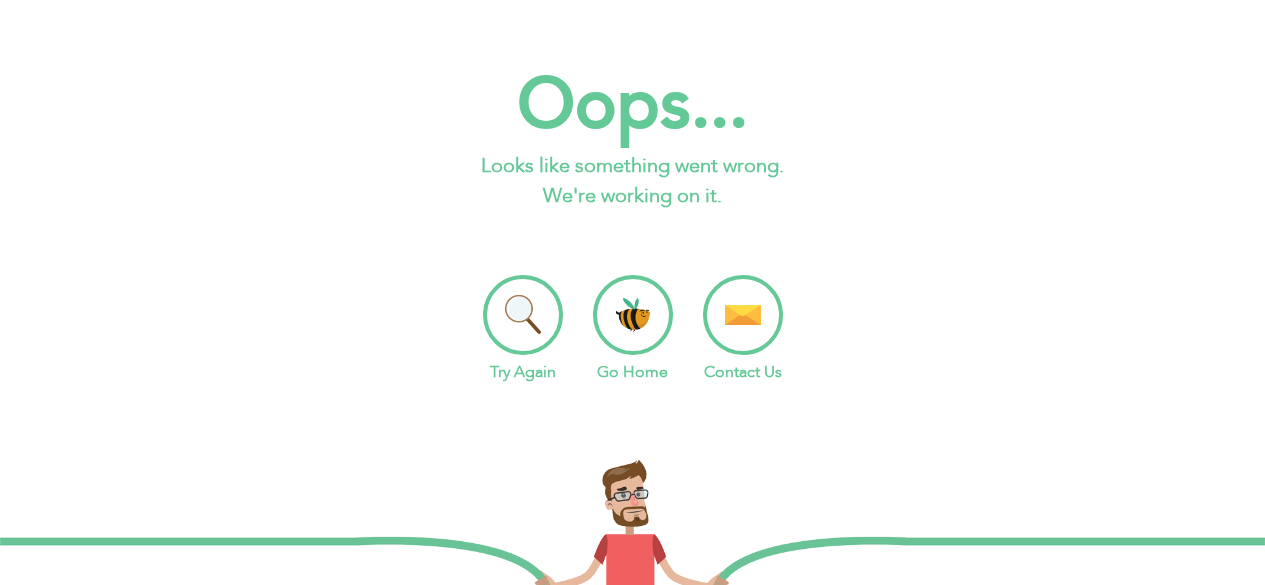 scroll, scrollTop: 0, scrollLeft: 0, axis: both 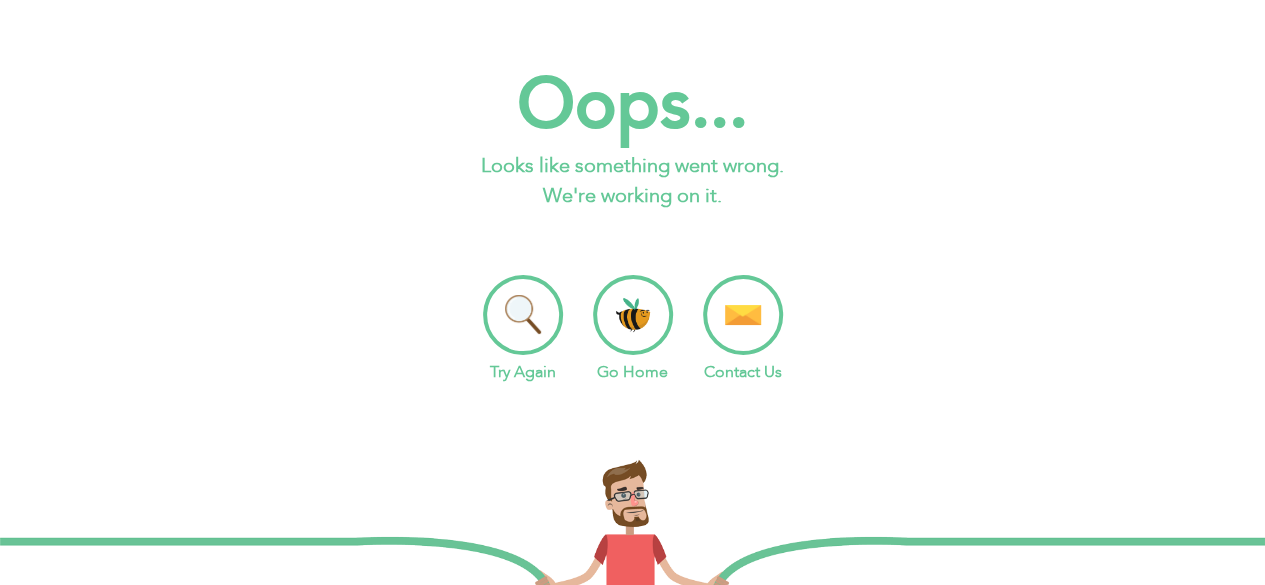 click on "Try Again" at bounding box center [523, 329] 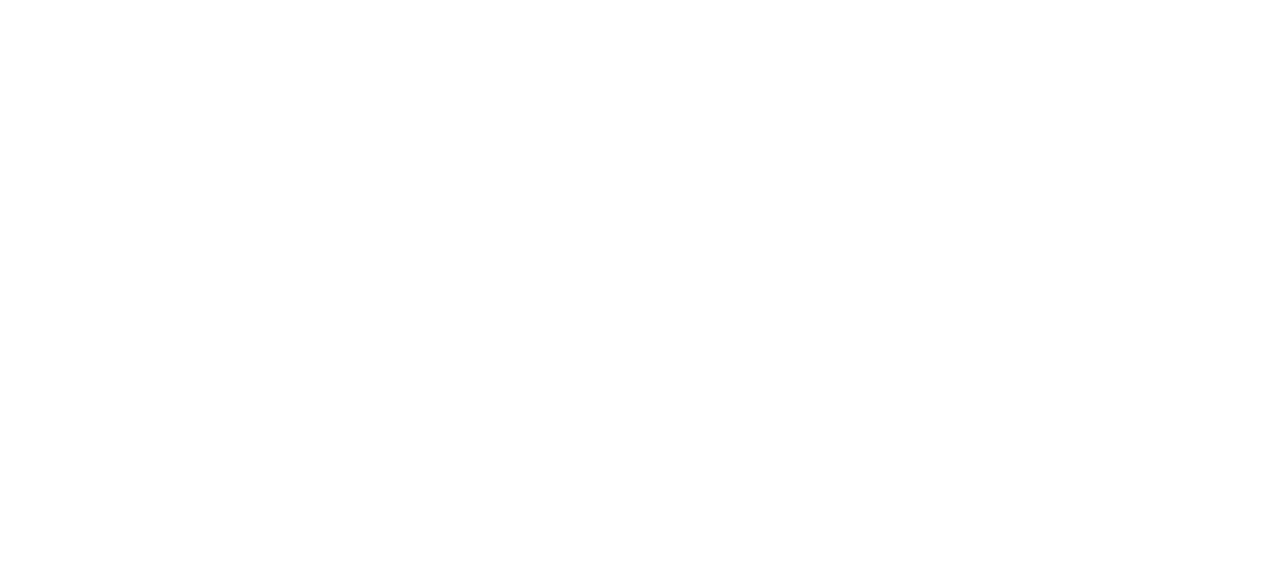 scroll, scrollTop: 0, scrollLeft: 0, axis: both 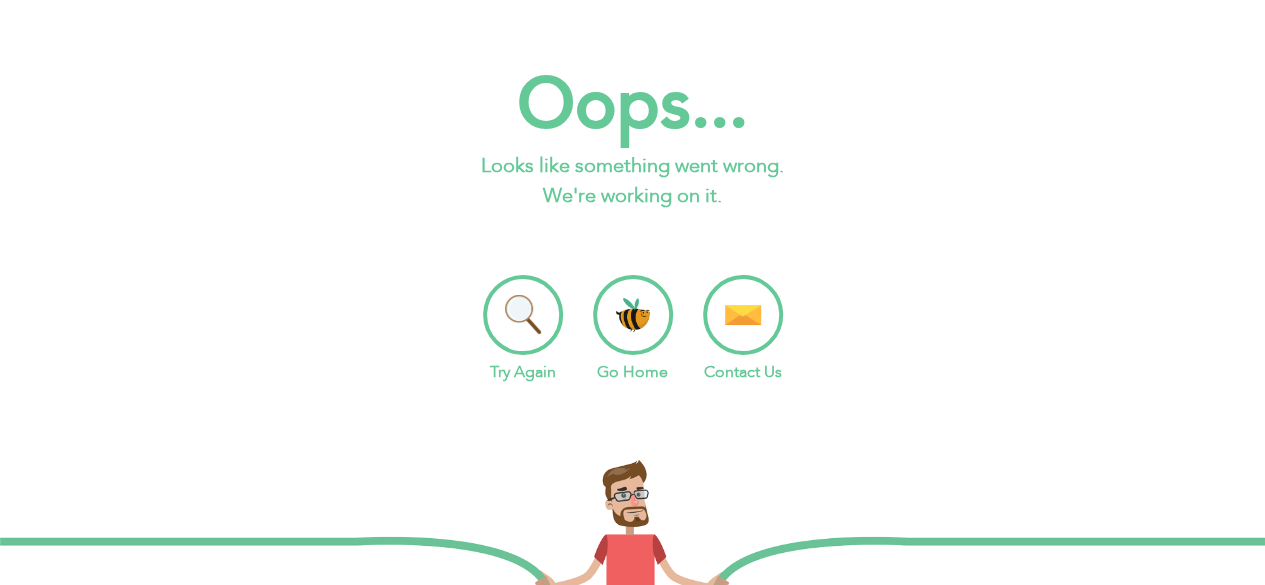 click on "Go Home" at bounding box center (633, 329) 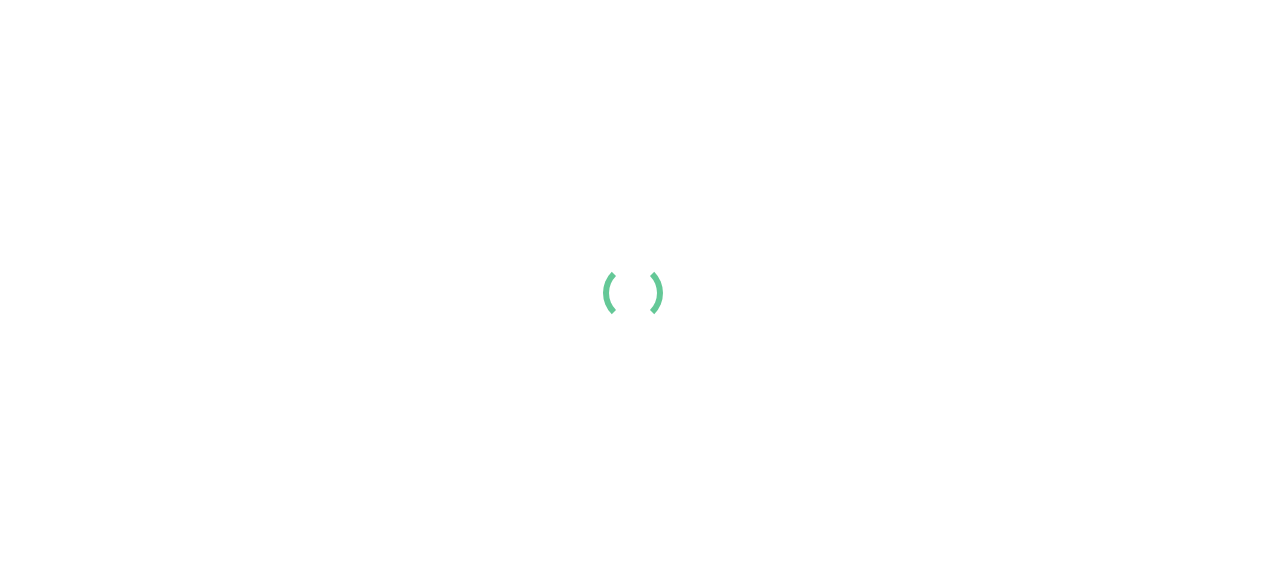 scroll, scrollTop: 0, scrollLeft: 0, axis: both 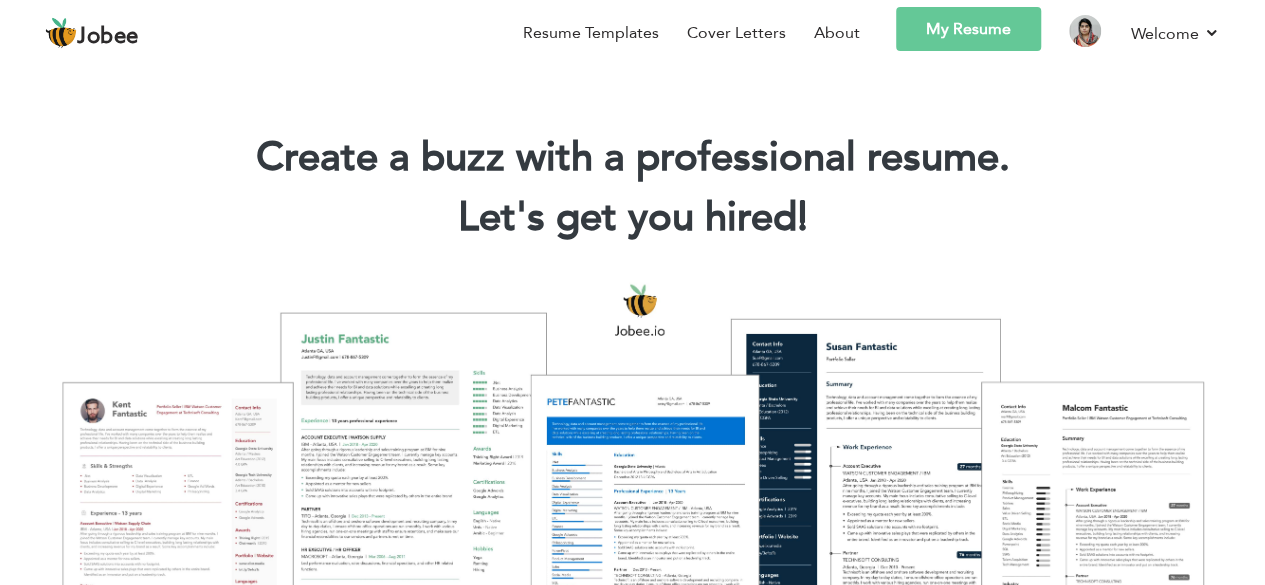 click on "My Resume" at bounding box center (968, 29) 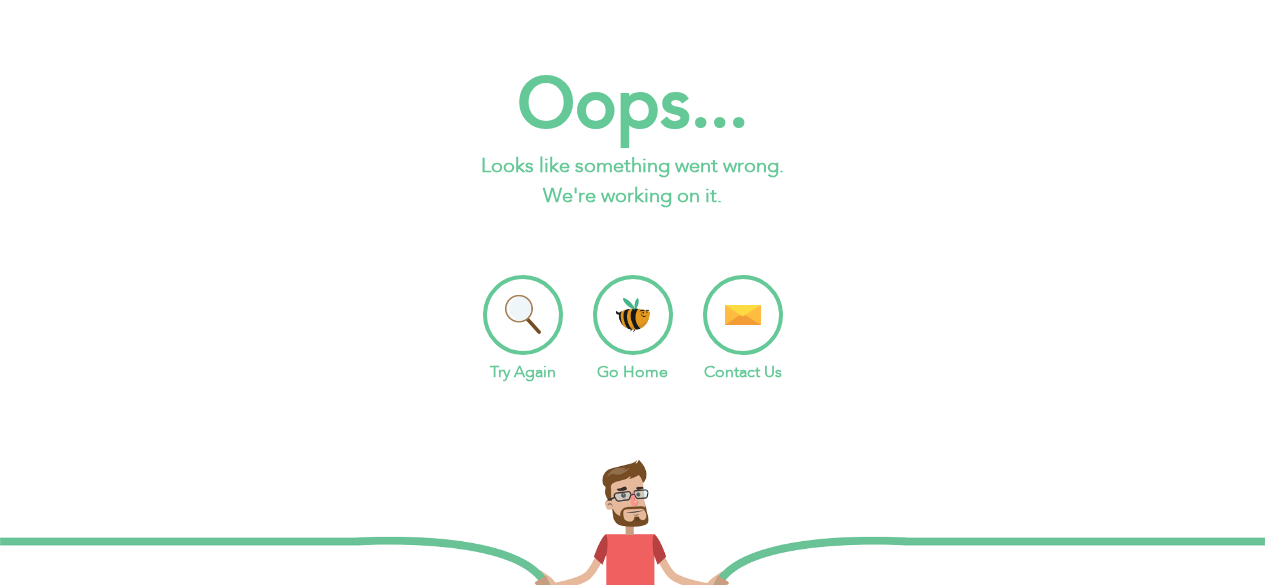 scroll, scrollTop: 0, scrollLeft: 0, axis: both 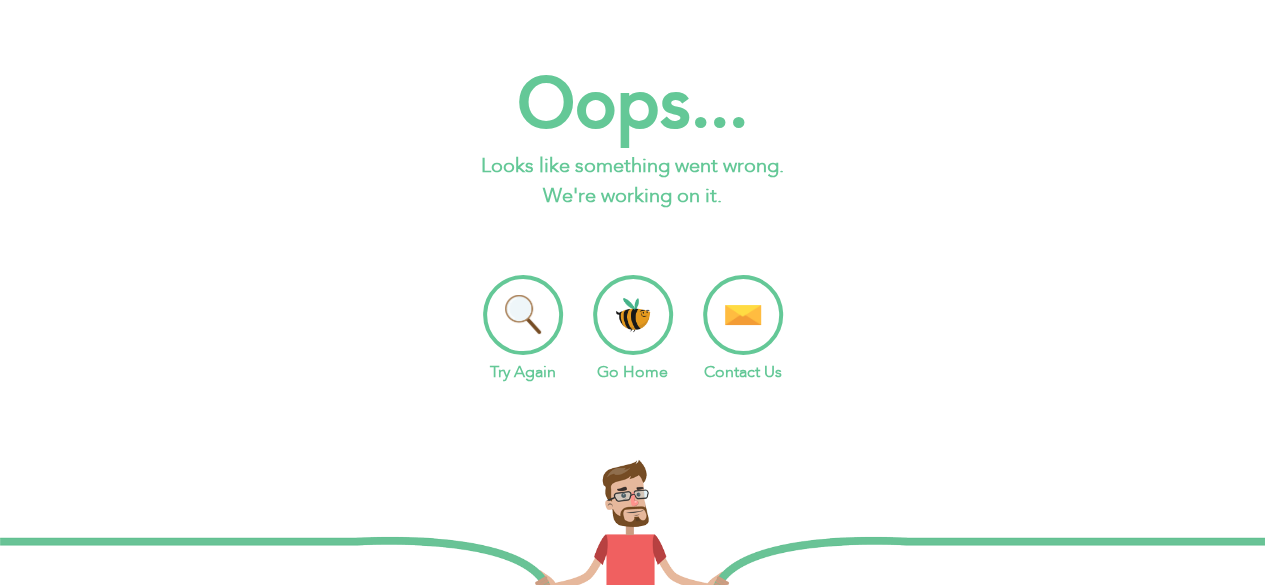 click on "Try Again" at bounding box center (523, 329) 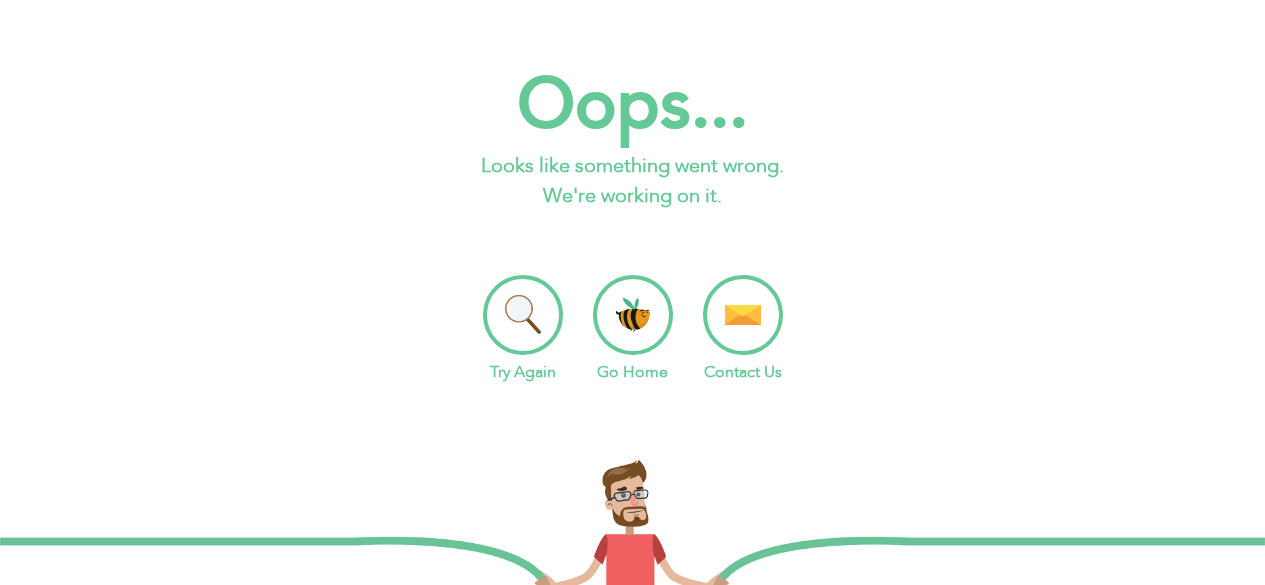 scroll, scrollTop: 0, scrollLeft: 0, axis: both 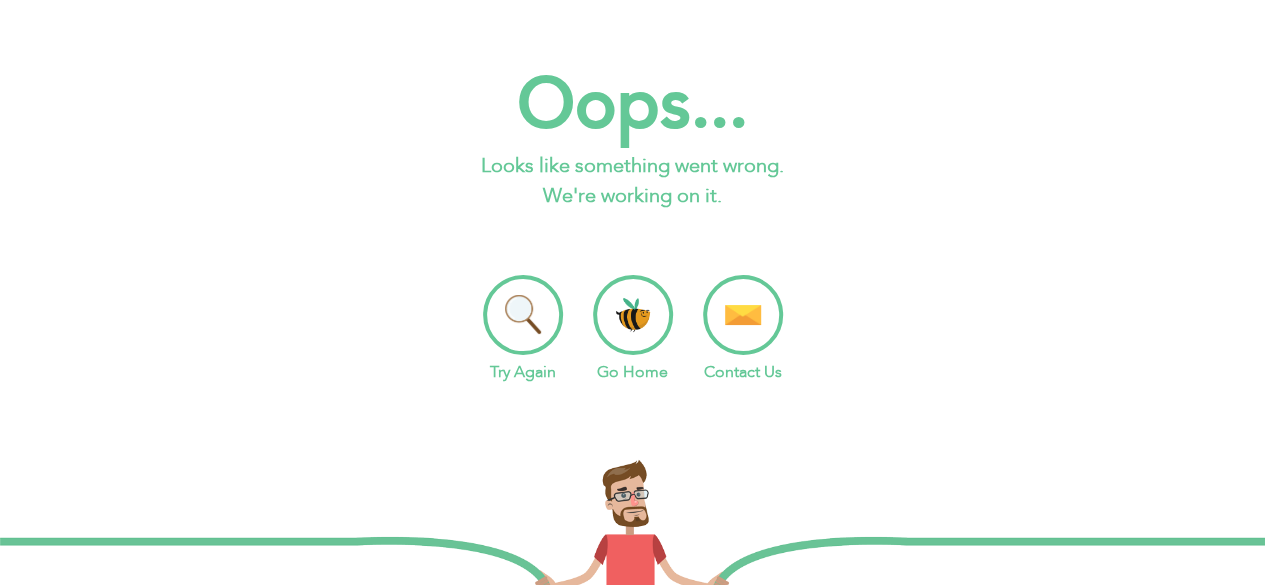 click on "Go Home" at bounding box center [633, 329] 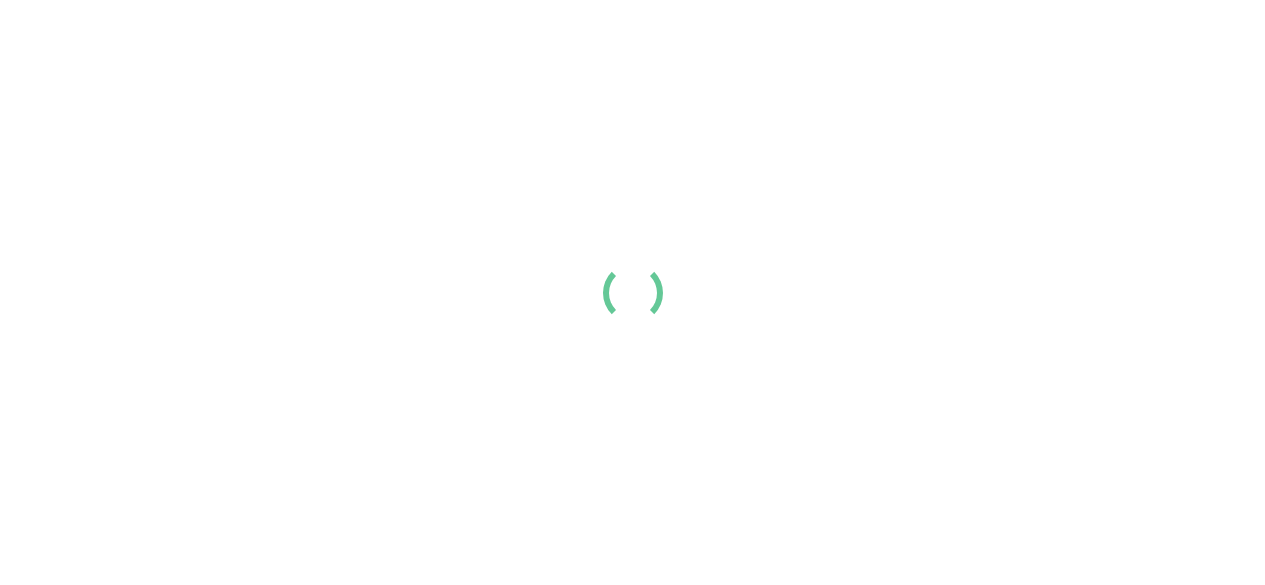 scroll, scrollTop: 0, scrollLeft: 0, axis: both 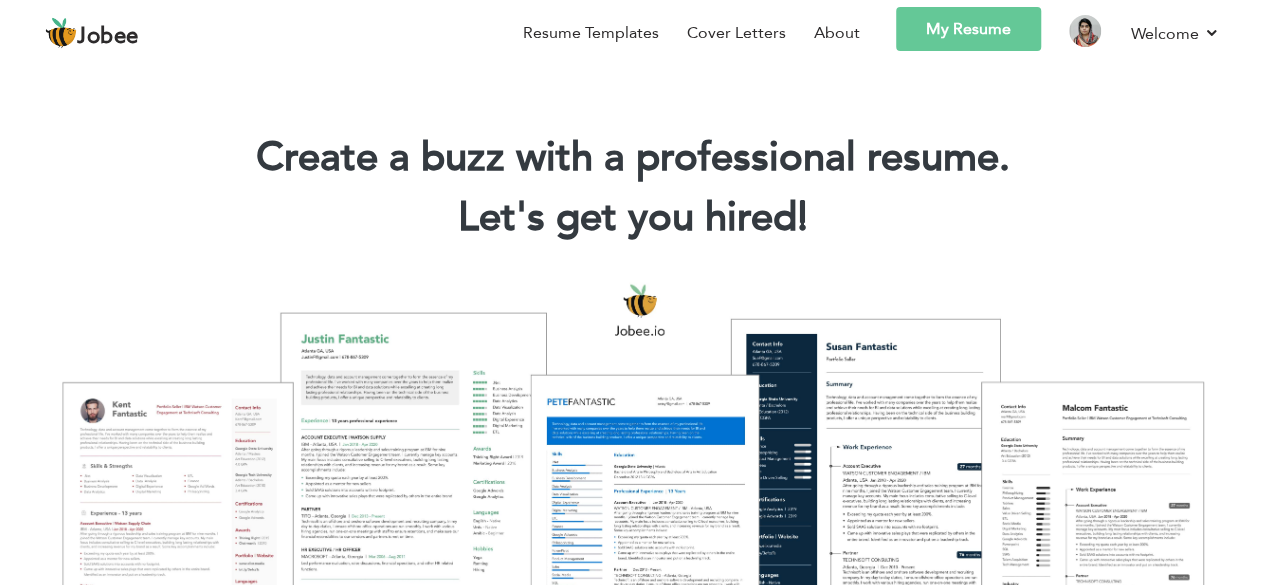 click on "My Resume" at bounding box center [968, 29] 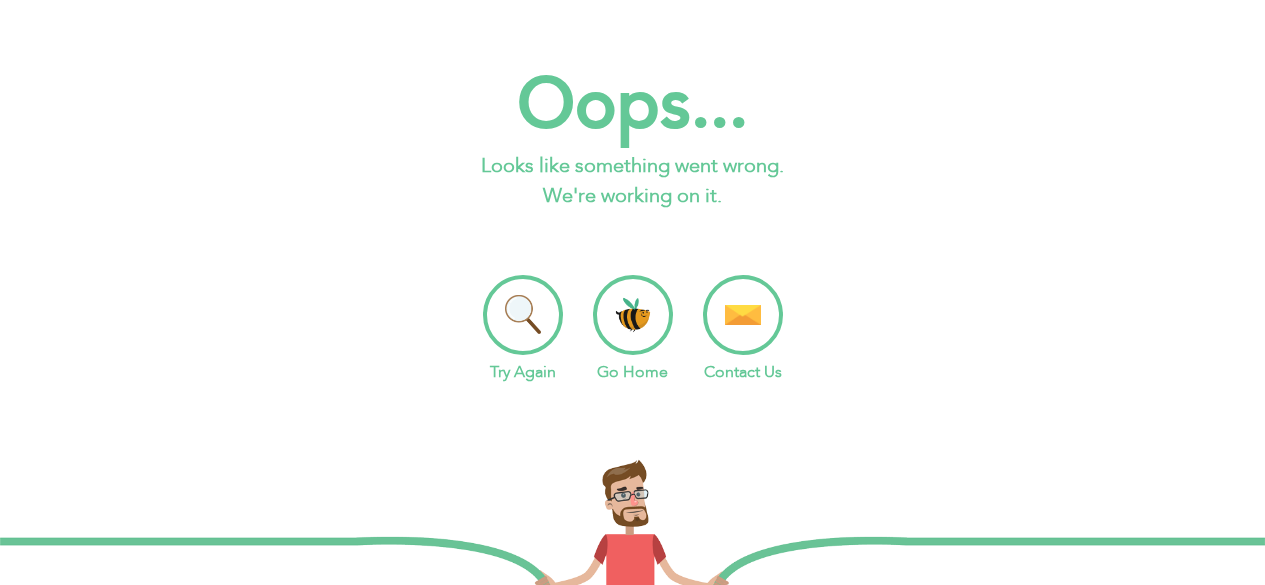 scroll, scrollTop: 0, scrollLeft: 0, axis: both 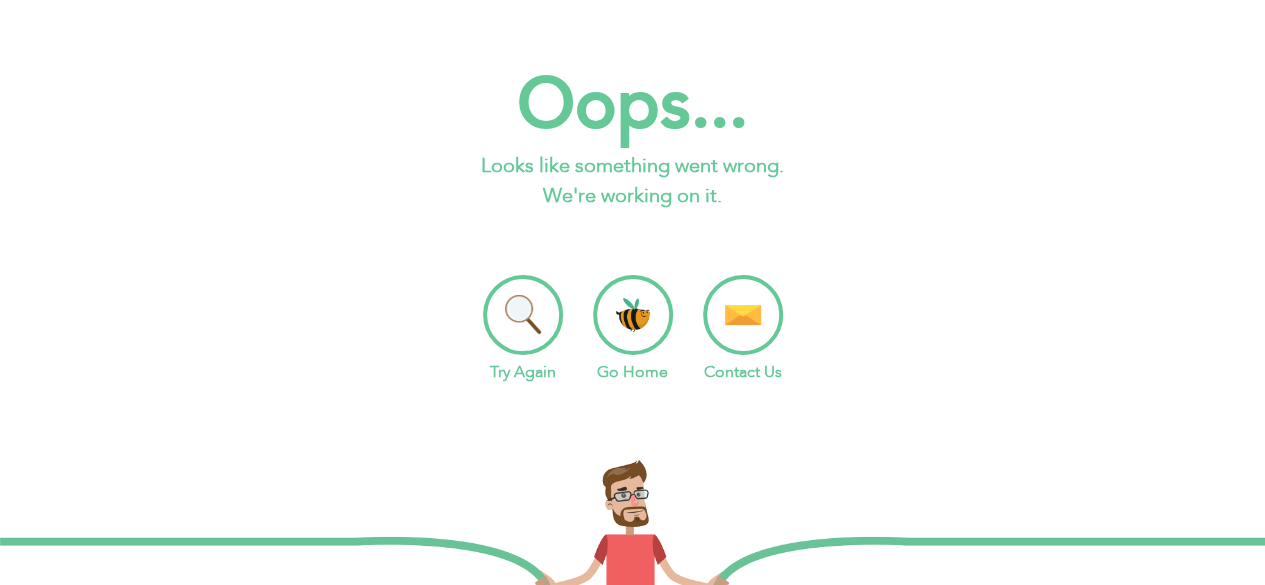 click on "Try Again" at bounding box center (523, 329) 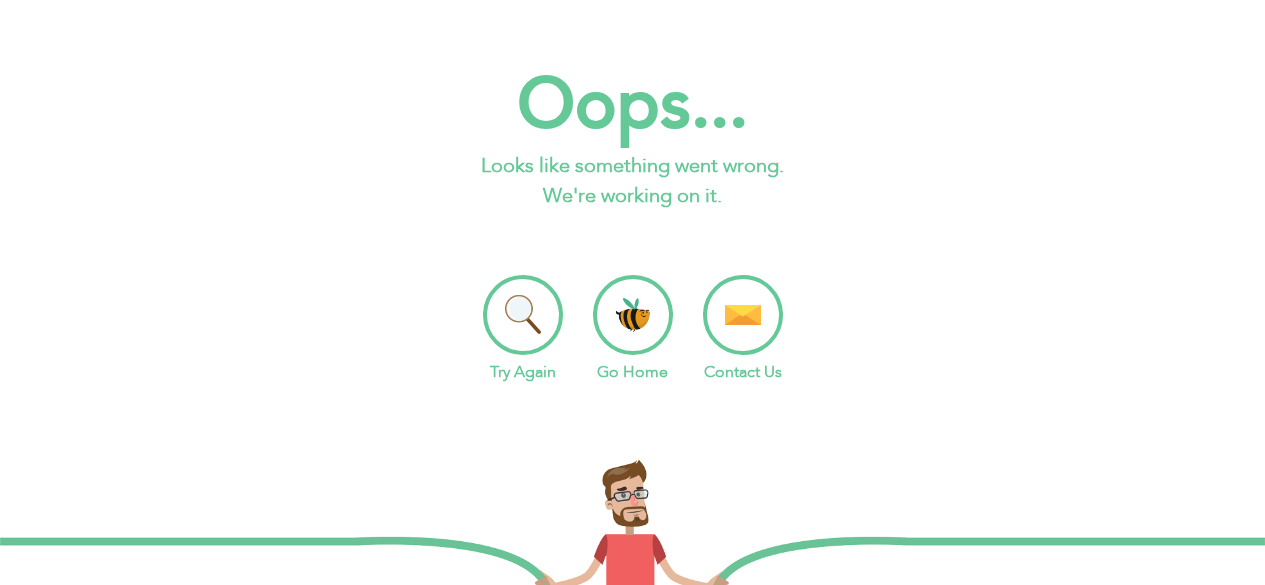 scroll, scrollTop: 0, scrollLeft: 0, axis: both 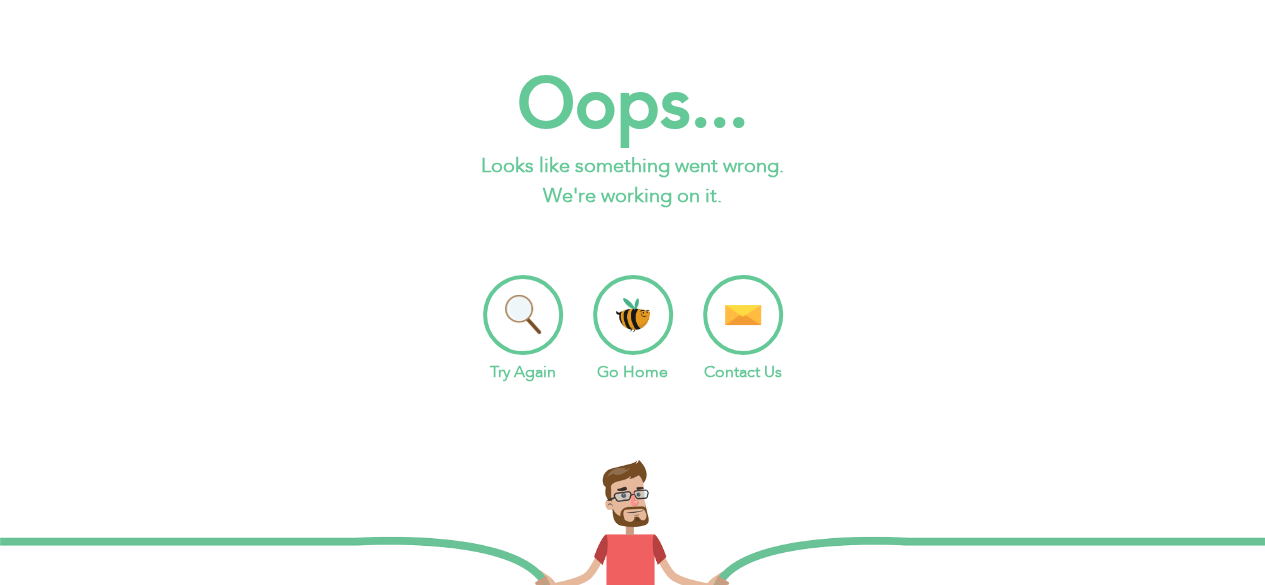 click on "Go Home" at bounding box center [633, 329] 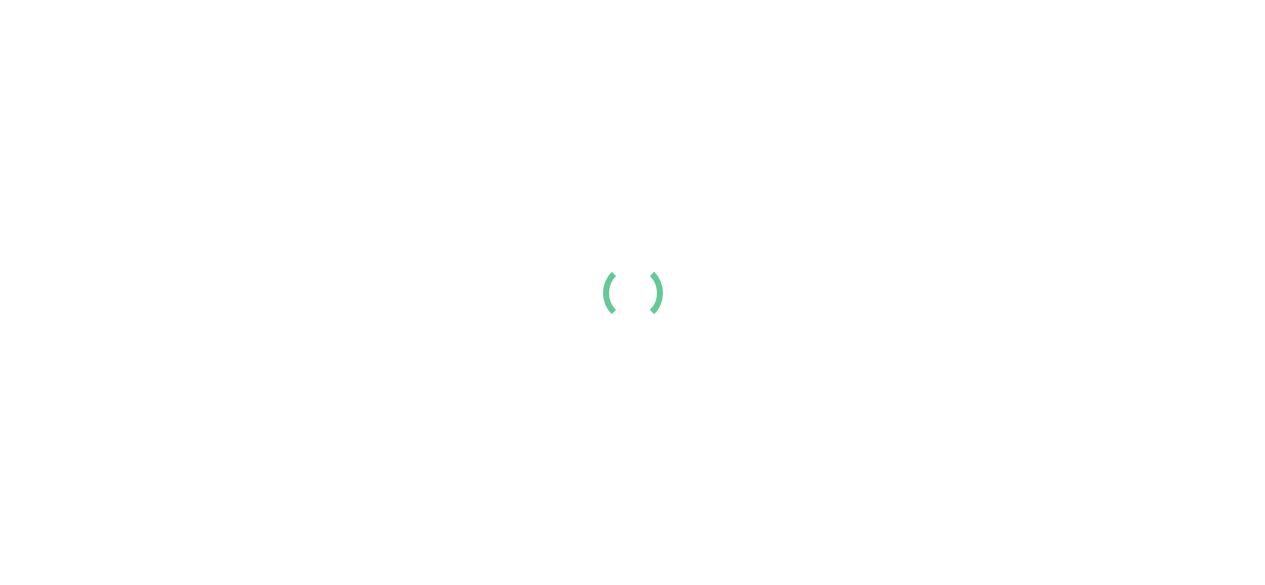scroll, scrollTop: 0, scrollLeft: 0, axis: both 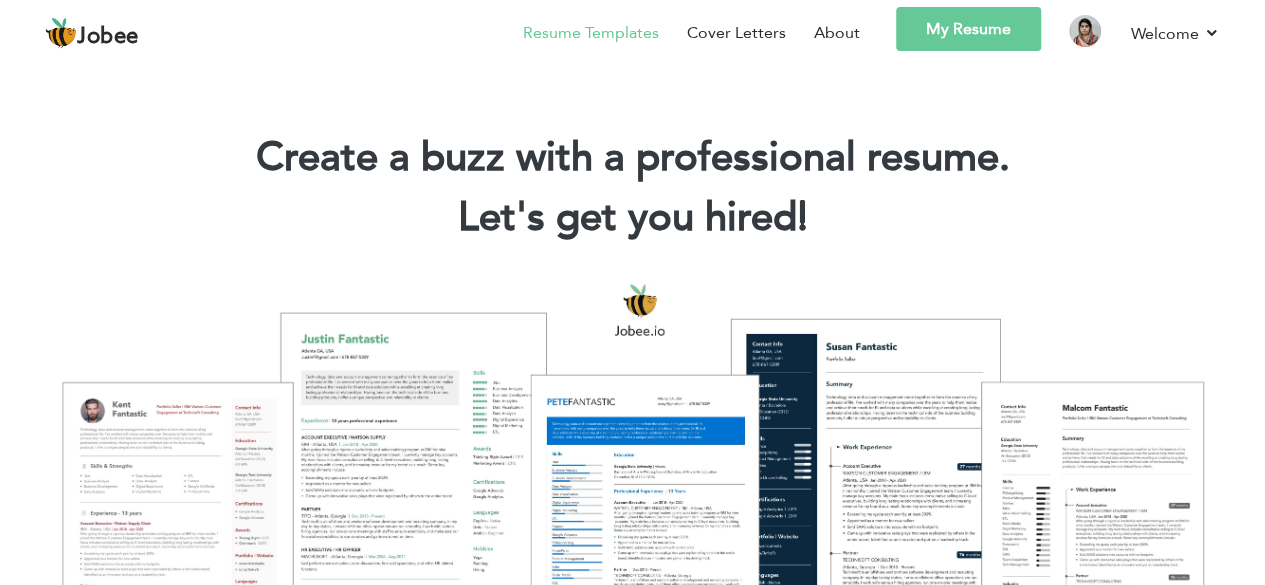 click on "Resume Templates" at bounding box center (591, 33) 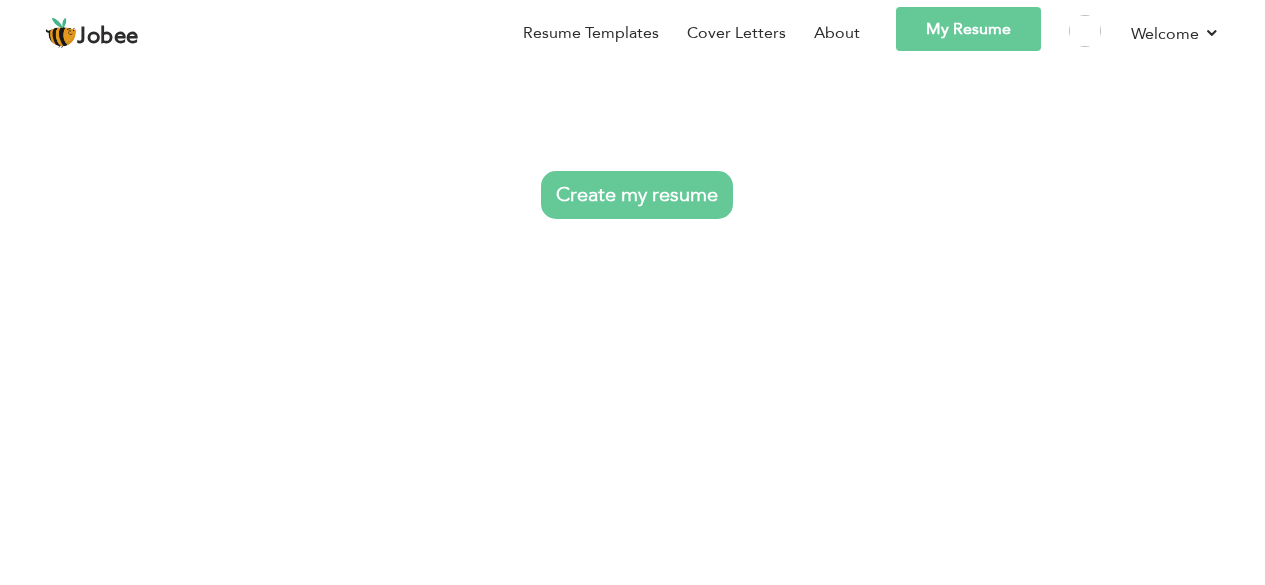 scroll, scrollTop: 0, scrollLeft: 0, axis: both 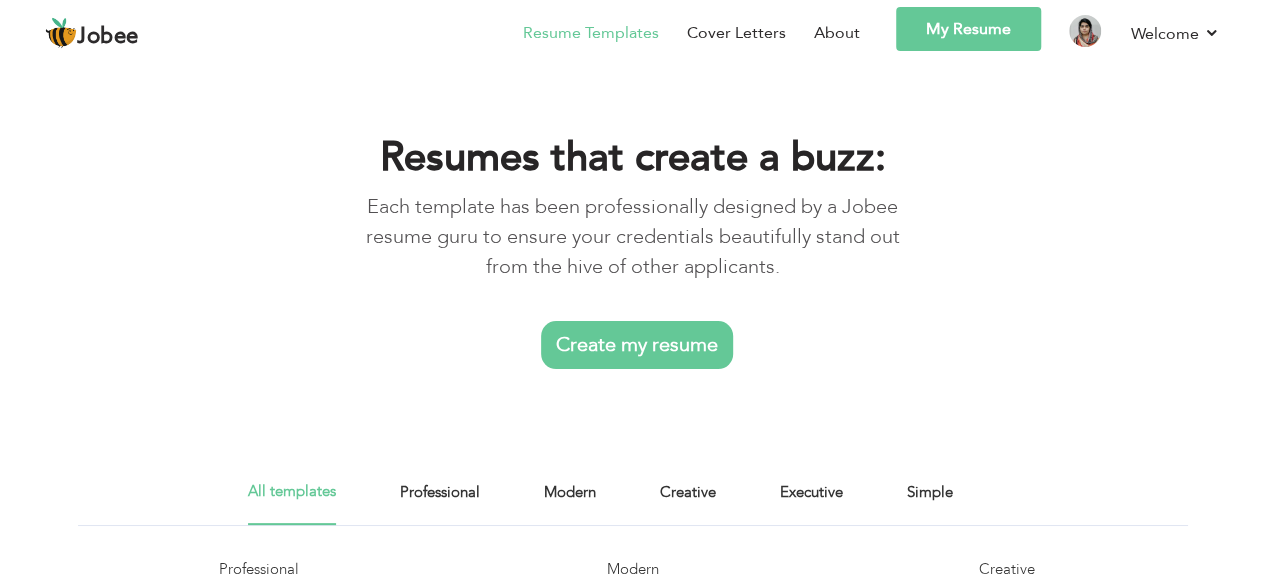 drag, startPoint x: 1270, startPoint y: 38, endPoint x: 1274, endPoint y: -6, distance: 44.181442 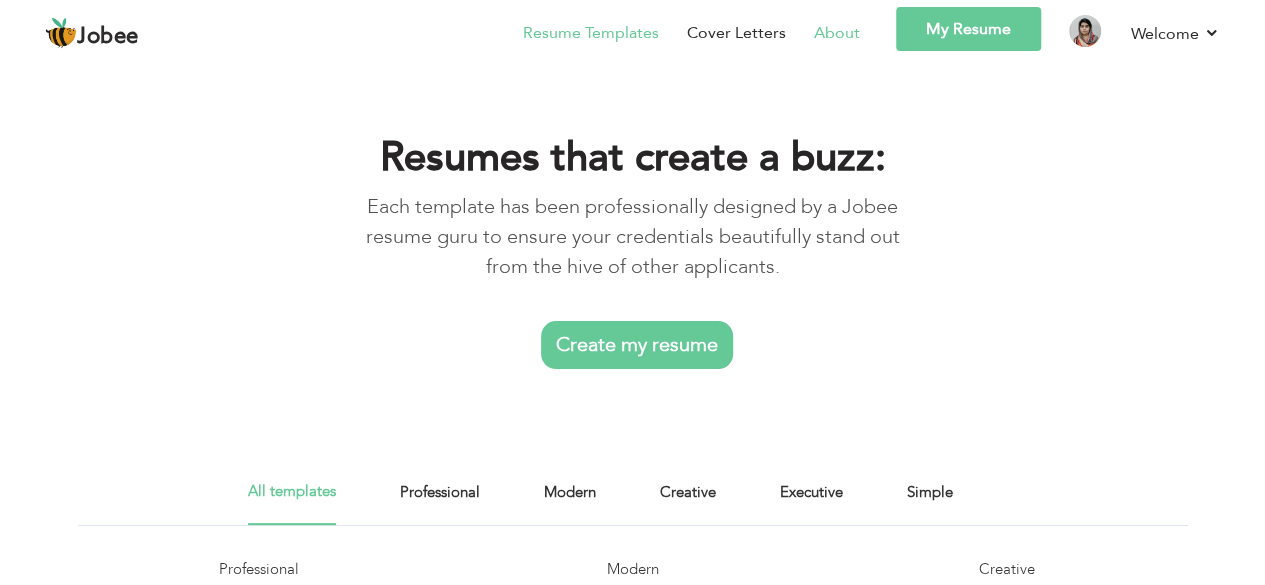 click on "About" at bounding box center (823, 36) 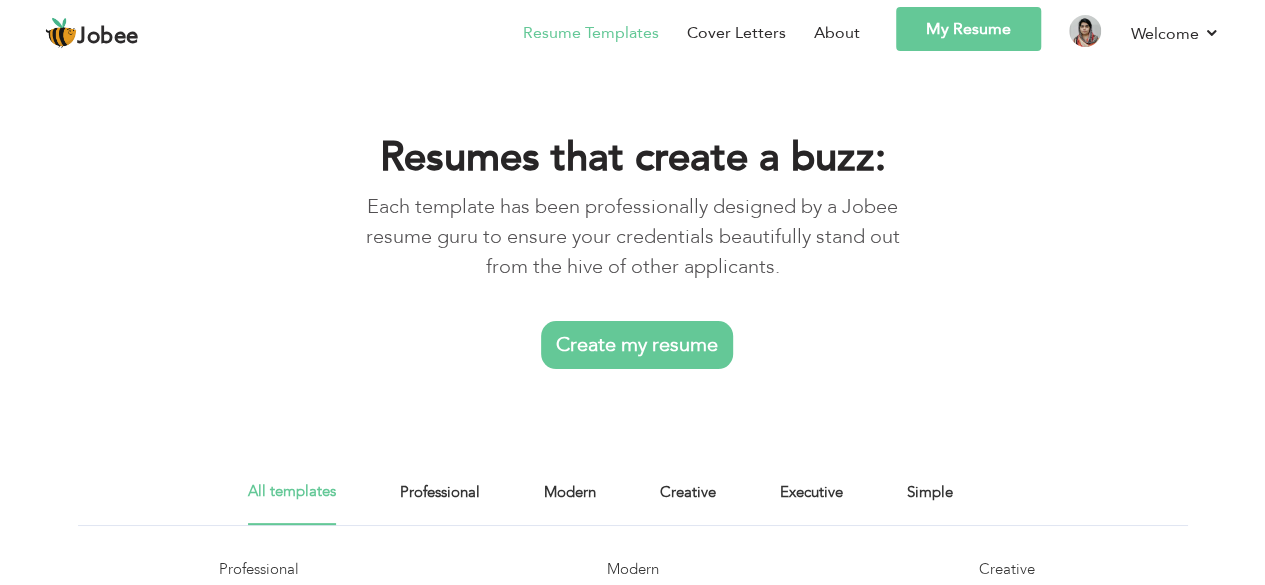 click on "My Resume" at bounding box center (968, 29) 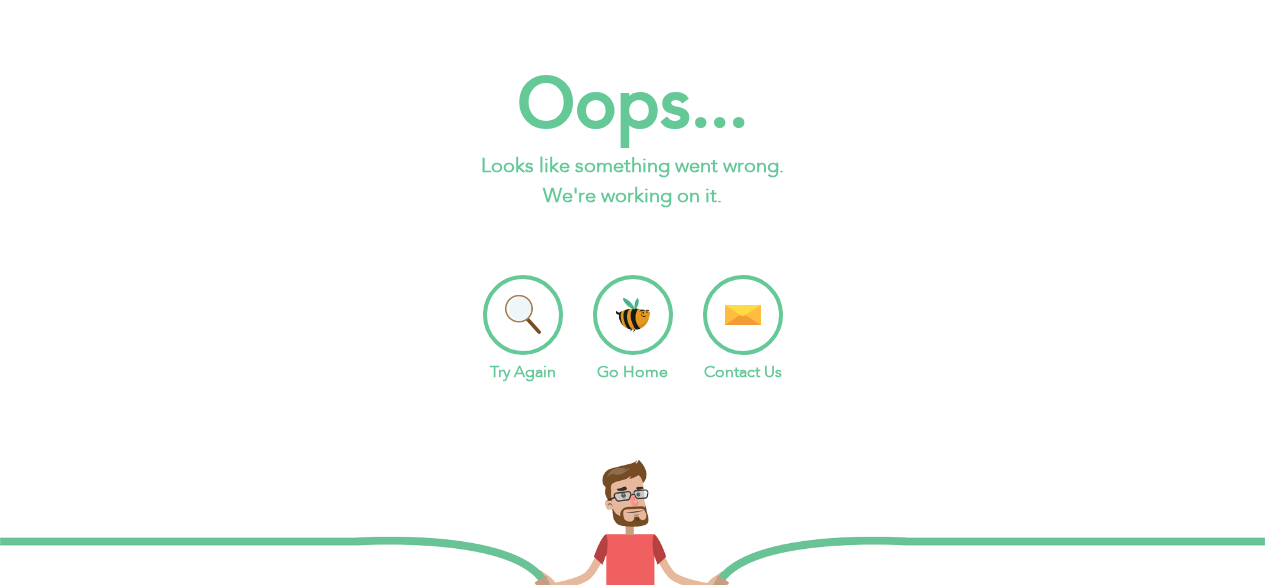 scroll, scrollTop: 0, scrollLeft: 0, axis: both 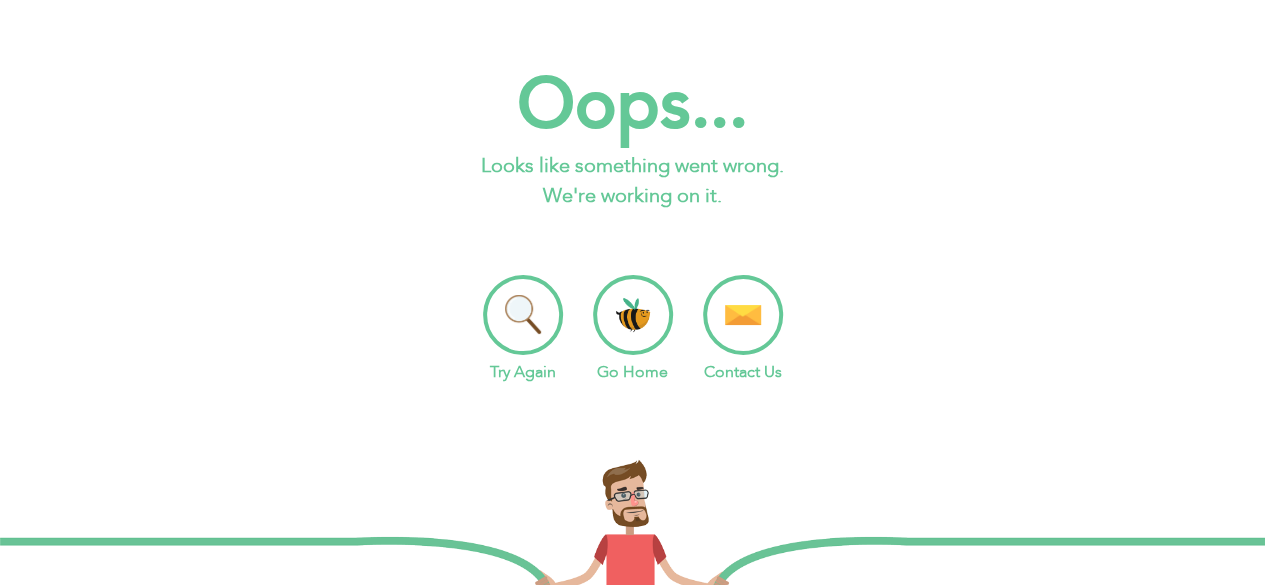 click on "Go Home" at bounding box center [633, 329] 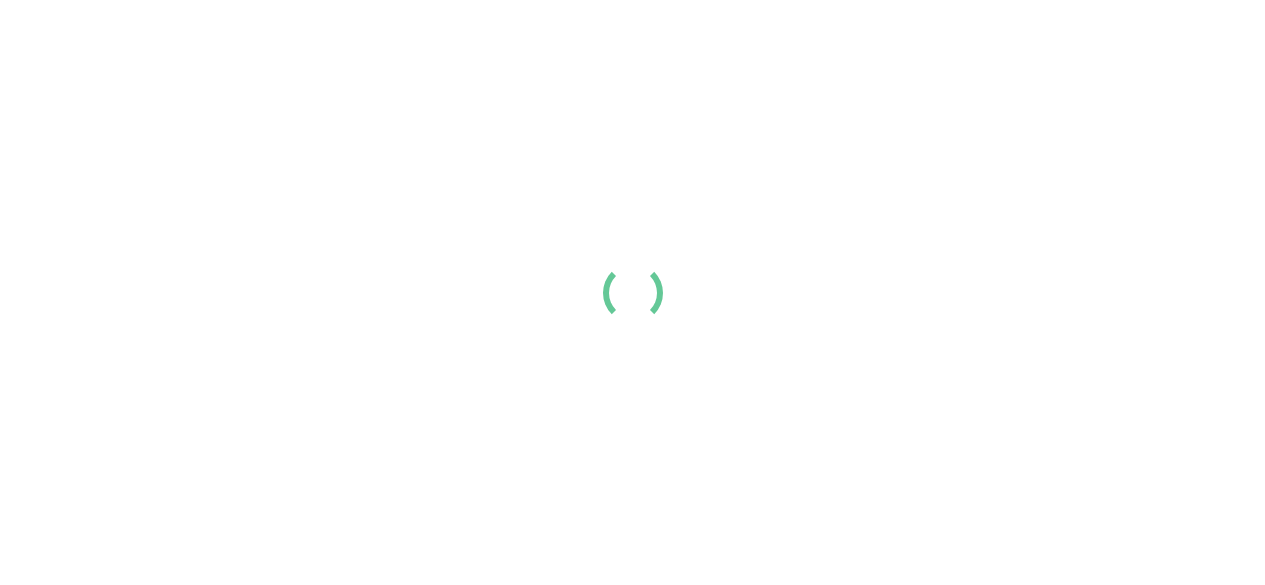 scroll, scrollTop: 0, scrollLeft: 0, axis: both 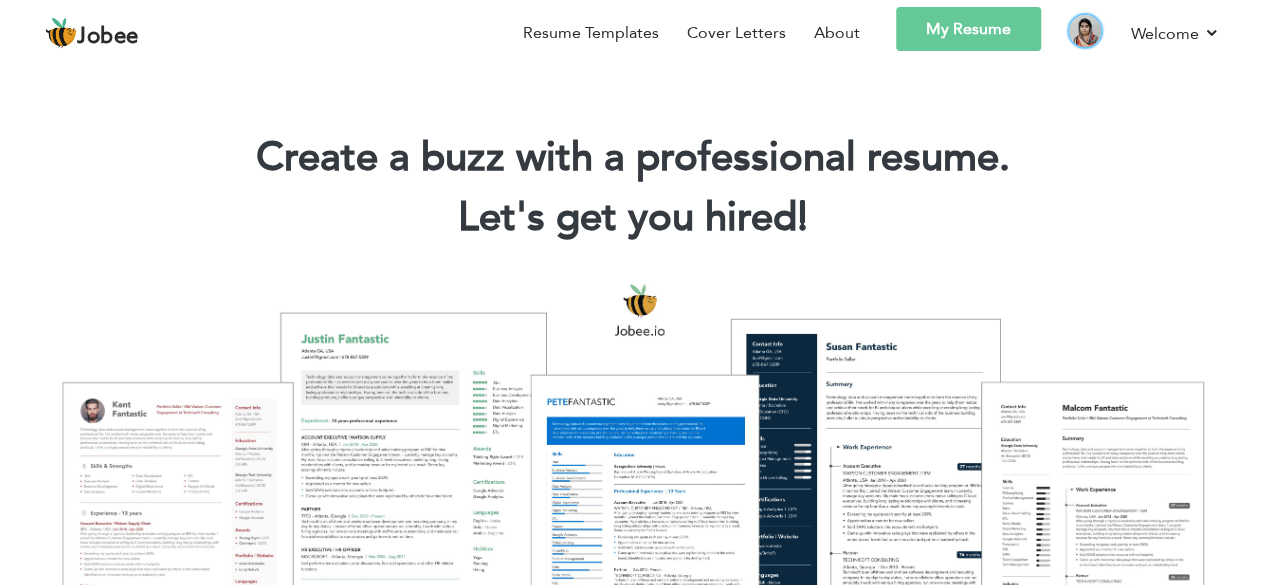 click at bounding box center (1085, 31) 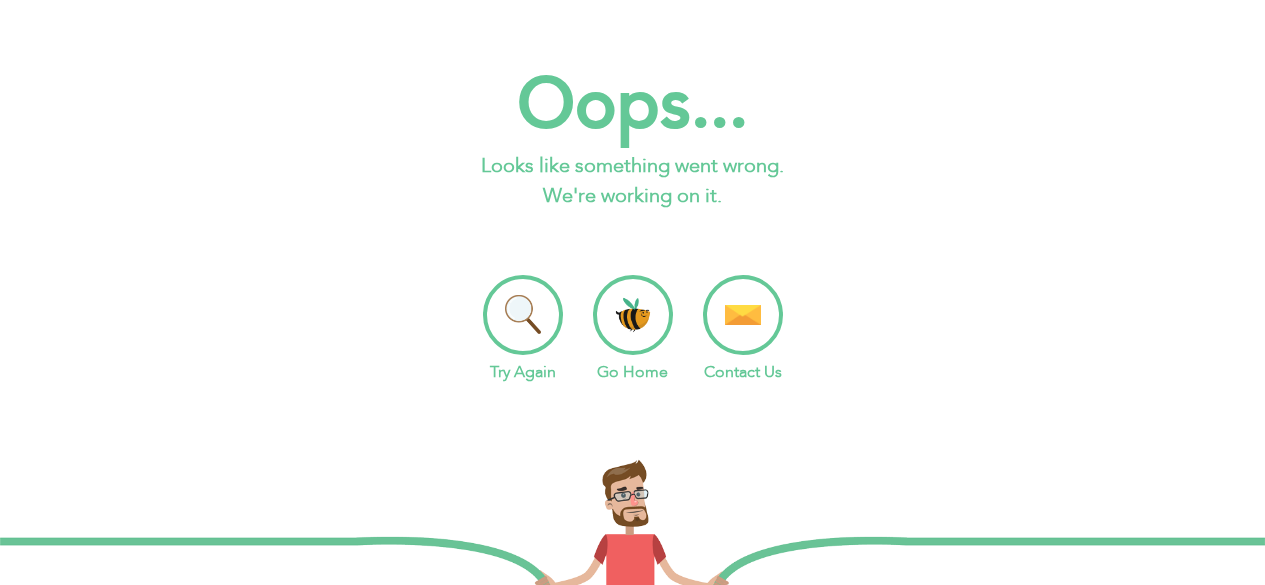scroll, scrollTop: 0, scrollLeft: 0, axis: both 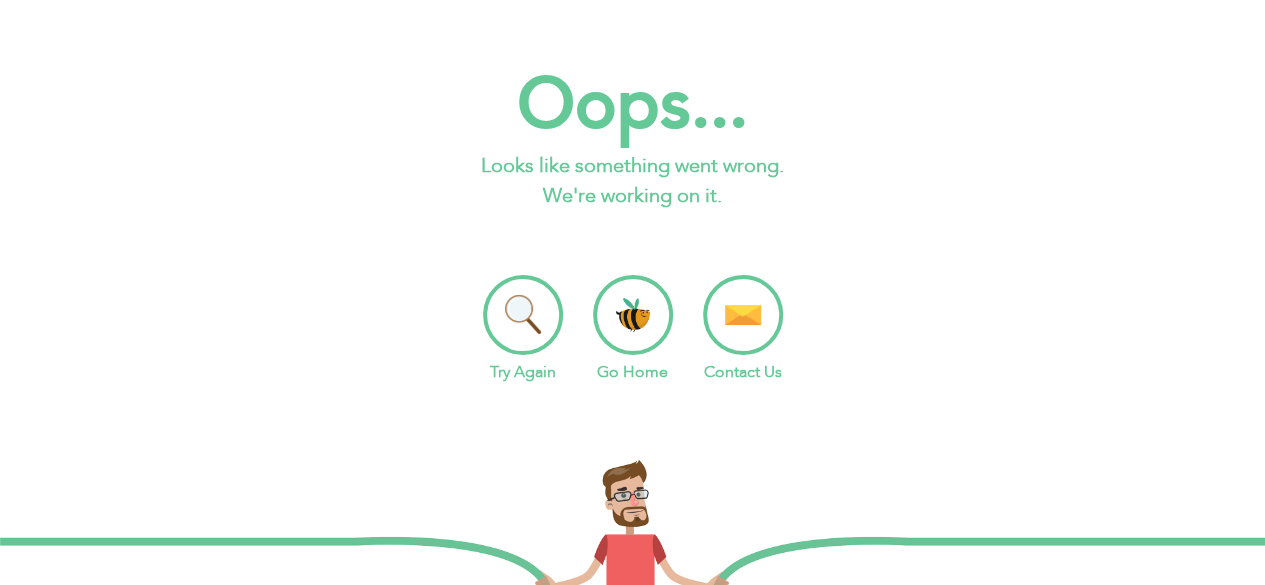 click on "Go Home" at bounding box center [633, 329] 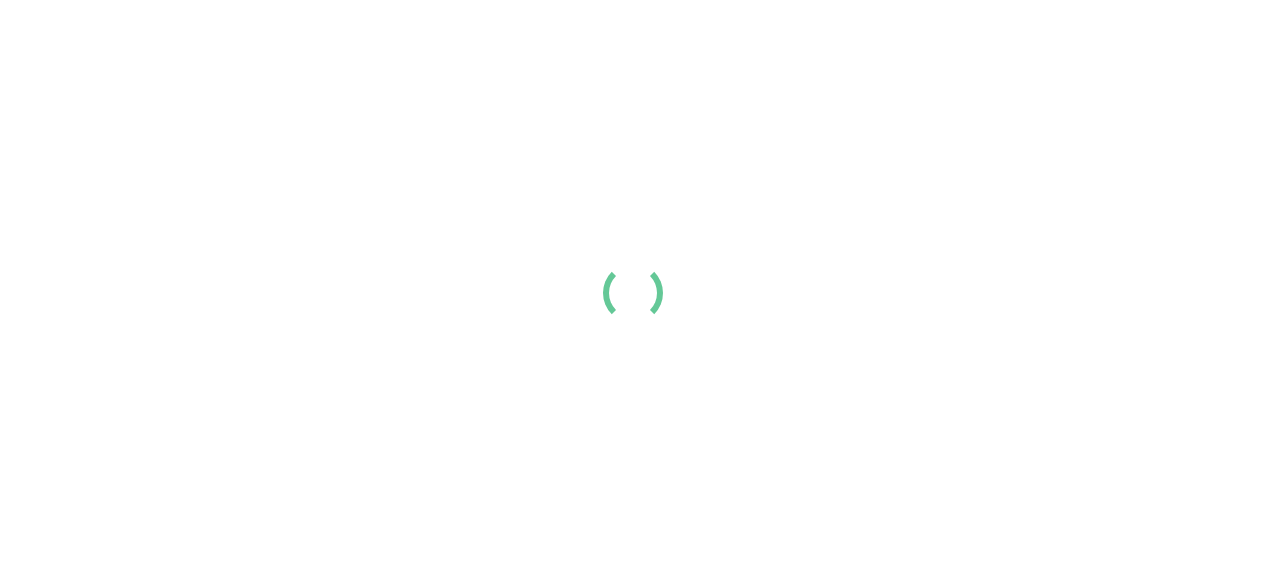 scroll, scrollTop: 0, scrollLeft: 0, axis: both 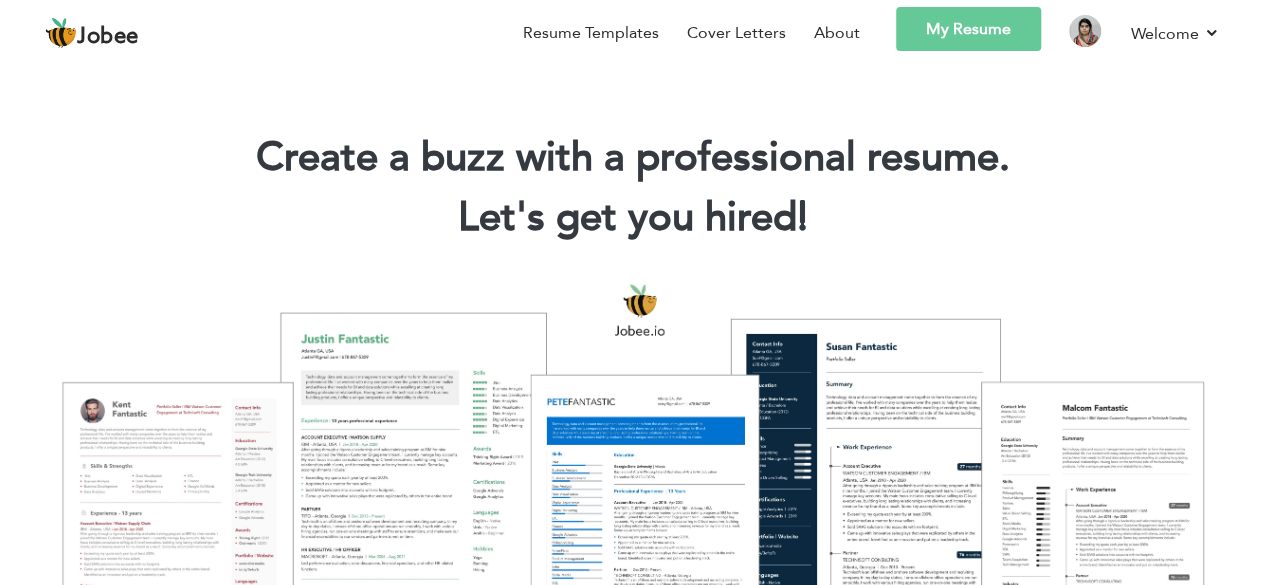 click on "My Resume" at bounding box center [968, 29] 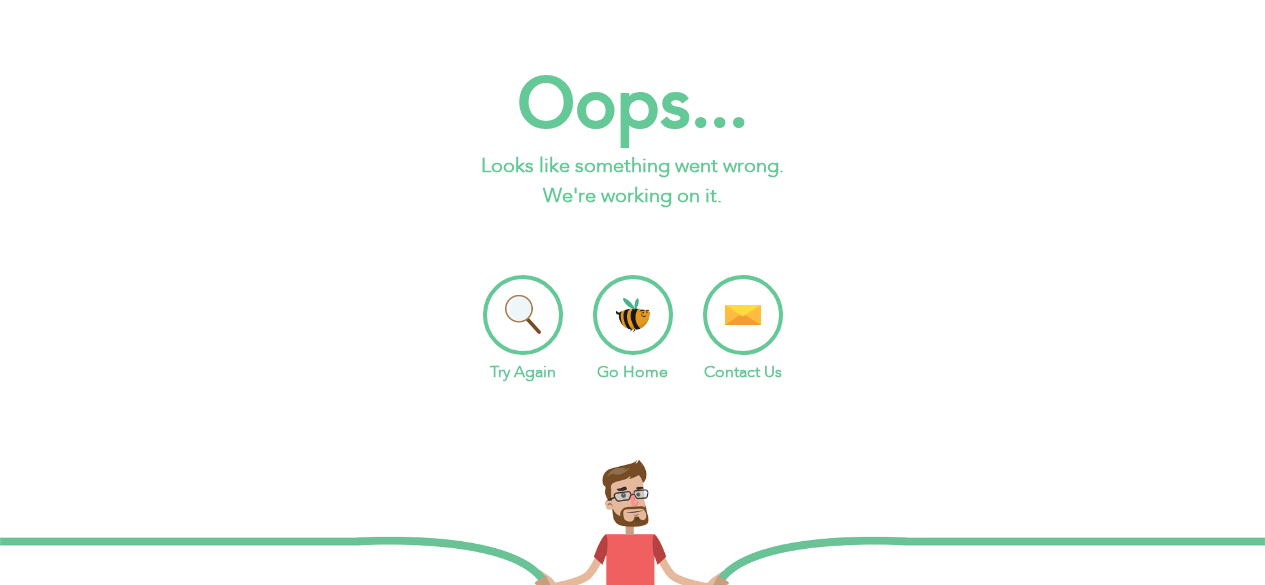 scroll, scrollTop: 0, scrollLeft: 0, axis: both 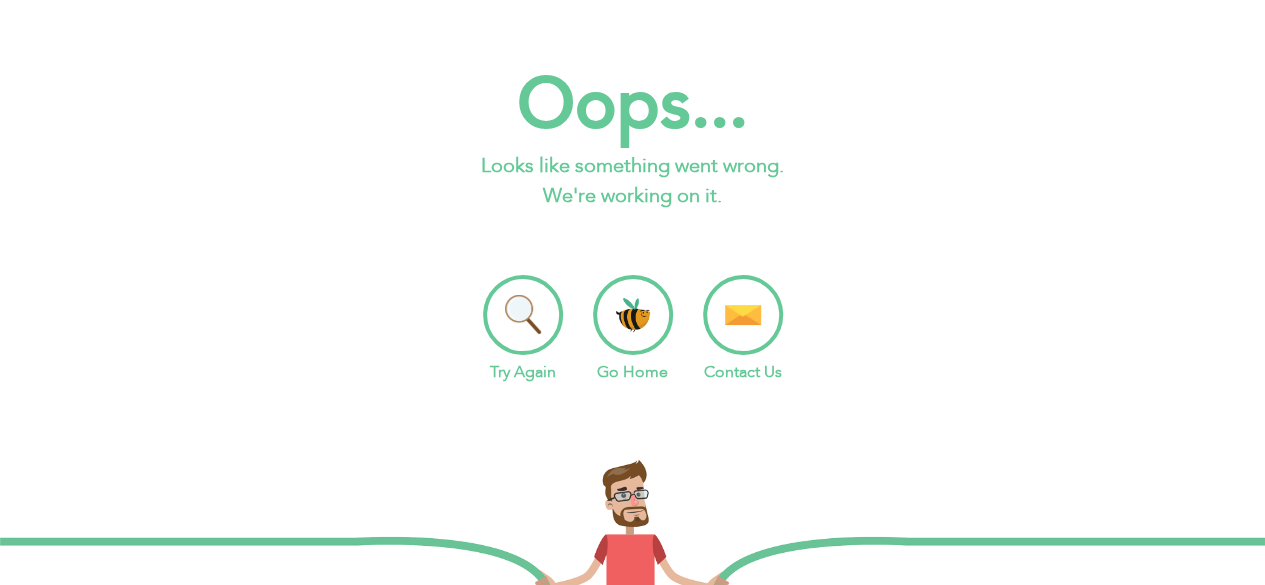 click on "Go Home" at bounding box center (633, 329) 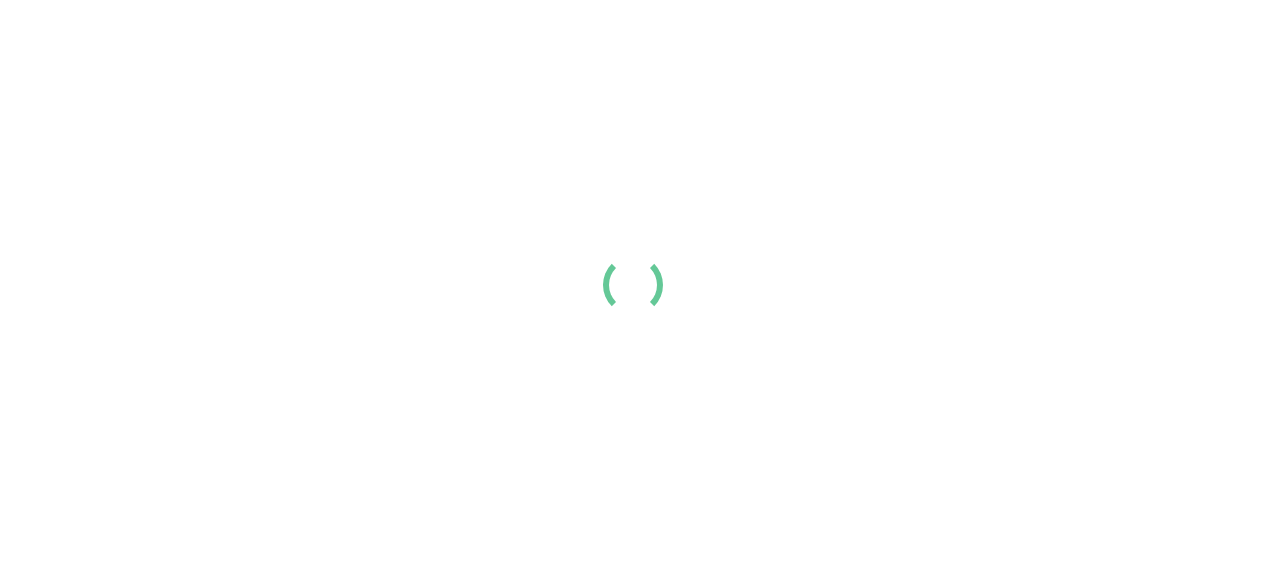 scroll, scrollTop: 0, scrollLeft: 0, axis: both 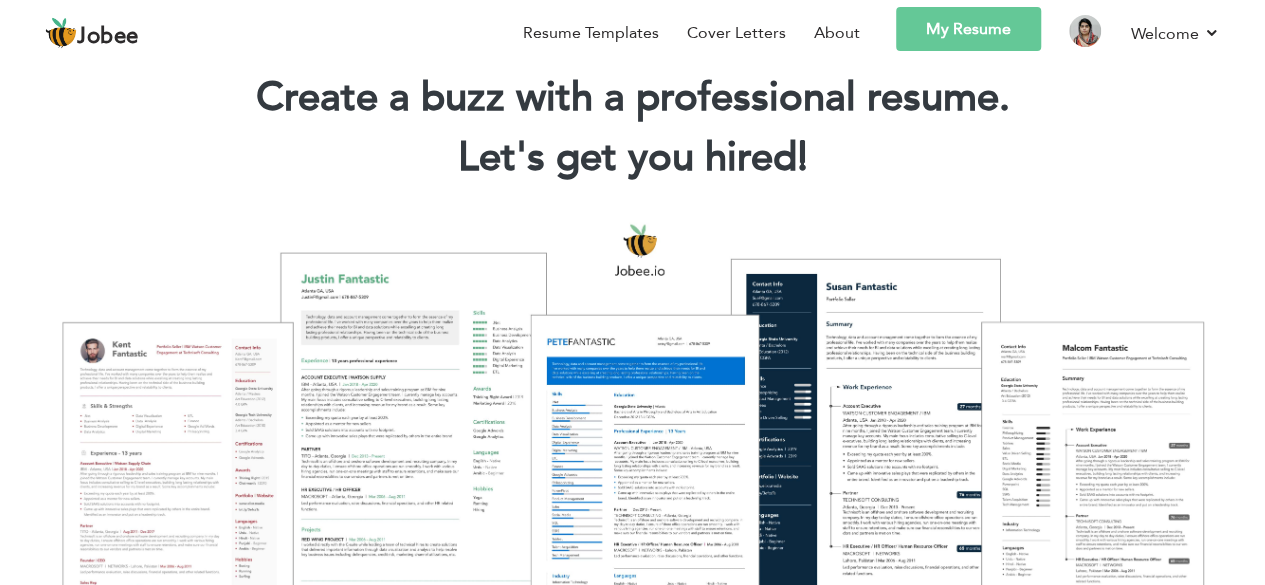 click on "My Resume" at bounding box center (968, 29) 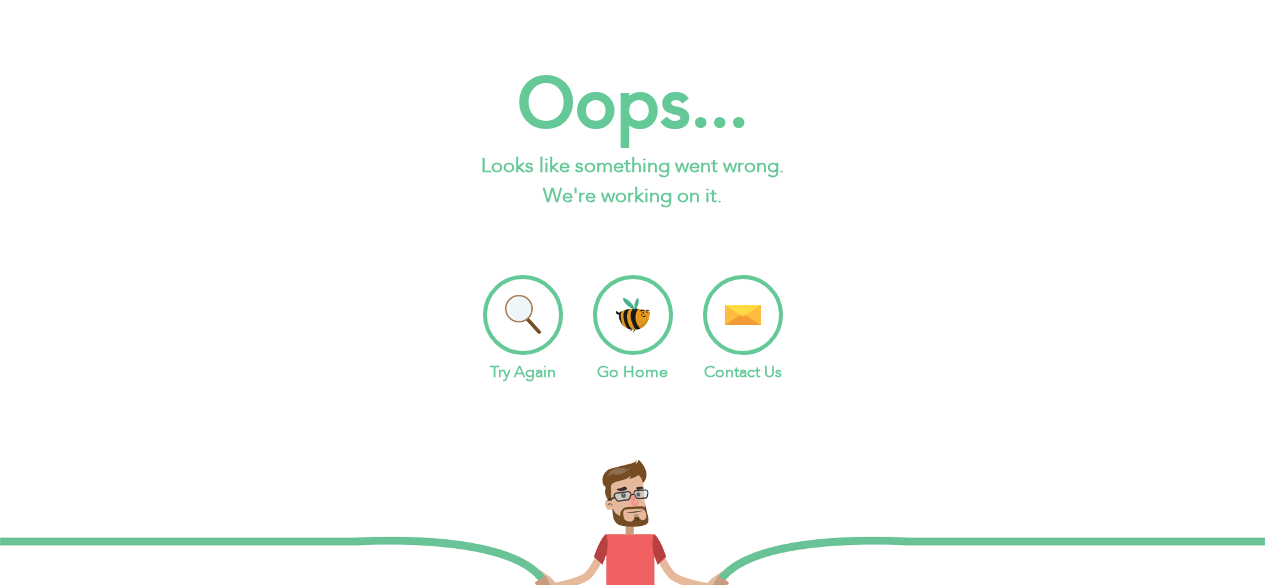 scroll, scrollTop: 0, scrollLeft: 0, axis: both 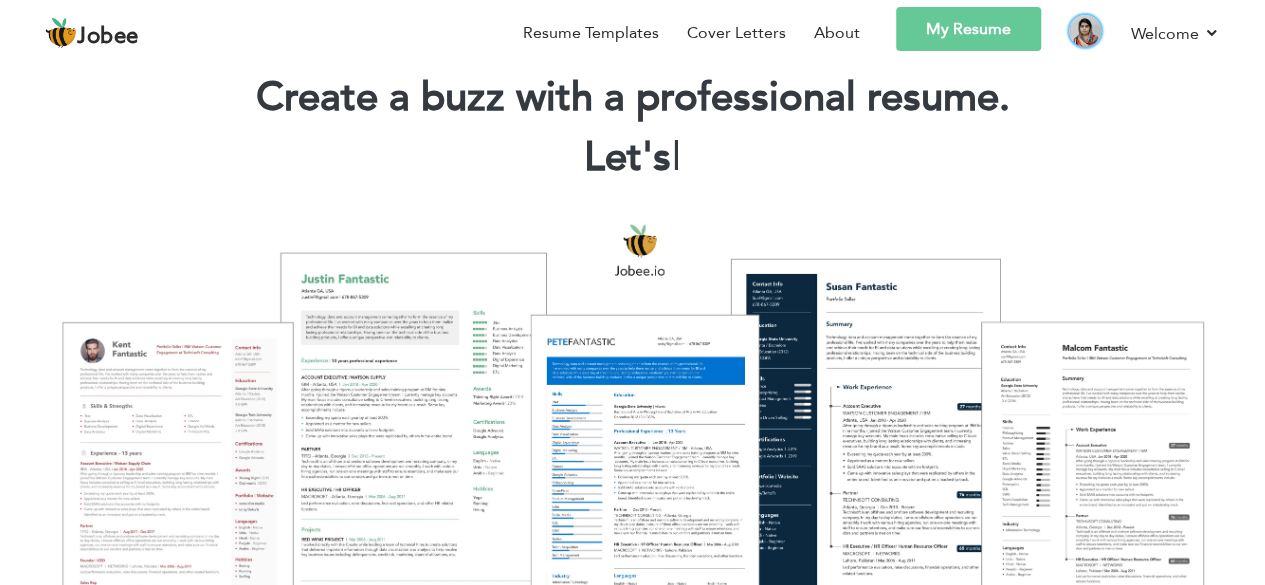 click at bounding box center [1085, 31] 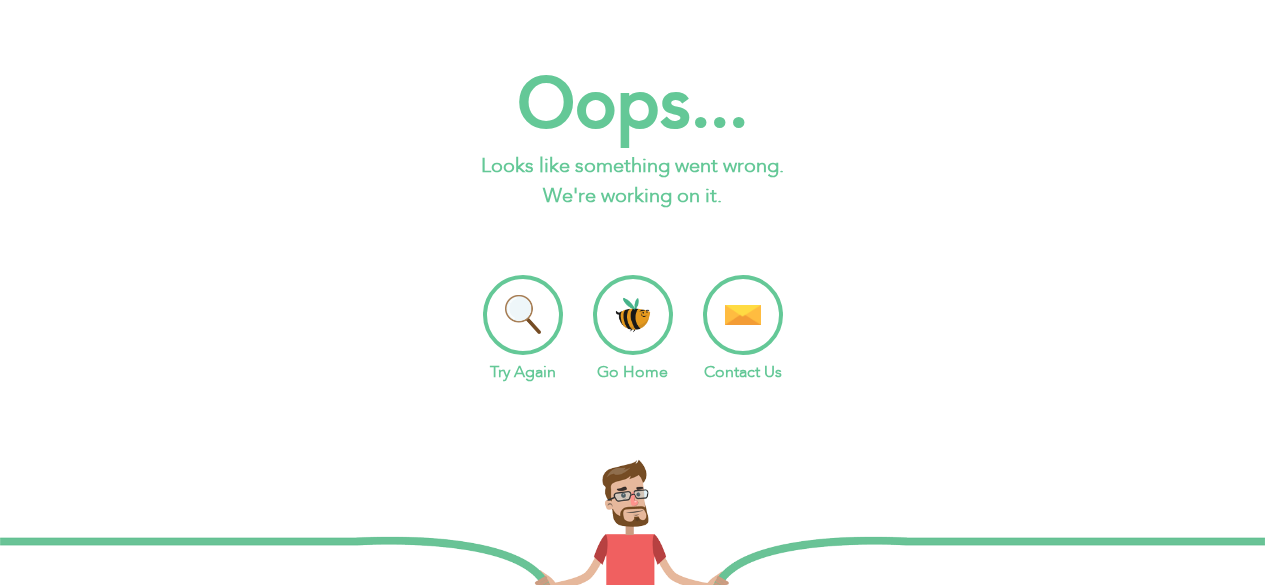 scroll, scrollTop: 0, scrollLeft: 0, axis: both 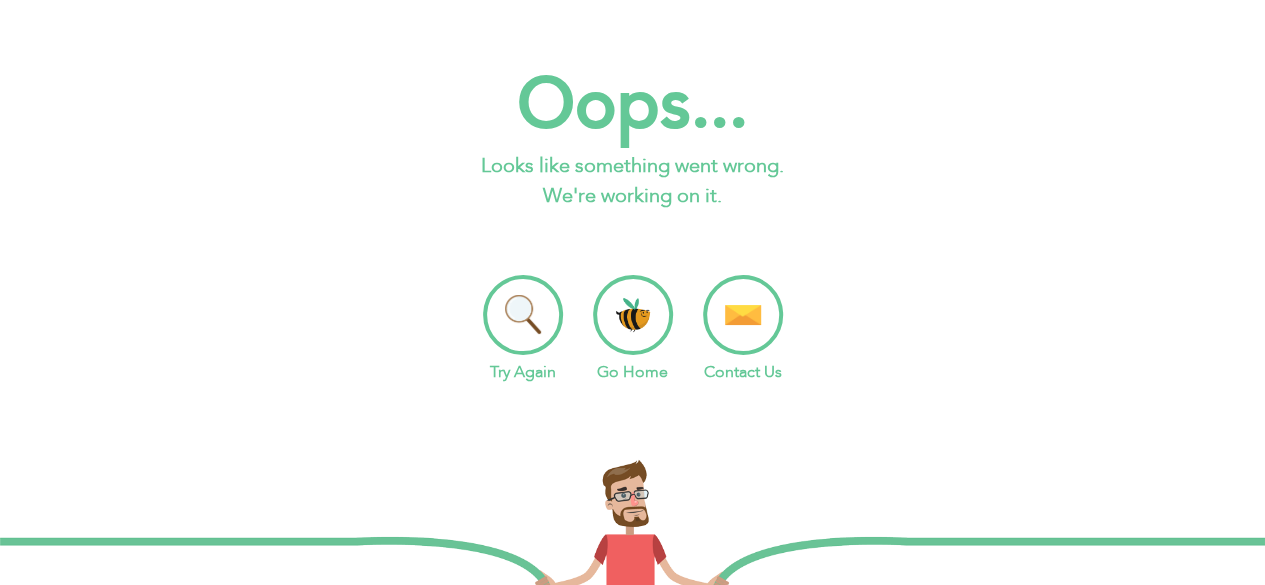 click on "Go Home" at bounding box center [633, 329] 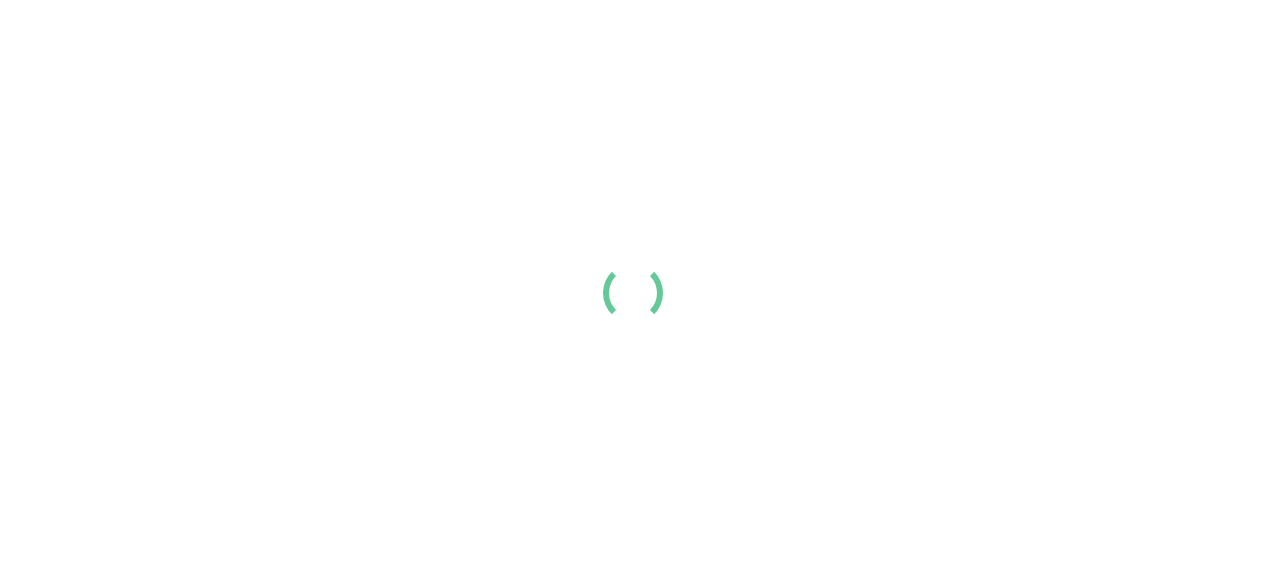 scroll, scrollTop: 0, scrollLeft: 0, axis: both 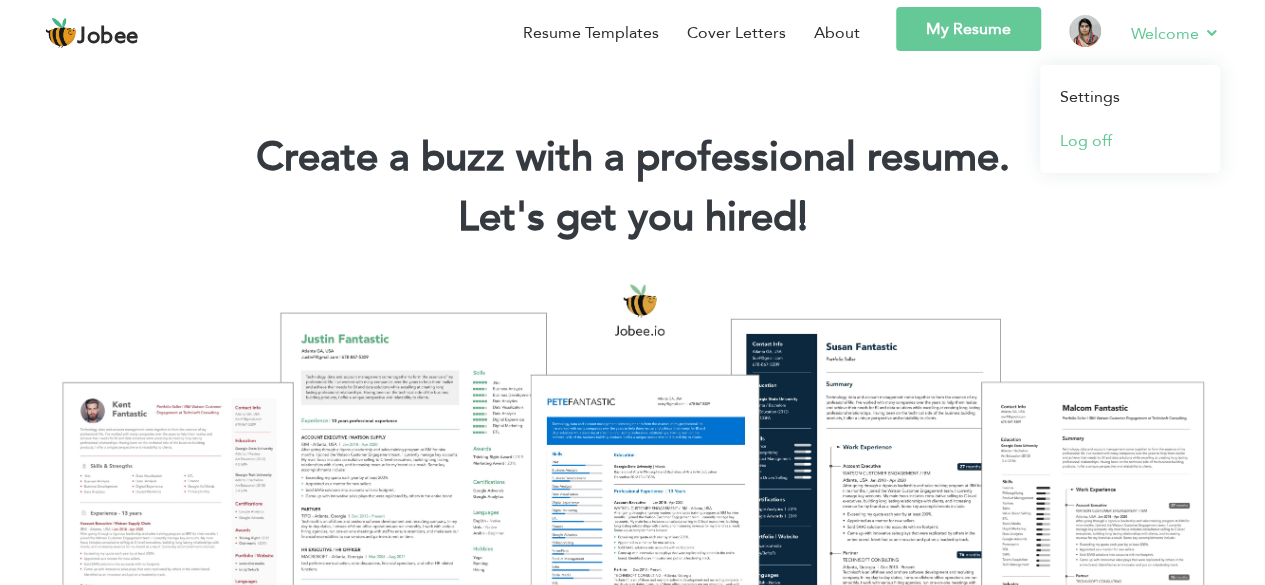 click on "Log off" at bounding box center [1130, 141] 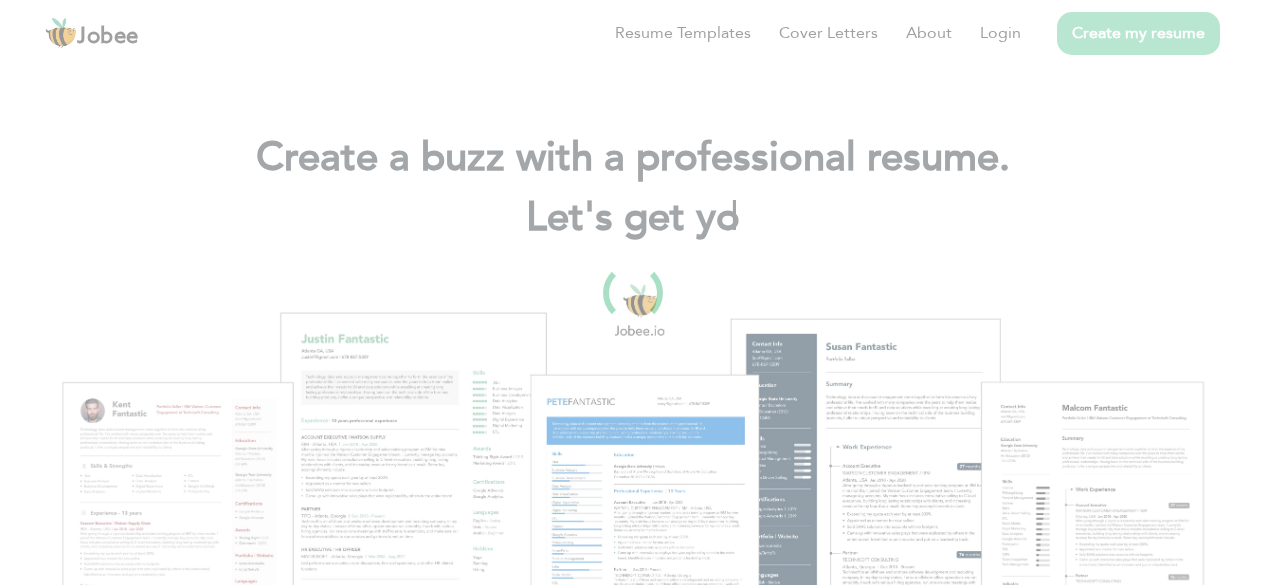 scroll, scrollTop: 0, scrollLeft: 0, axis: both 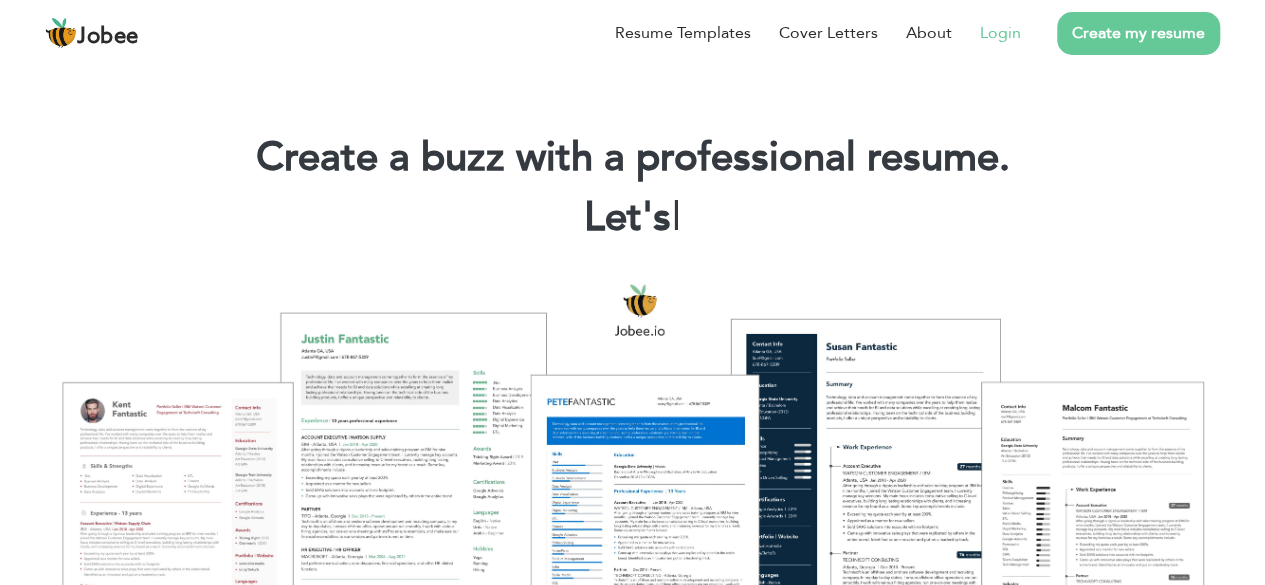 click on "Login" at bounding box center [1000, 33] 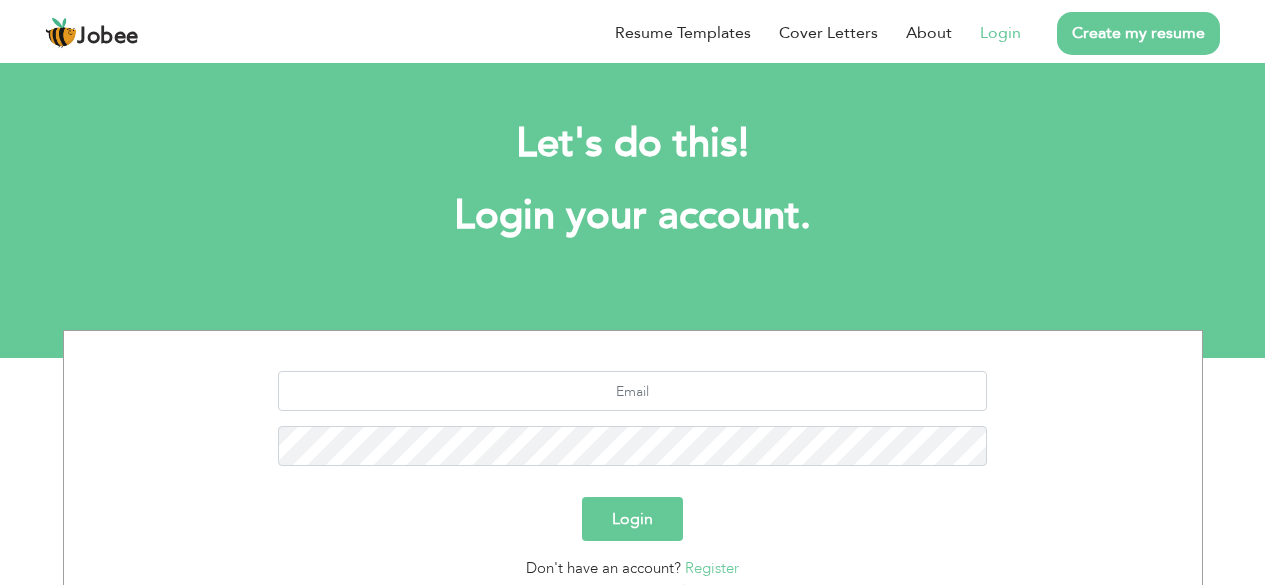 scroll, scrollTop: 0, scrollLeft: 0, axis: both 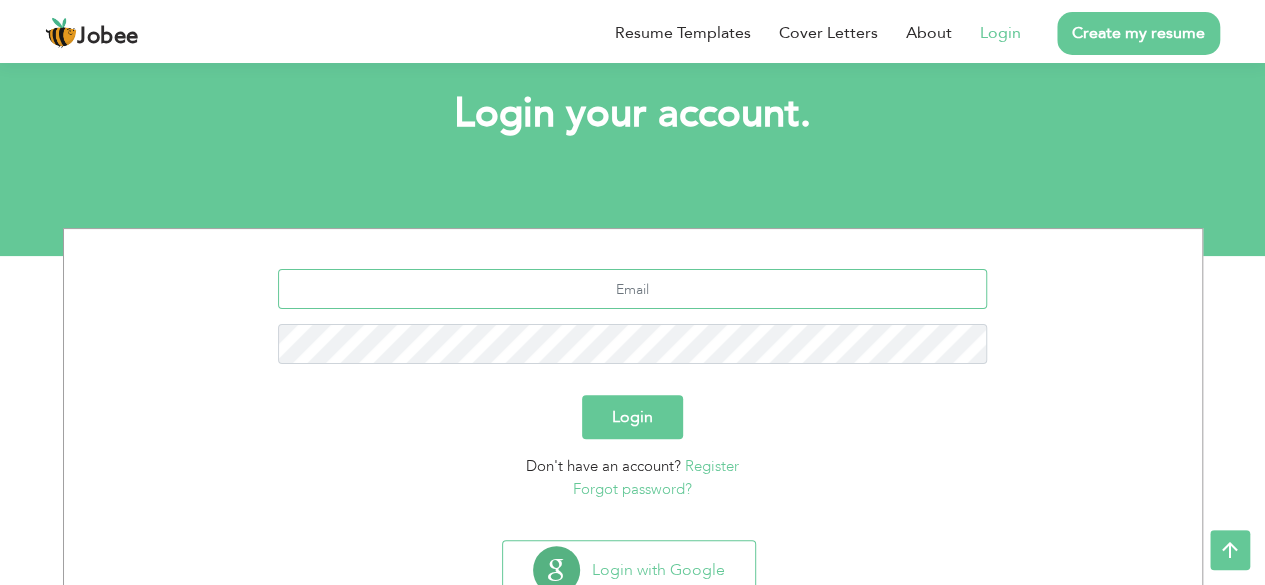 click at bounding box center (632, 289) 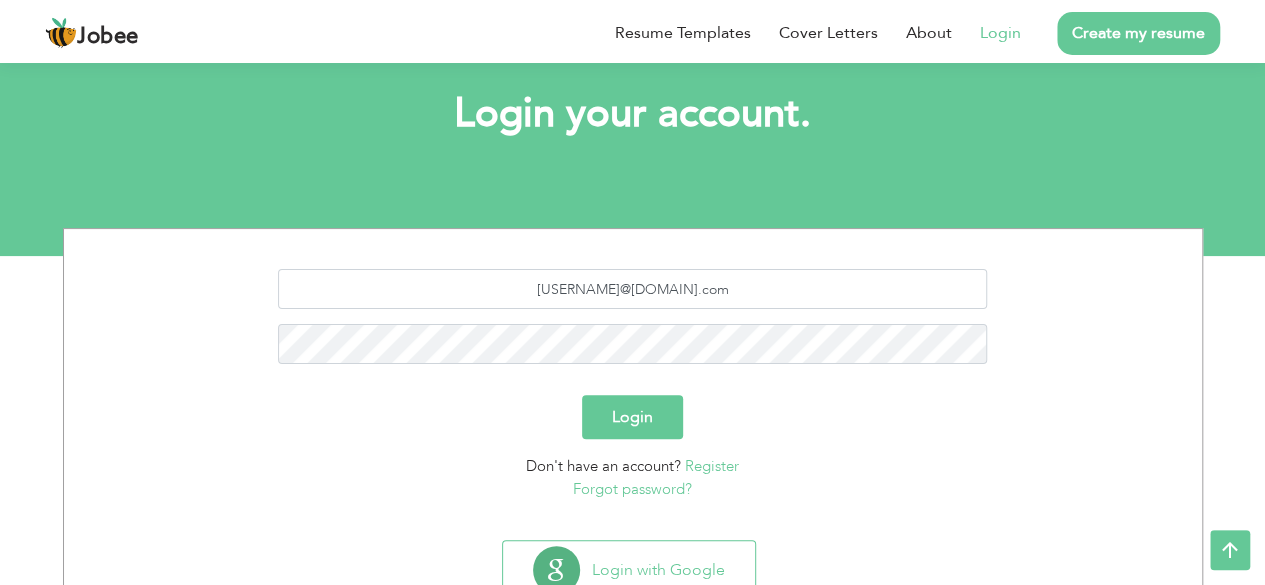 click on "Forgot password?" at bounding box center (632, 489) 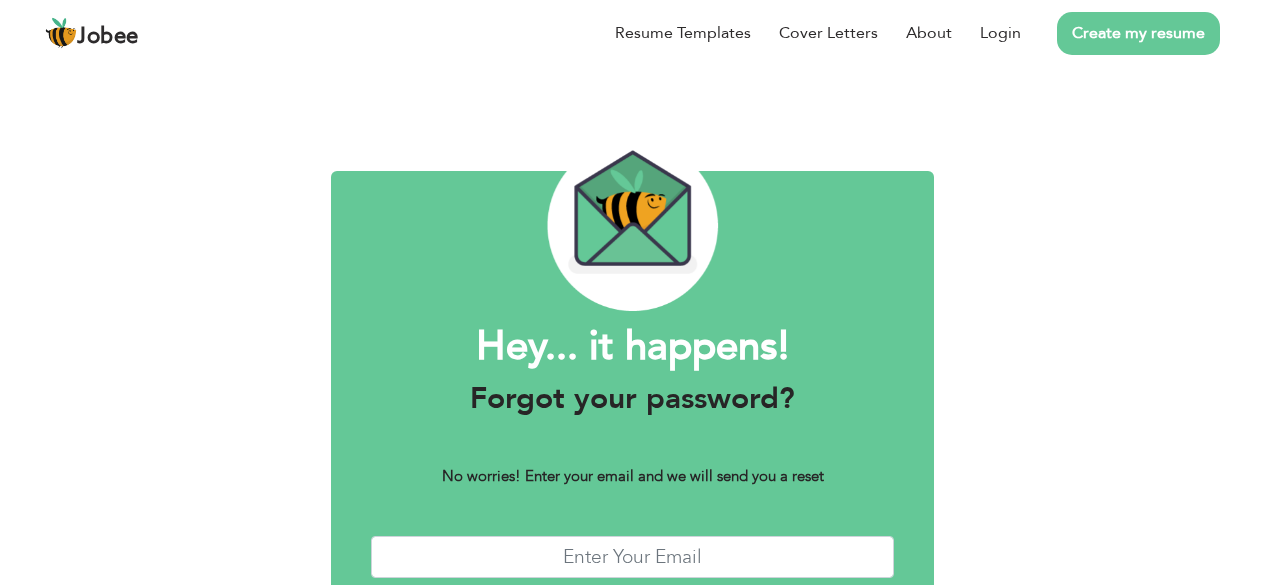scroll, scrollTop: 0, scrollLeft: 0, axis: both 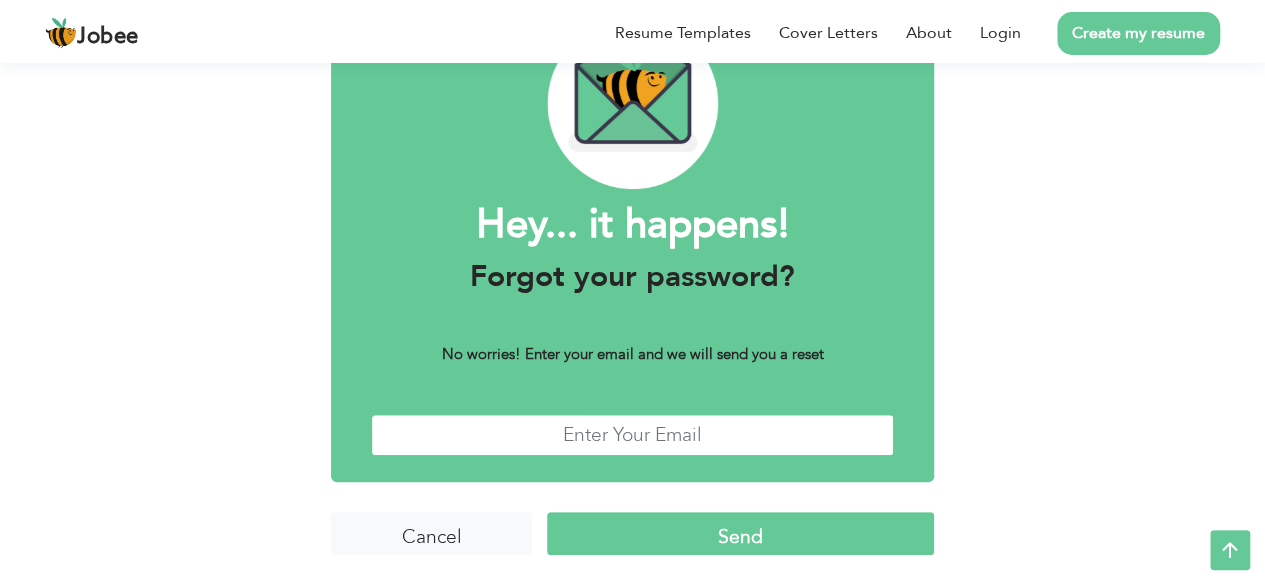 click at bounding box center [632, 435] 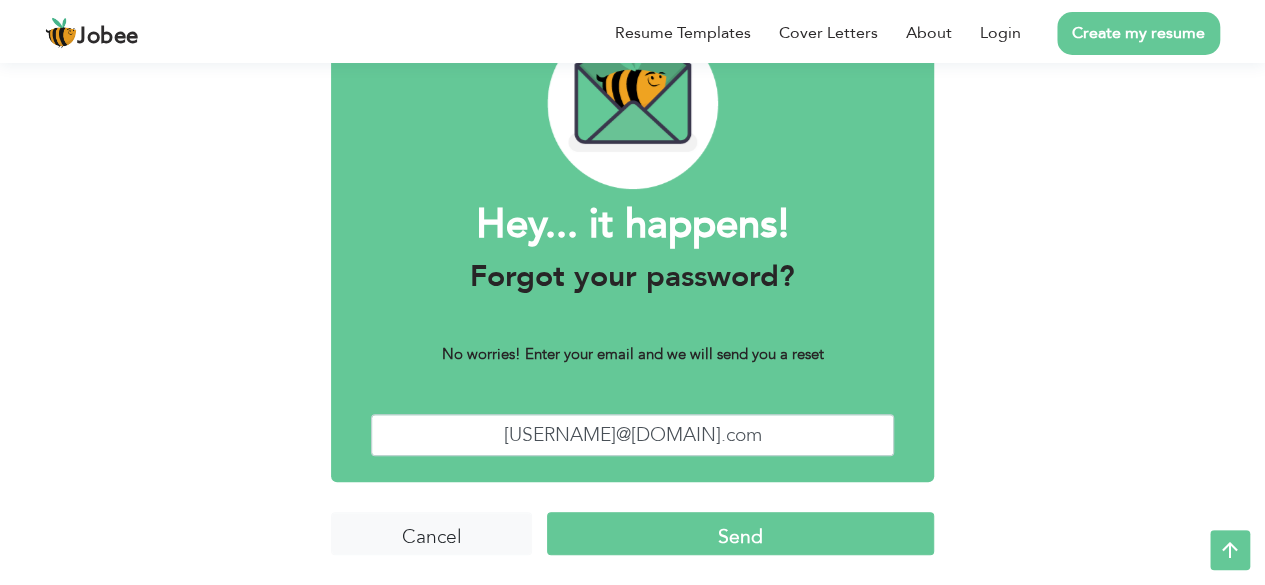 click on "Send" at bounding box center (740, 533) 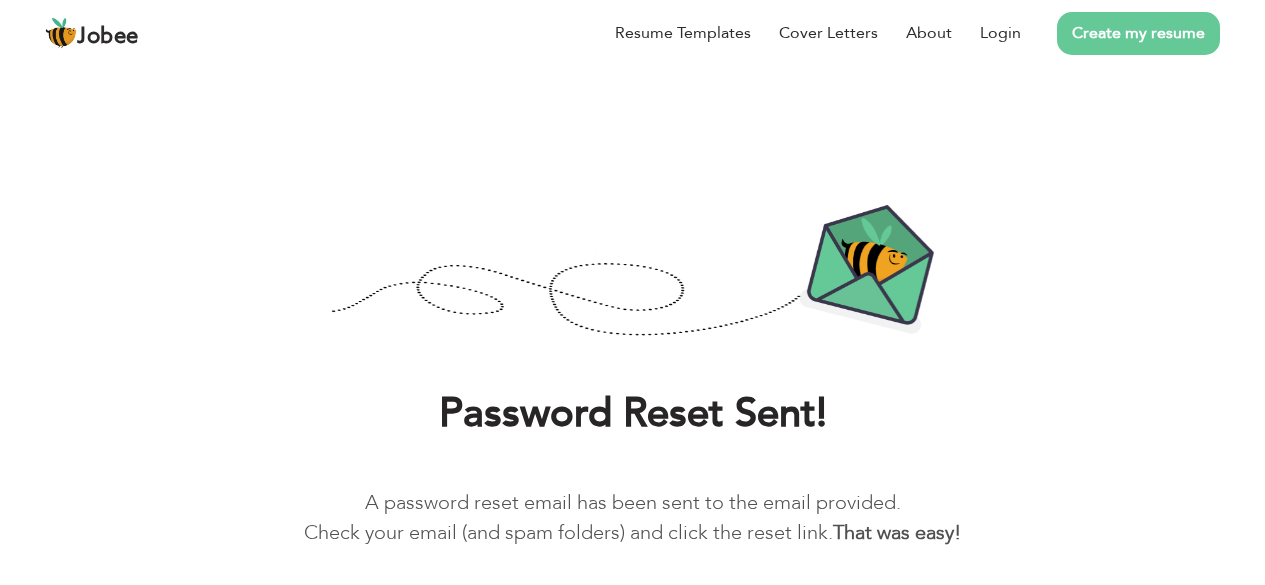 scroll, scrollTop: 0, scrollLeft: 0, axis: both 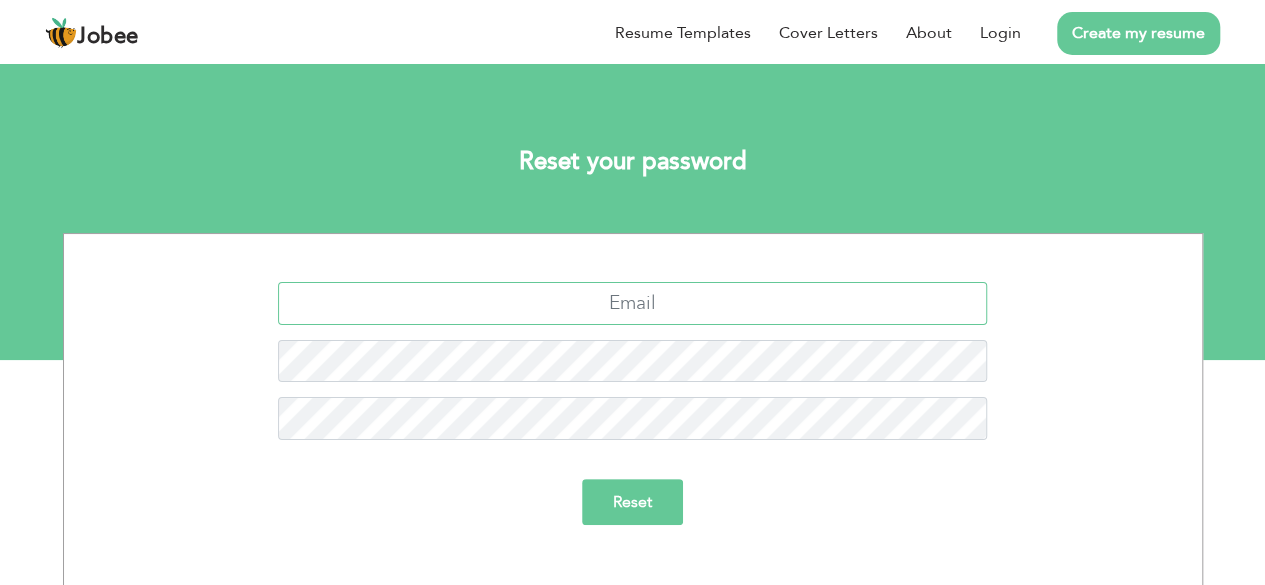 click at bounding box center [632, 303] 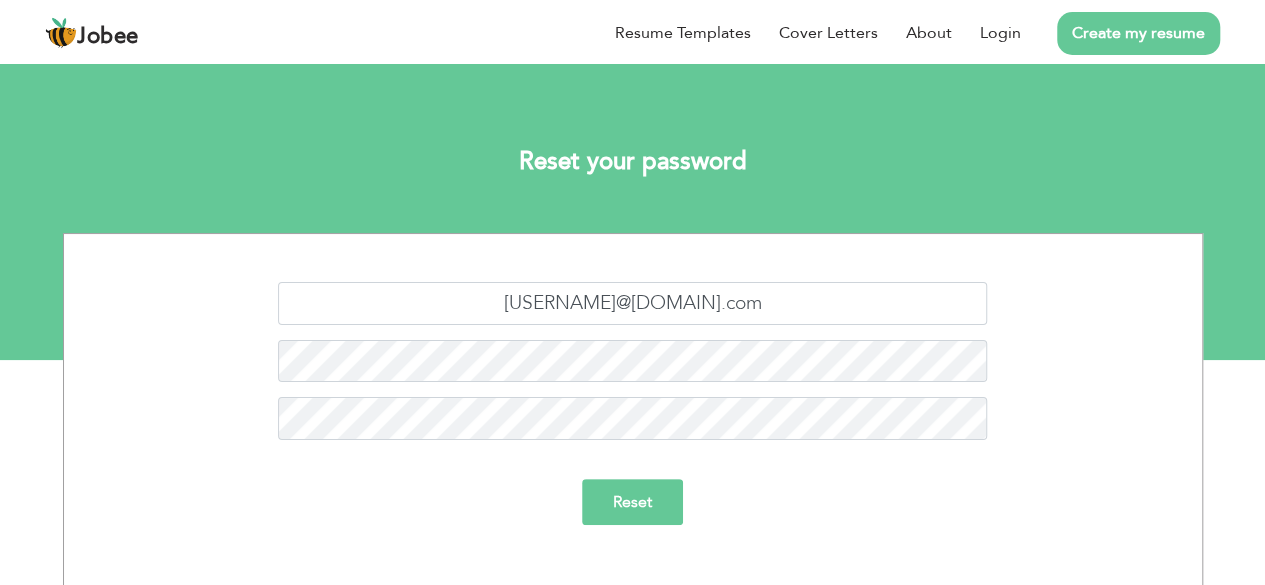 click on "Reset" at bounding box center (632, 502) 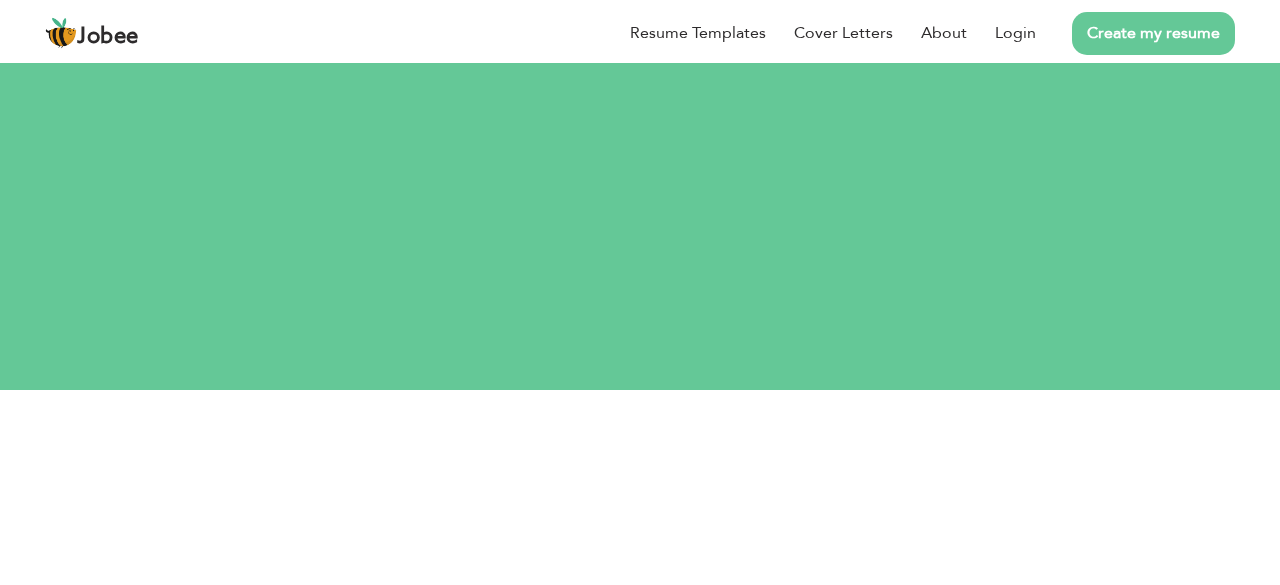 scroll, scrollTop: 0, scrollLeft: 0, axis: both 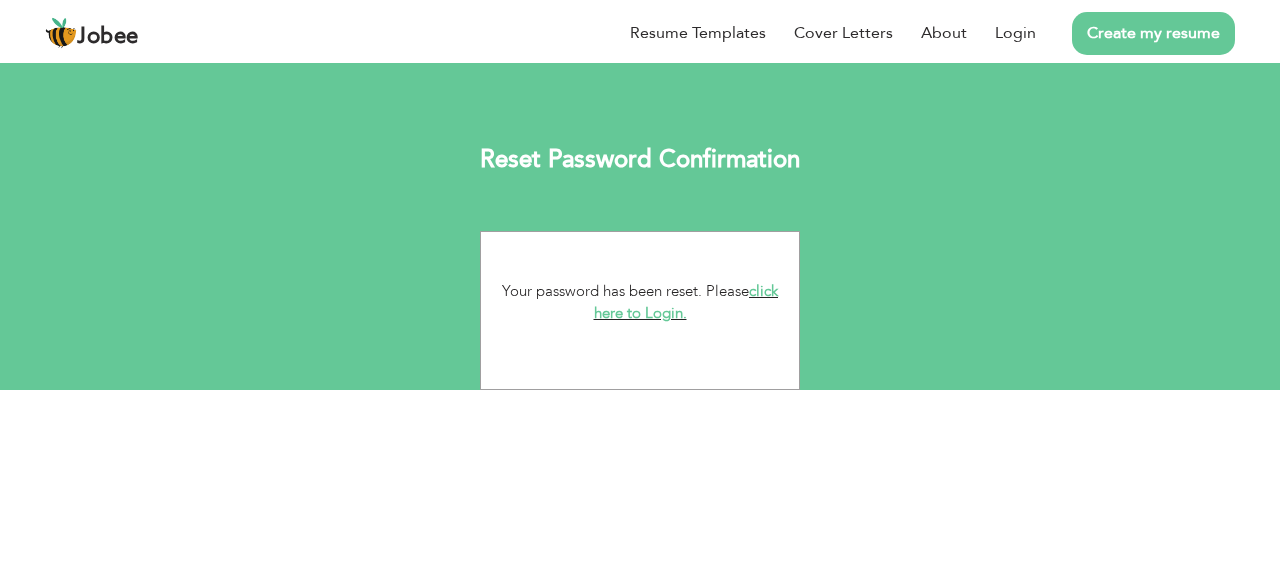 click on "click here to Login." at bounding box center (686, 302) 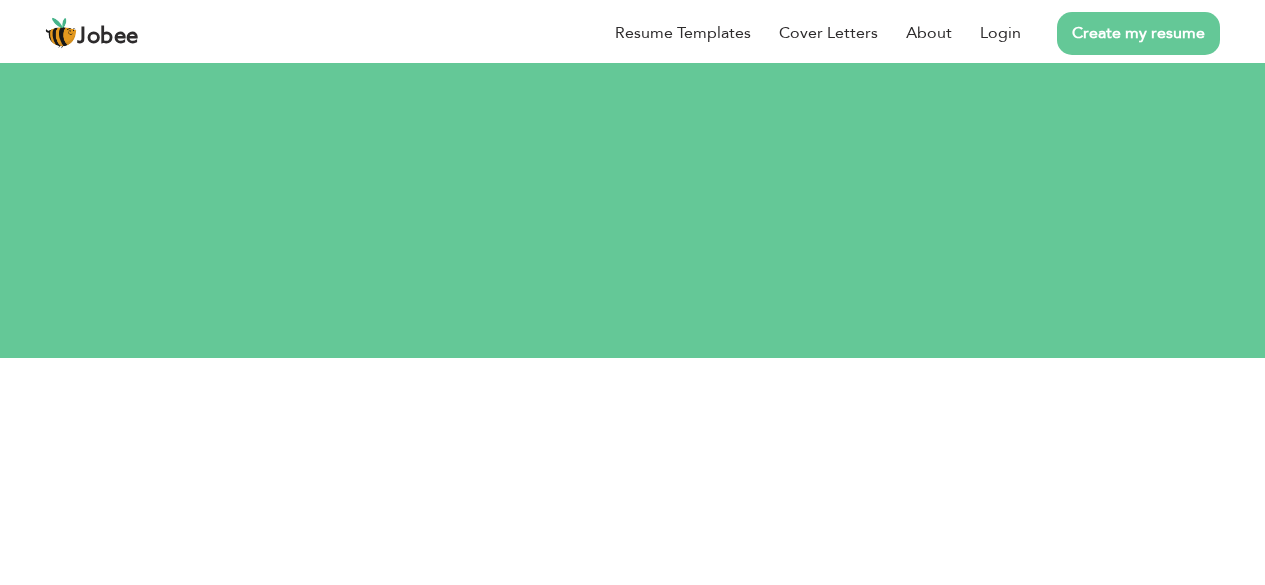 scroll, scrollTop: 0, scrollLeft: 0, axis: both 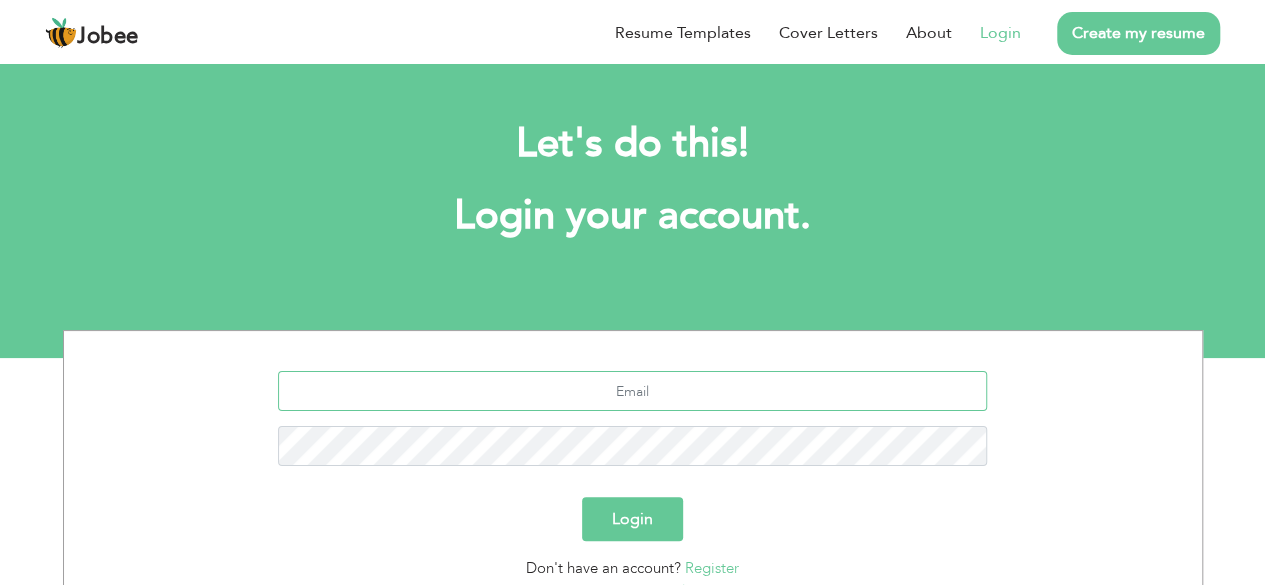 click at bounding box center (632, 391) 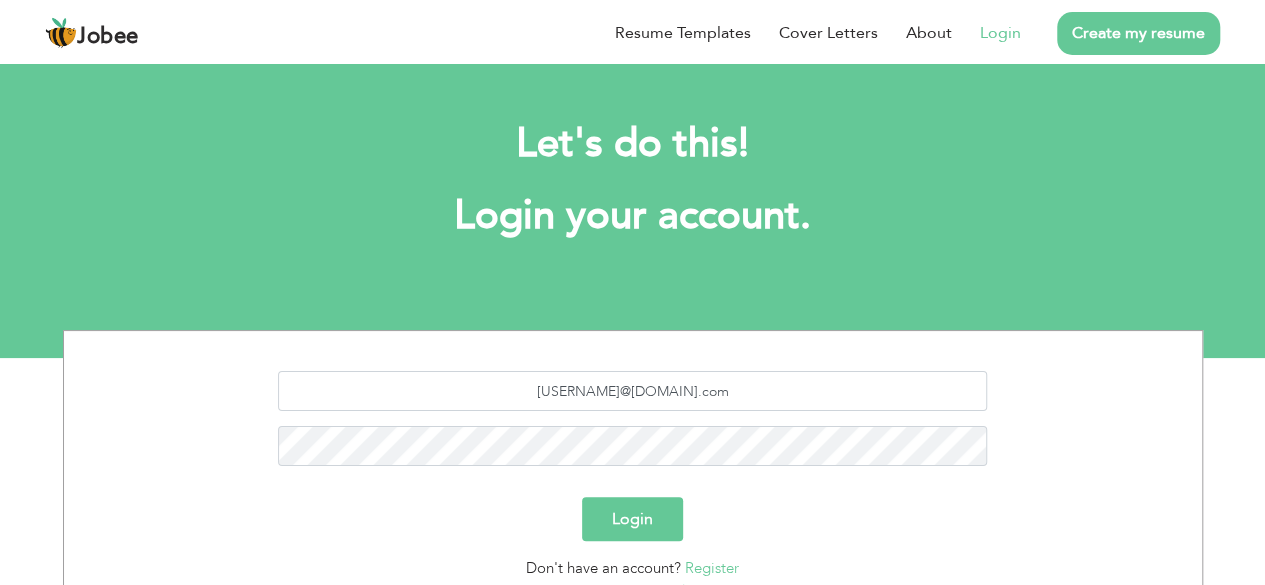 click on "Login" at bounding box center (632, 519) 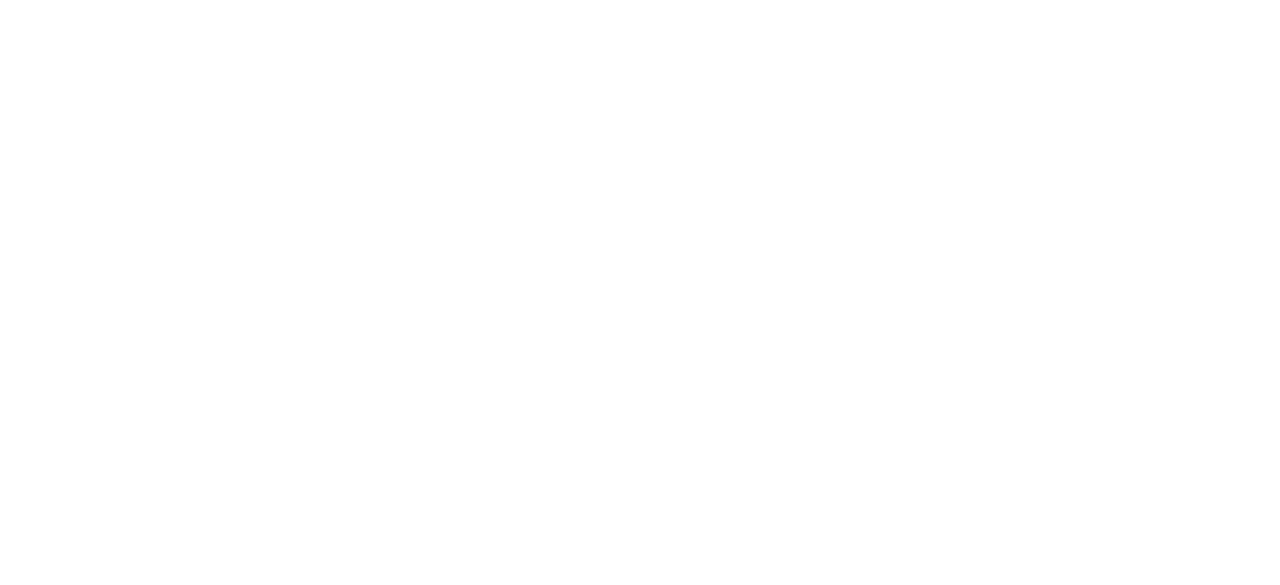 scroll, scrollTop: 0, scrollLeft: 0, axis: both 